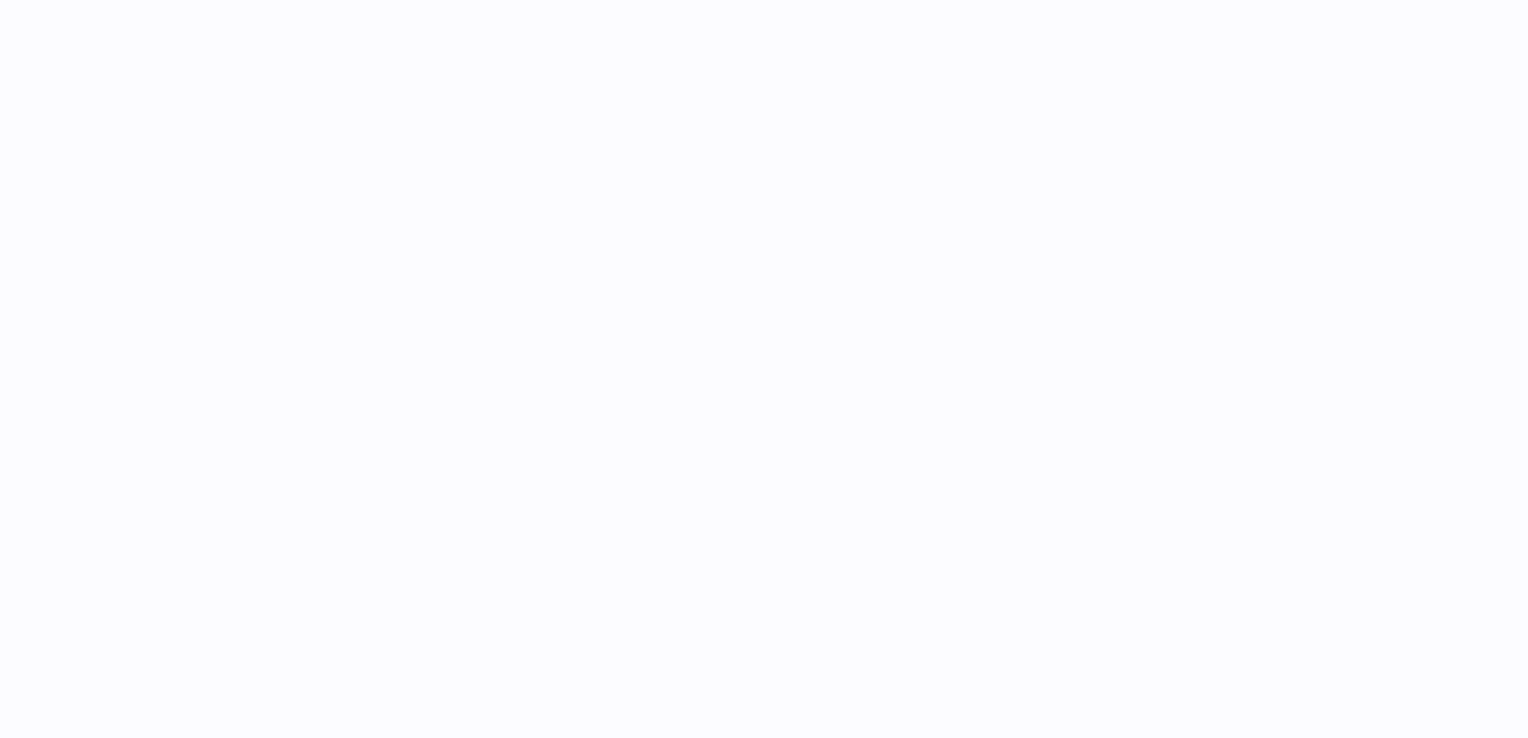 scroll, scrollTop: 0, scrollLeft: 0, axis: both 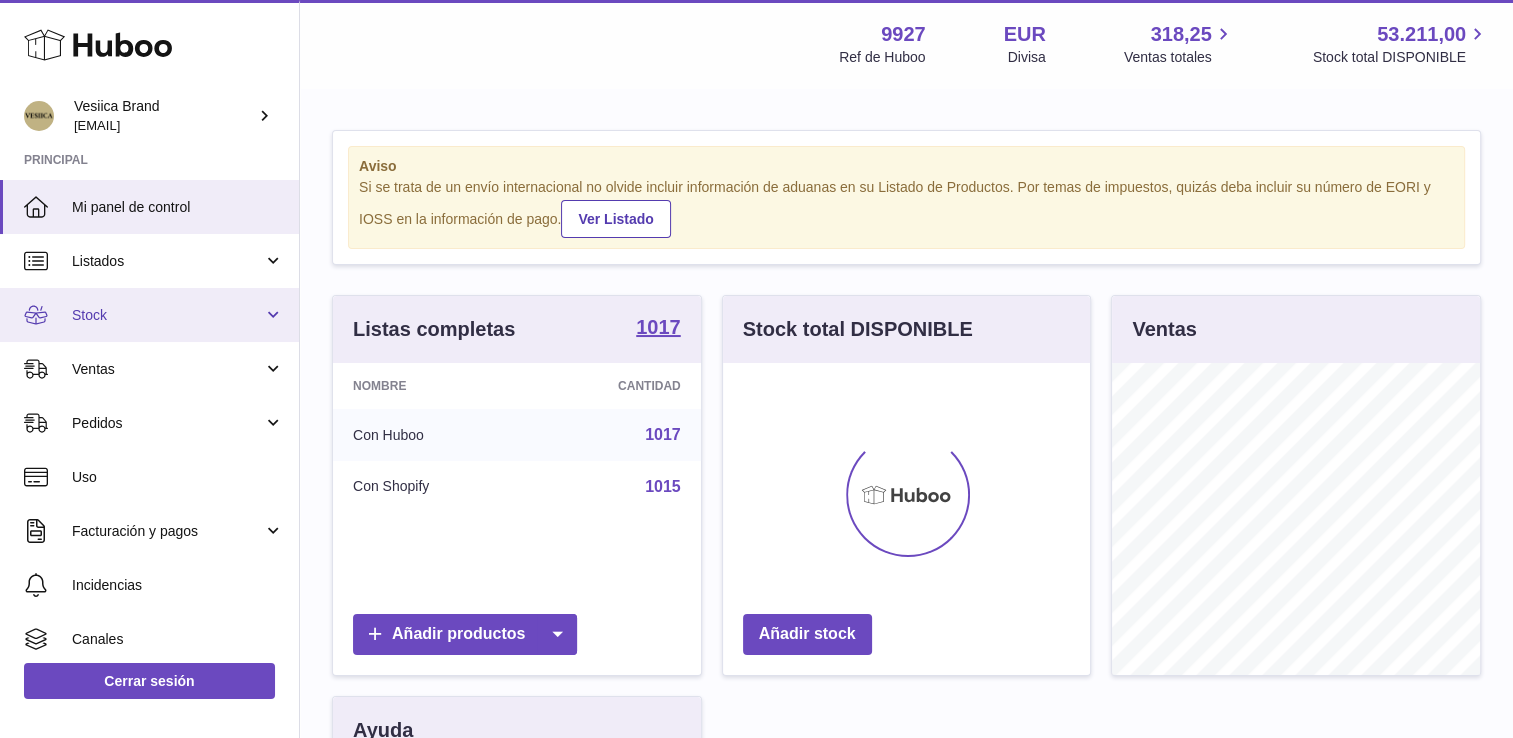 click on "Stock" at bounding box center (167, 315) 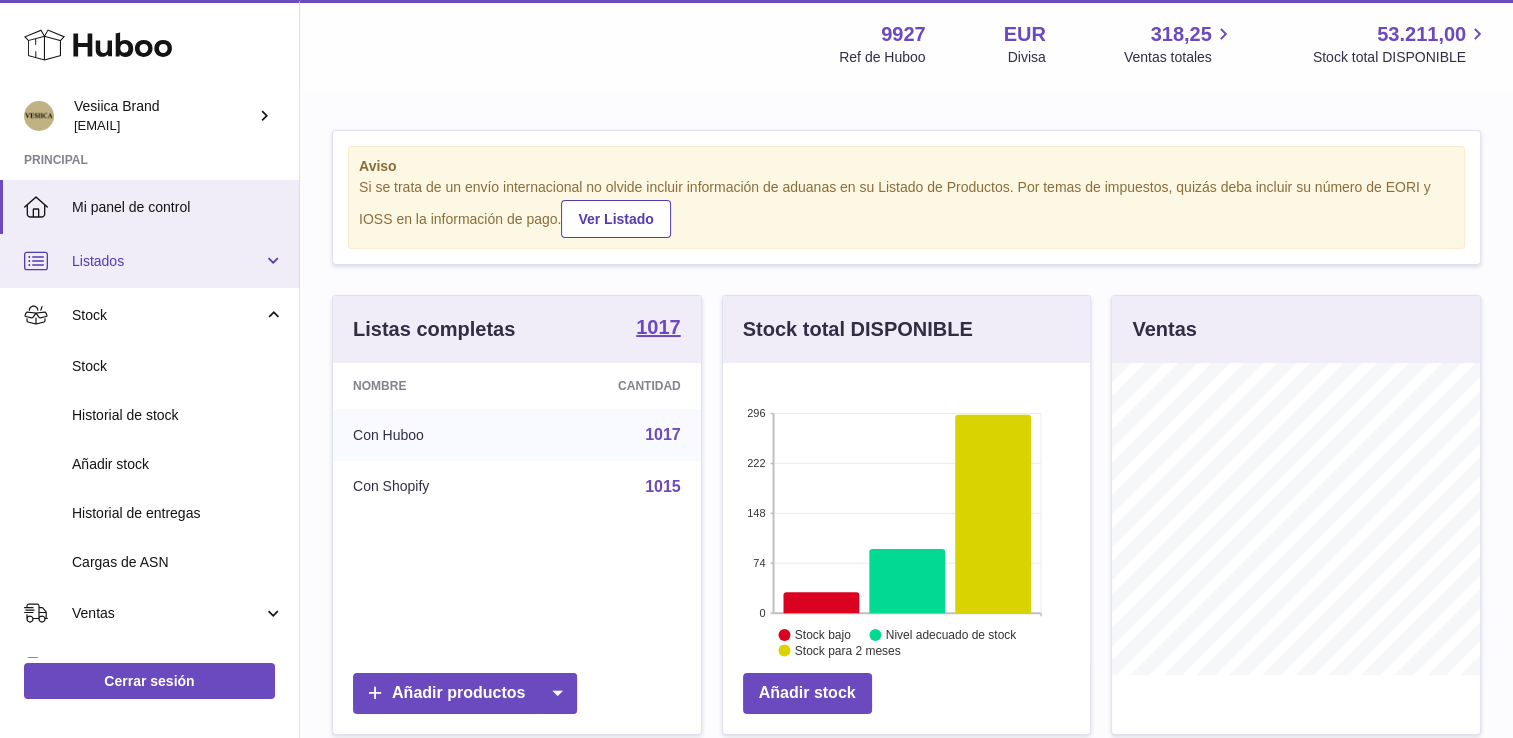 click on "Listados" at bounding box center [167, 261] 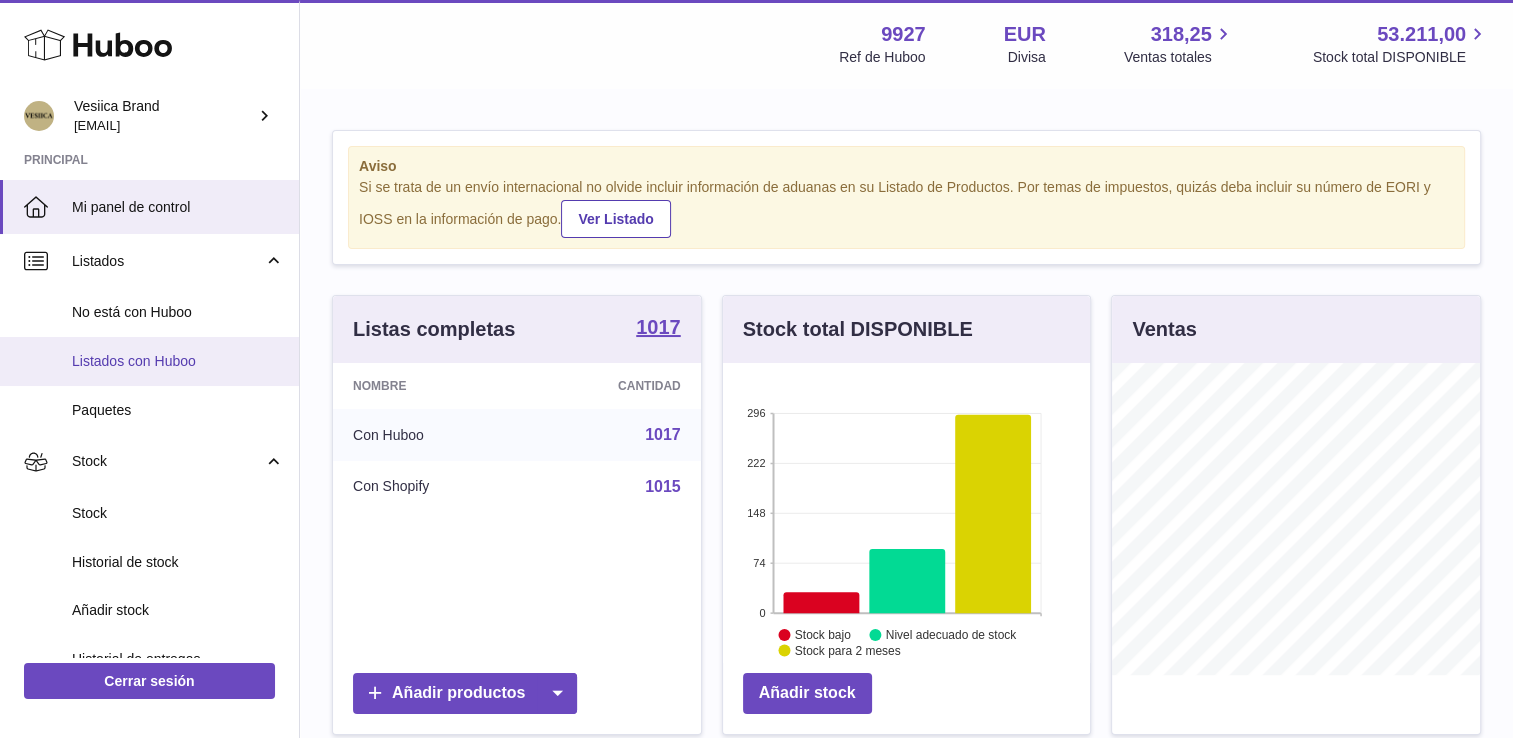 click on "Listados con Huboo" at bounding box center (178, 361) 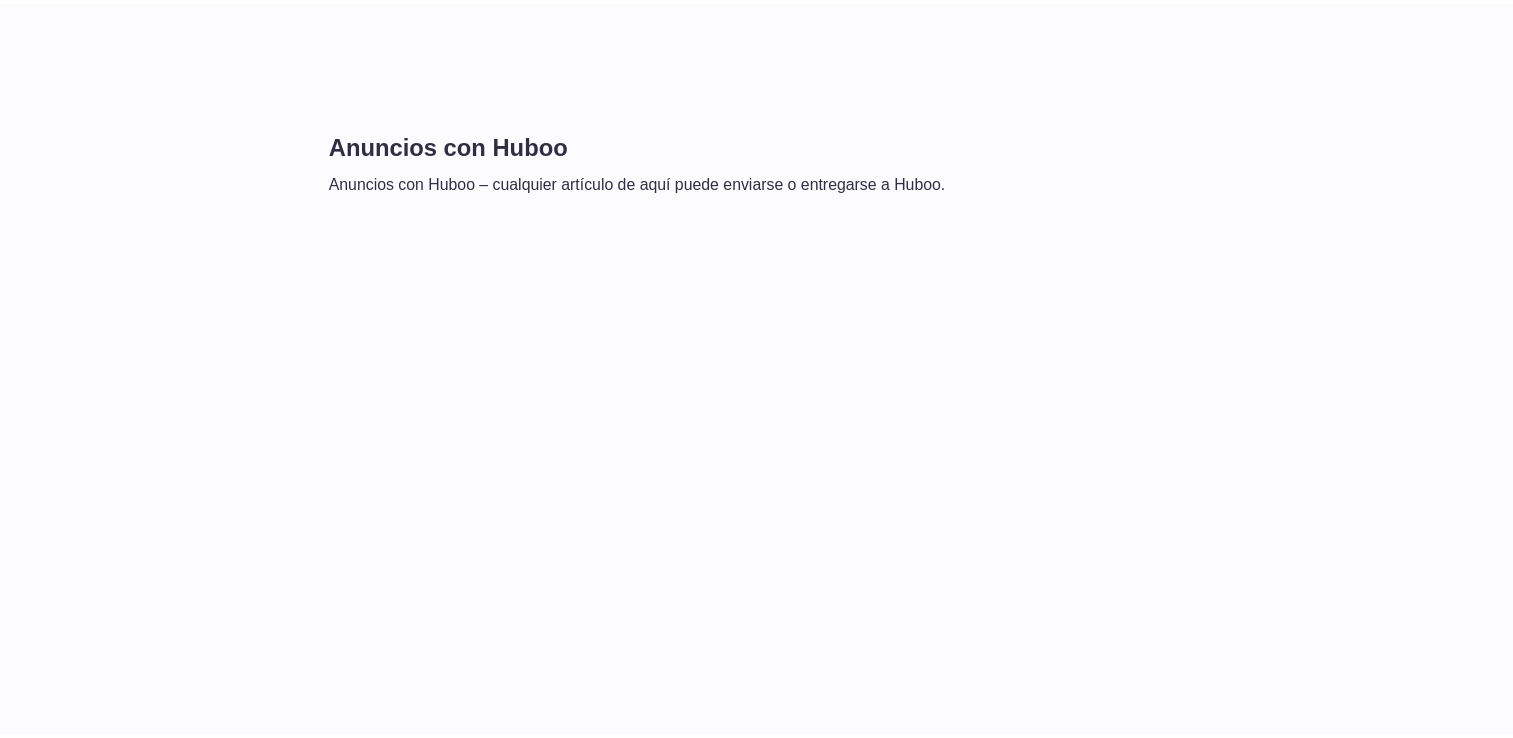 scroll, scrollTop: 0, scrollLeft: 0, axis: both 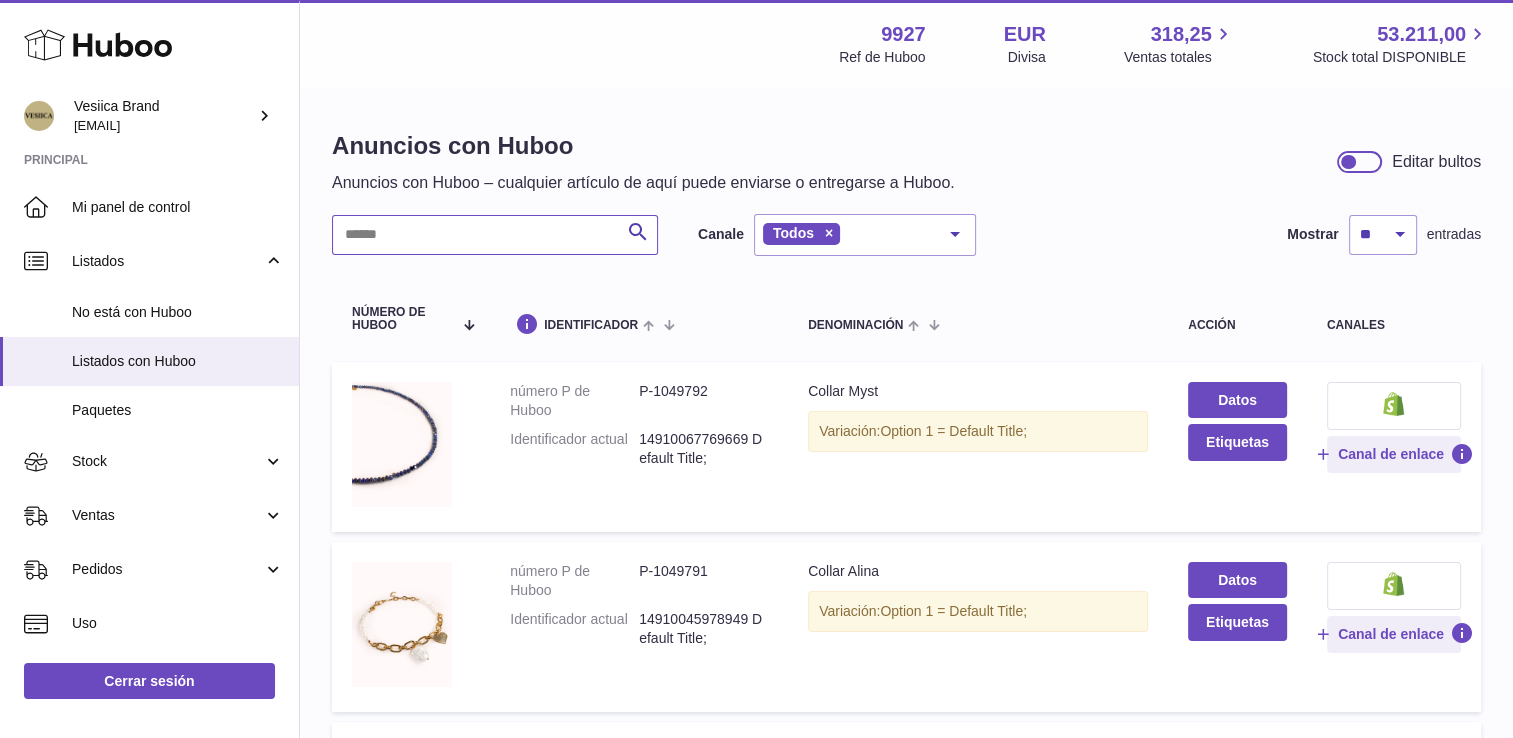 click at bounding box center [495, 235] 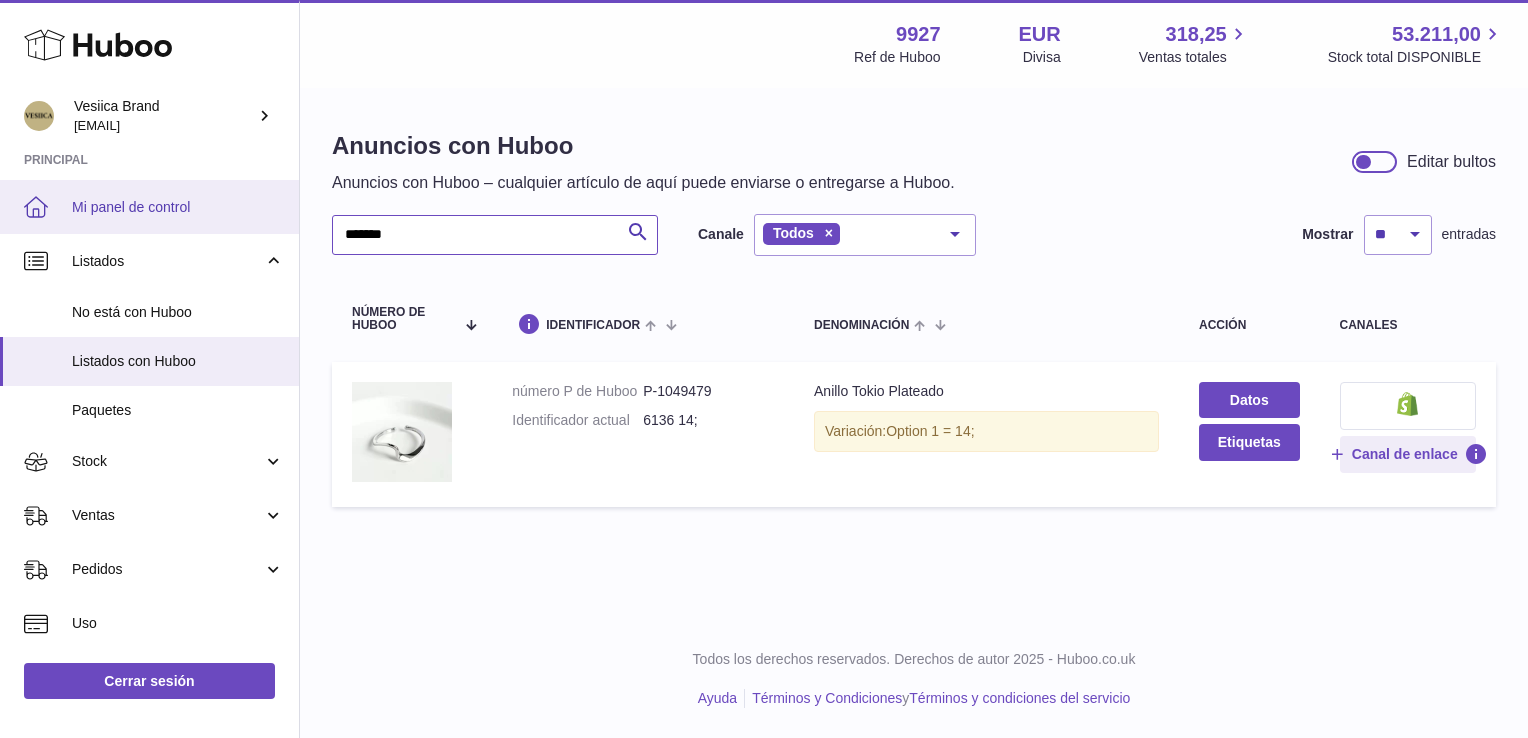 drag, startPoint x: 486, startPoint y: 238, endPoint x: 258, endPoint y: 229, distance: 228.17757 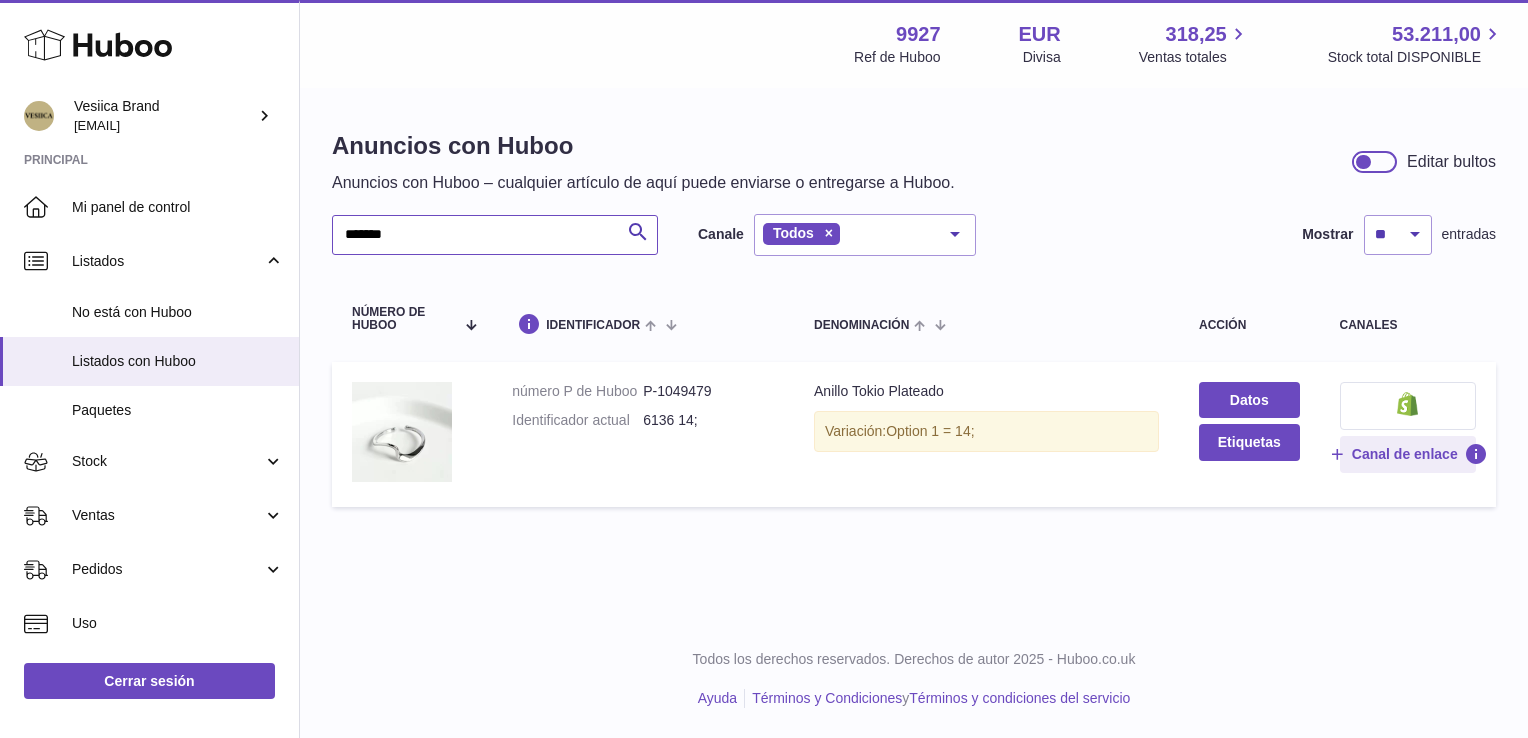 paste 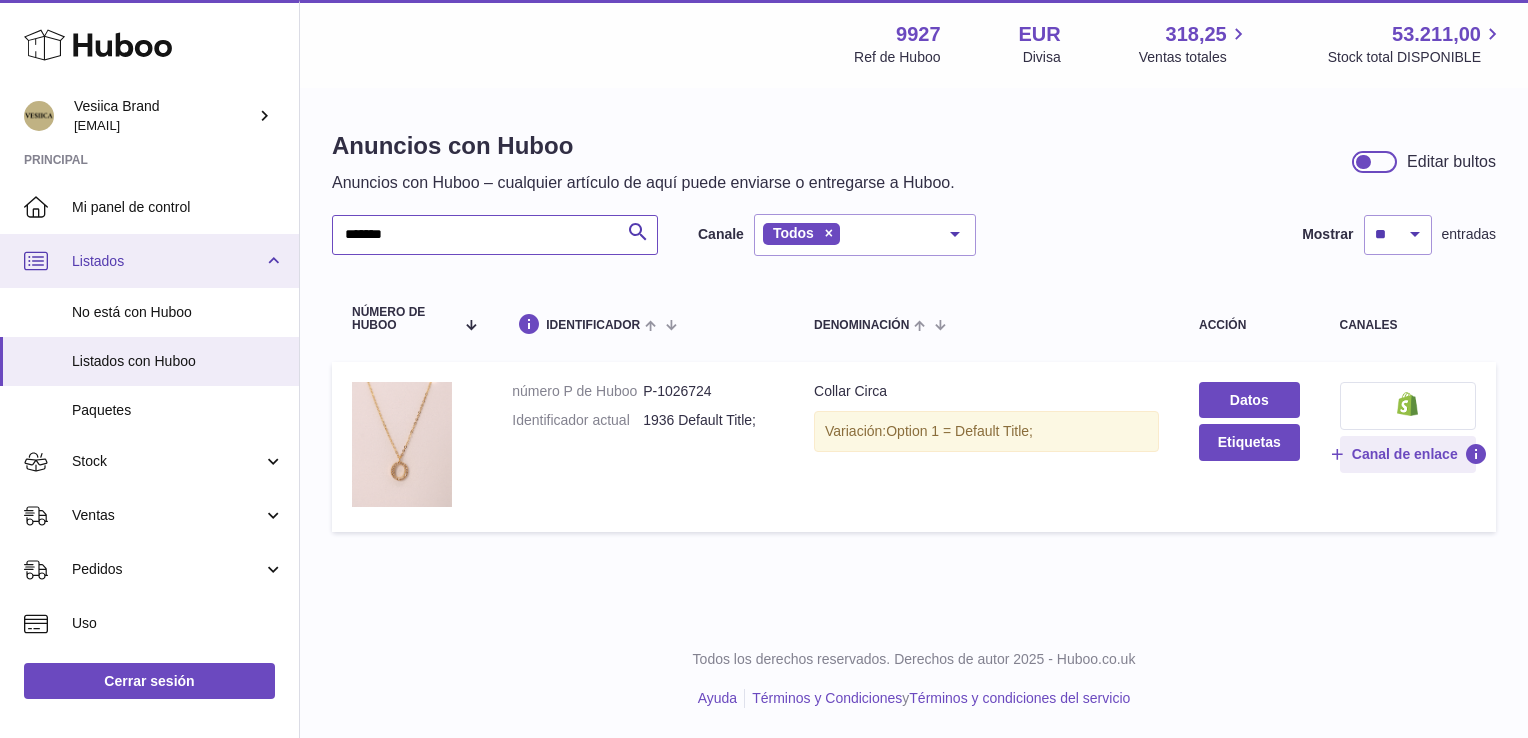 drag, startPoint x: 446, startPoint y: 240, endPoint x: 253, endPoint y: 244, distance: 193.04144 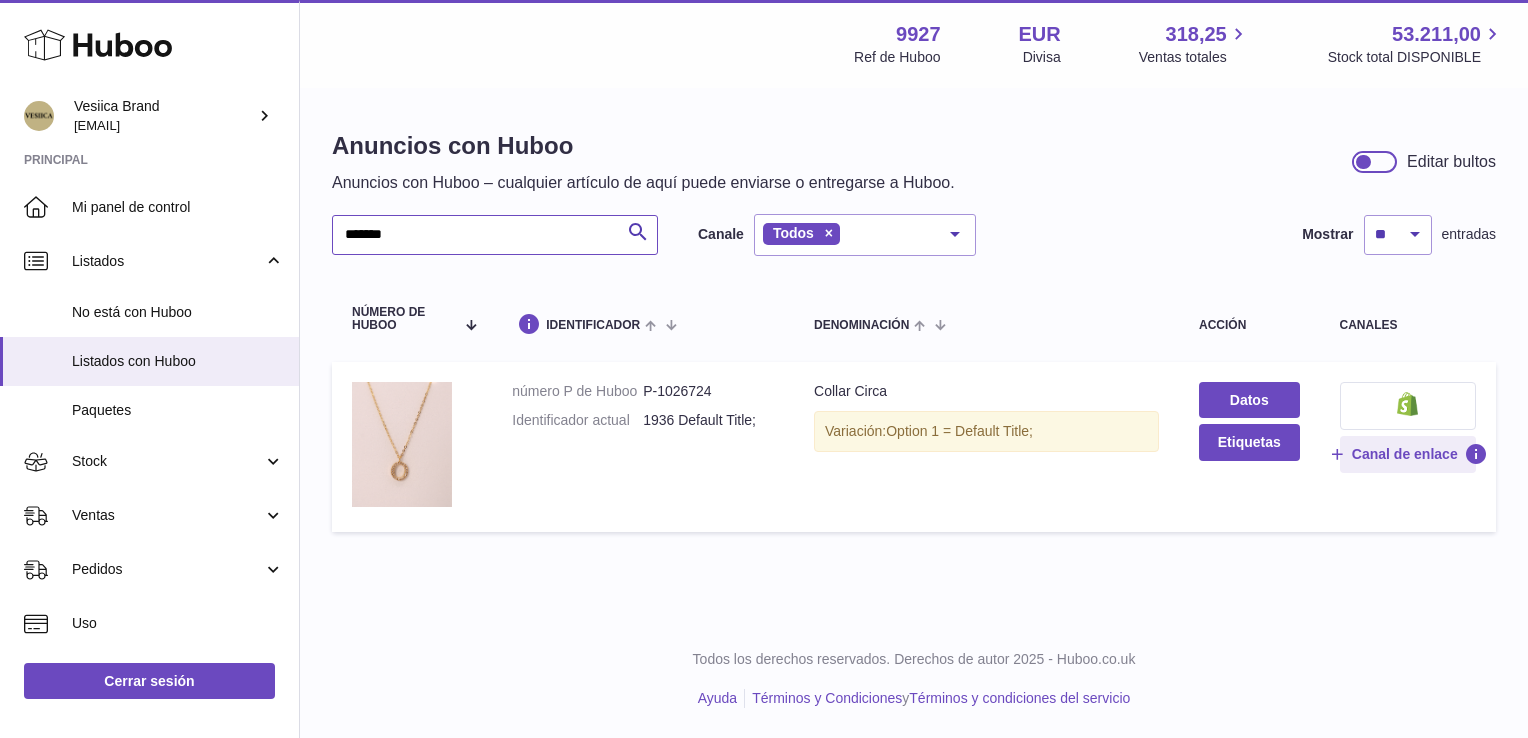 paste 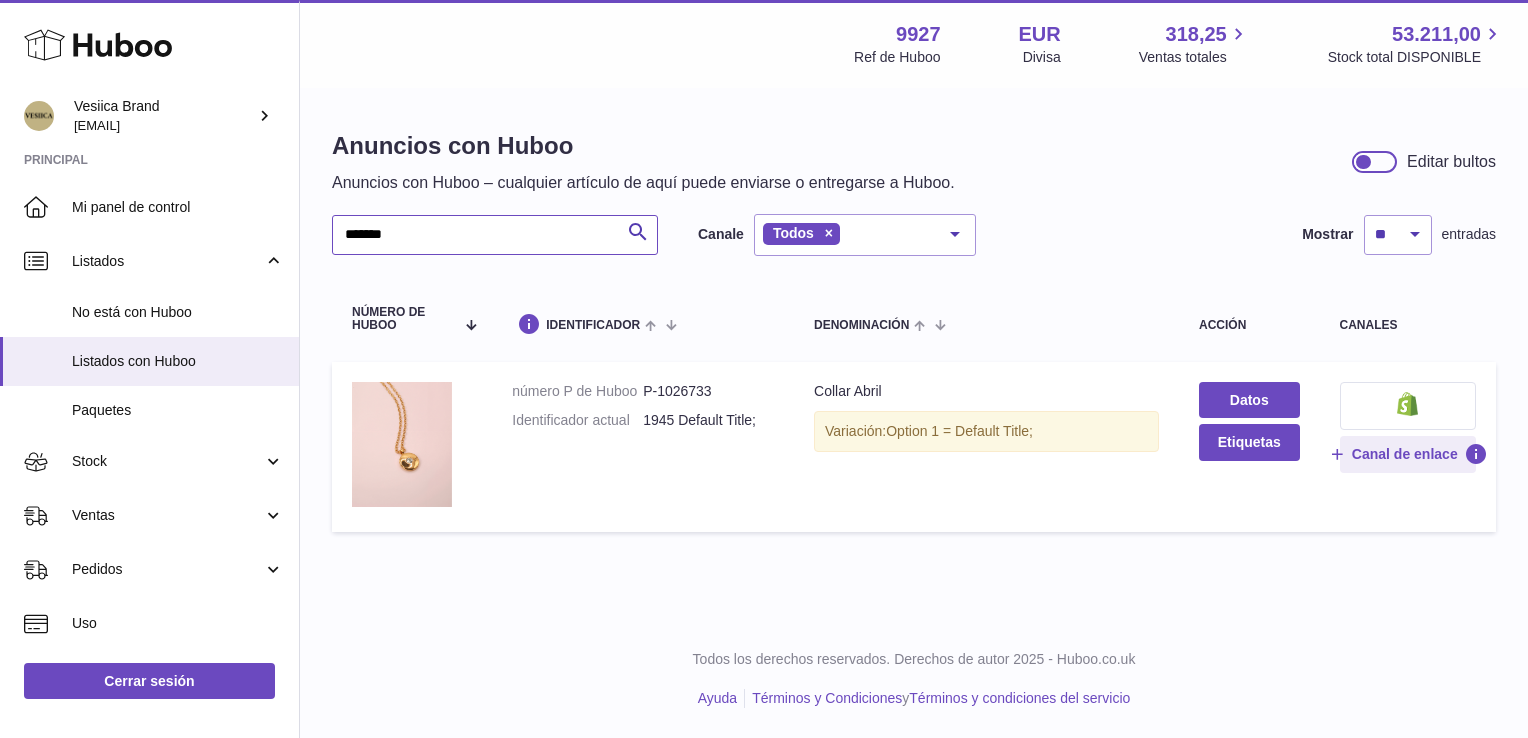 drag, startPoint x: 431, startPoint y: 241, endPoint x: 315, endPoint y: 240, distance: 116.00431 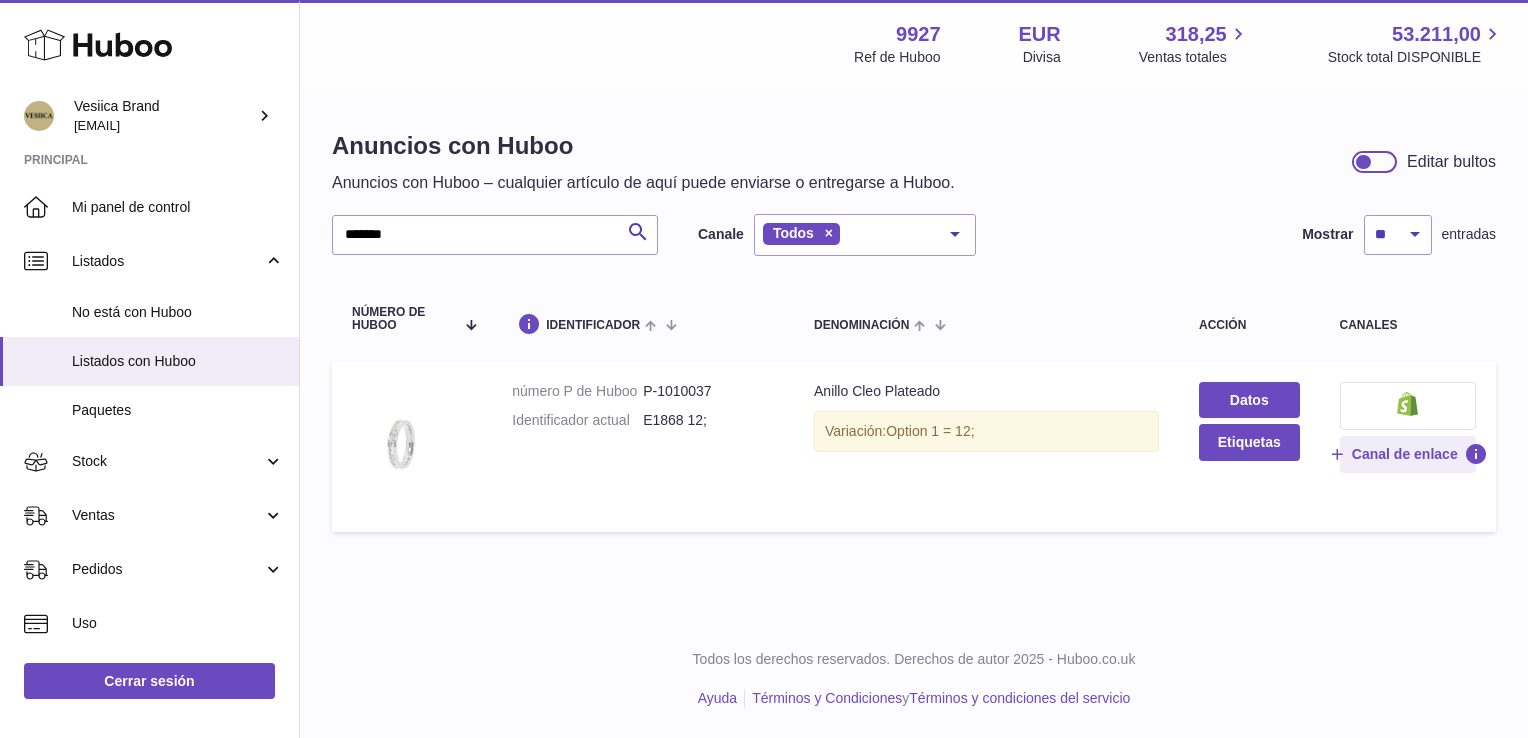 click at bounding box center (402, 444) 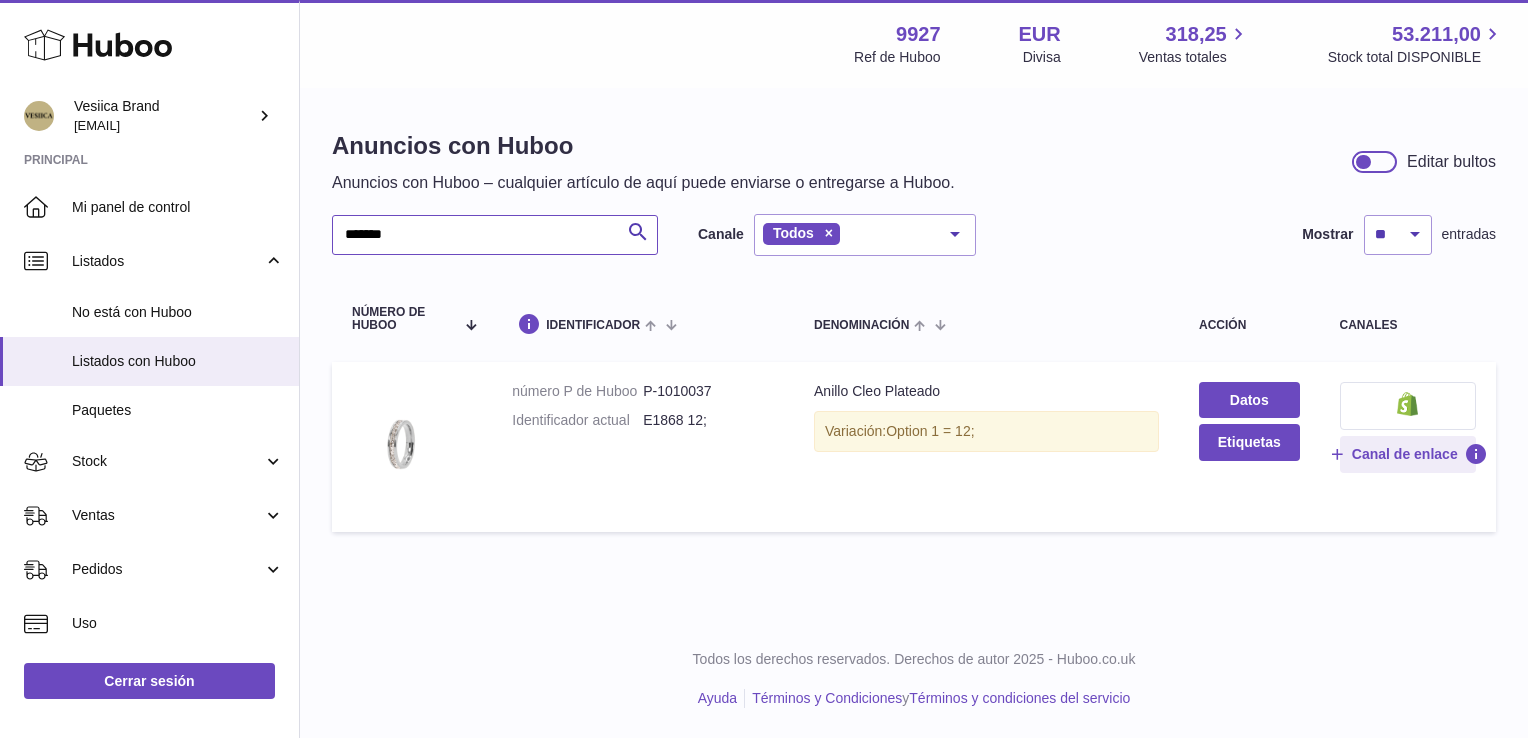 drag, startPoint x: 440, startPoint y: 250, endPoint x: 321, endPoint y: 248, distance: 119.01681 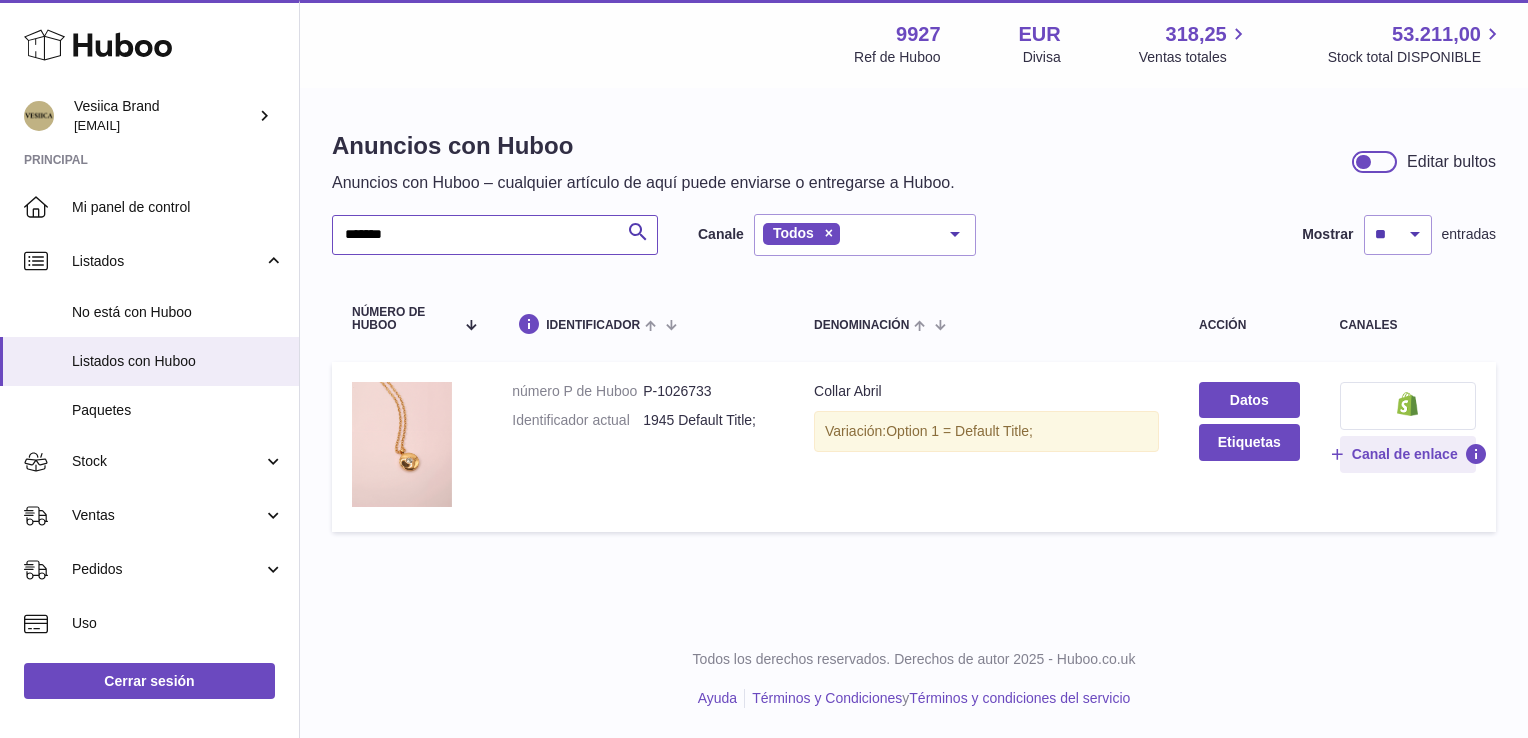 type on "*******" 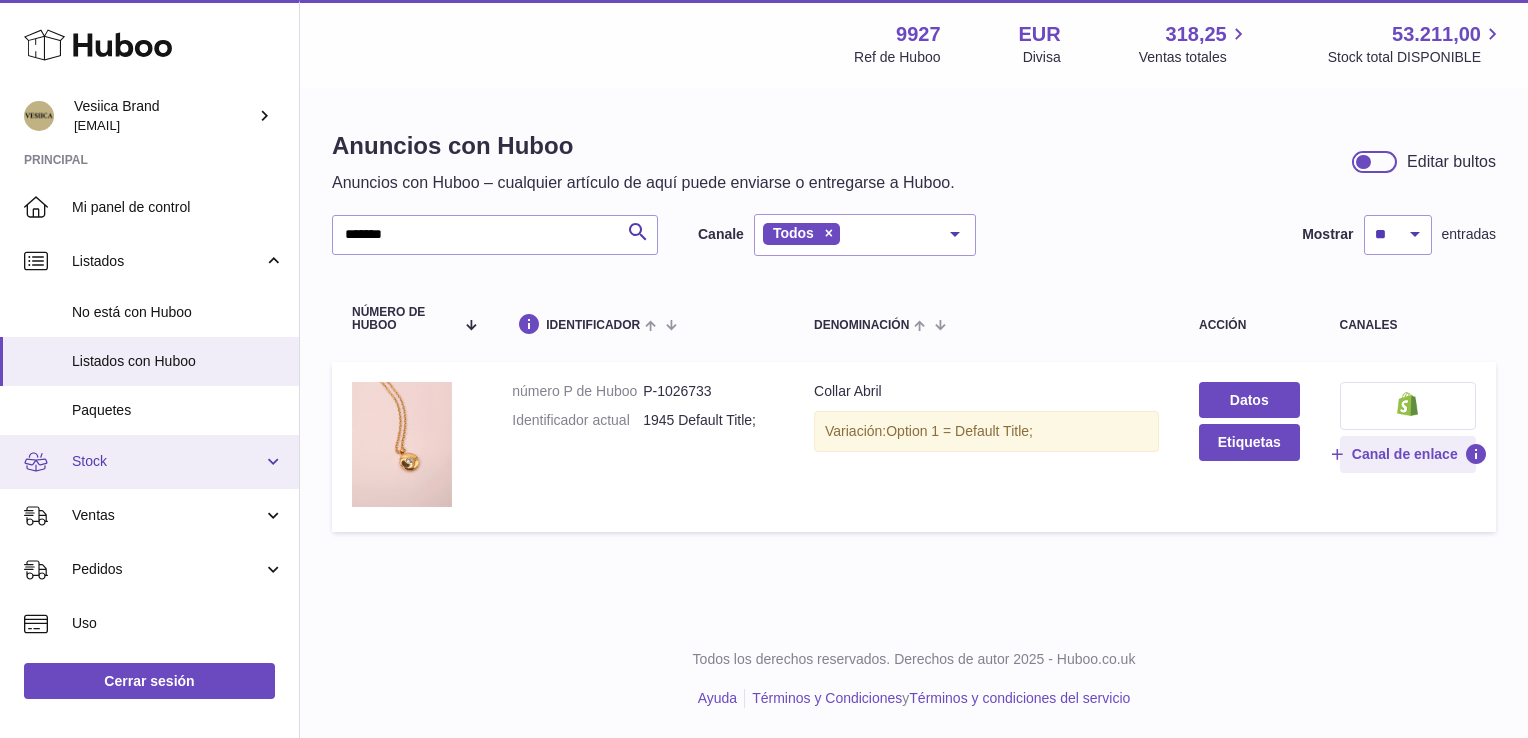 click on "Stock" at bounding box center [149, 462] 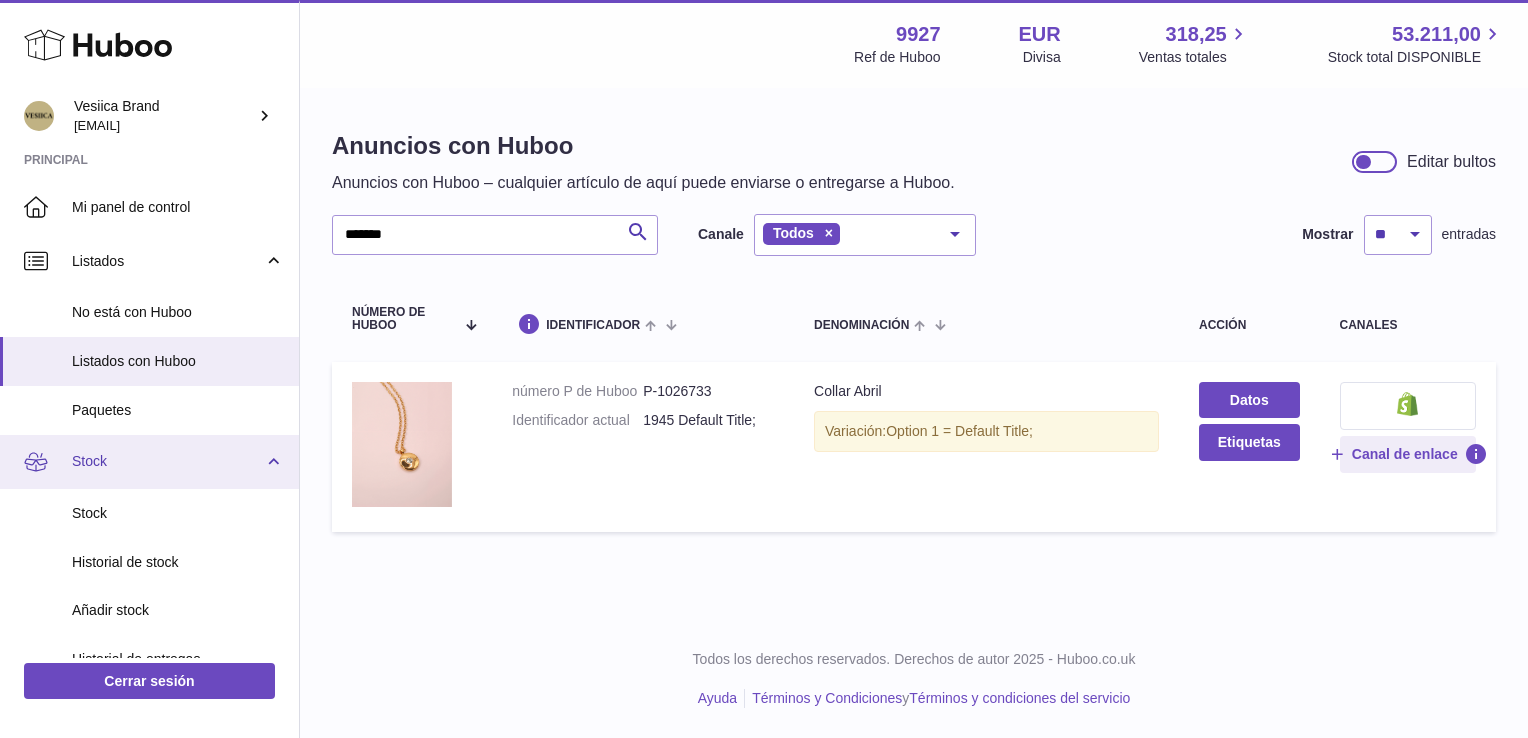 click on "Stock" at bounding box center (167, 461) 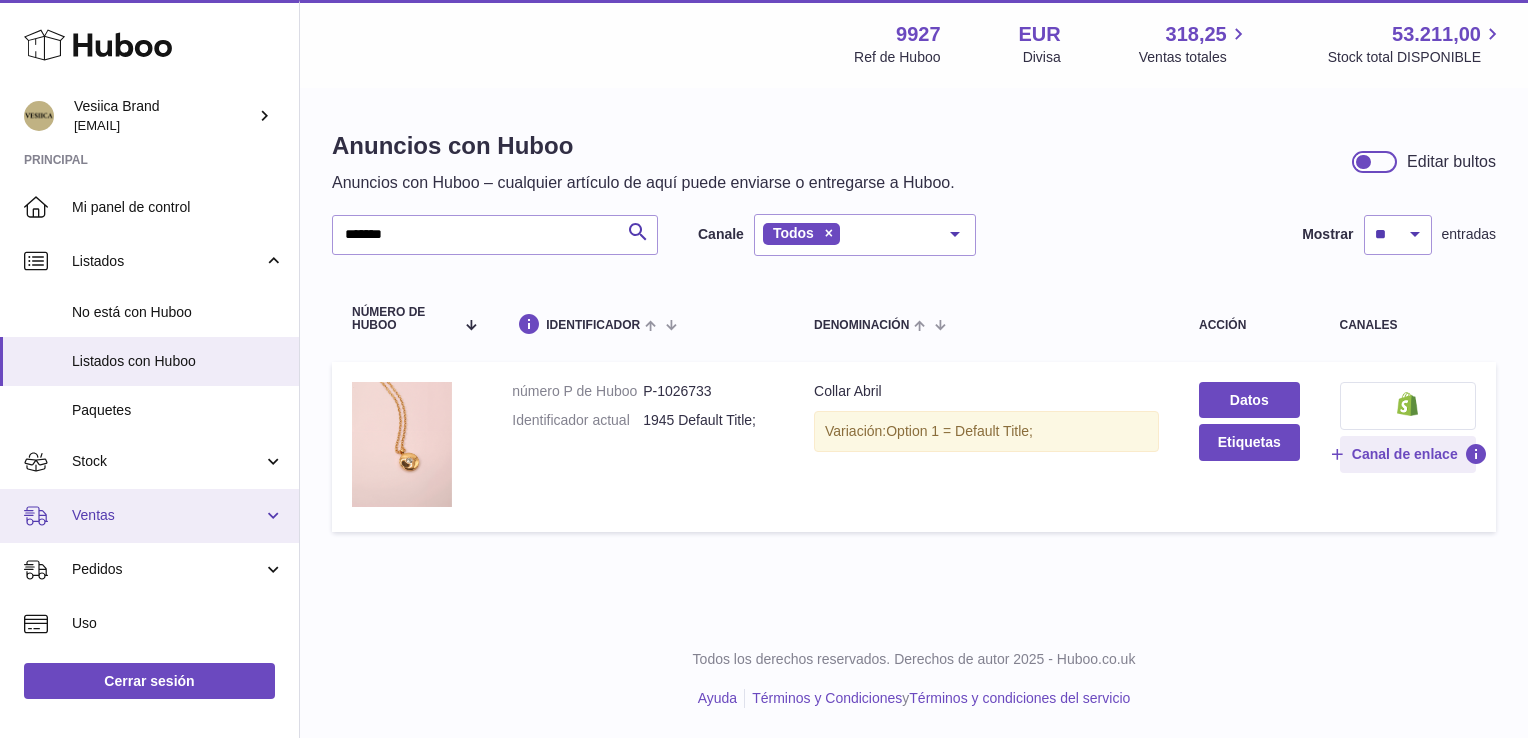 click on "Ventas" at bounding box center (167, 515) 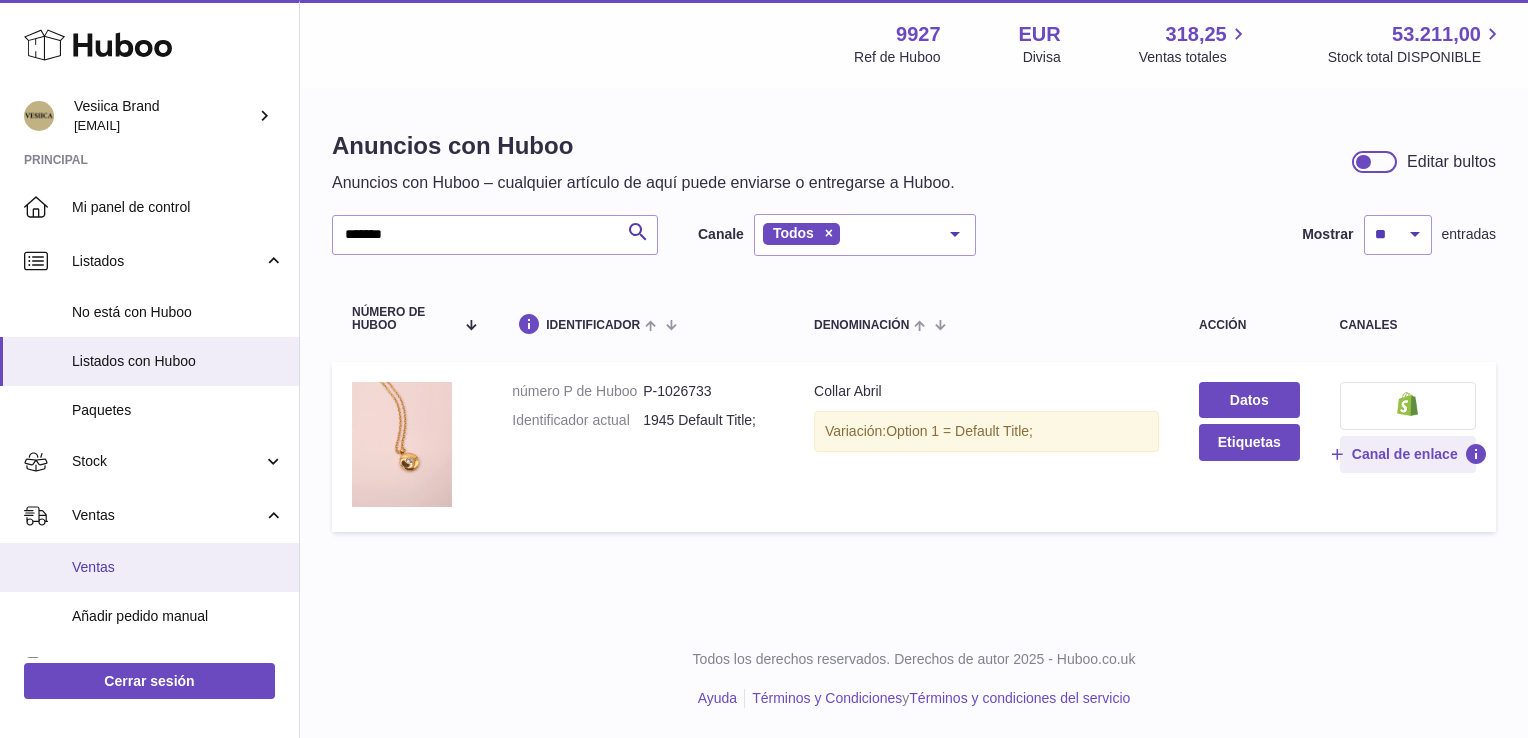 click on "Ventas" at bounding box center [178, 567] 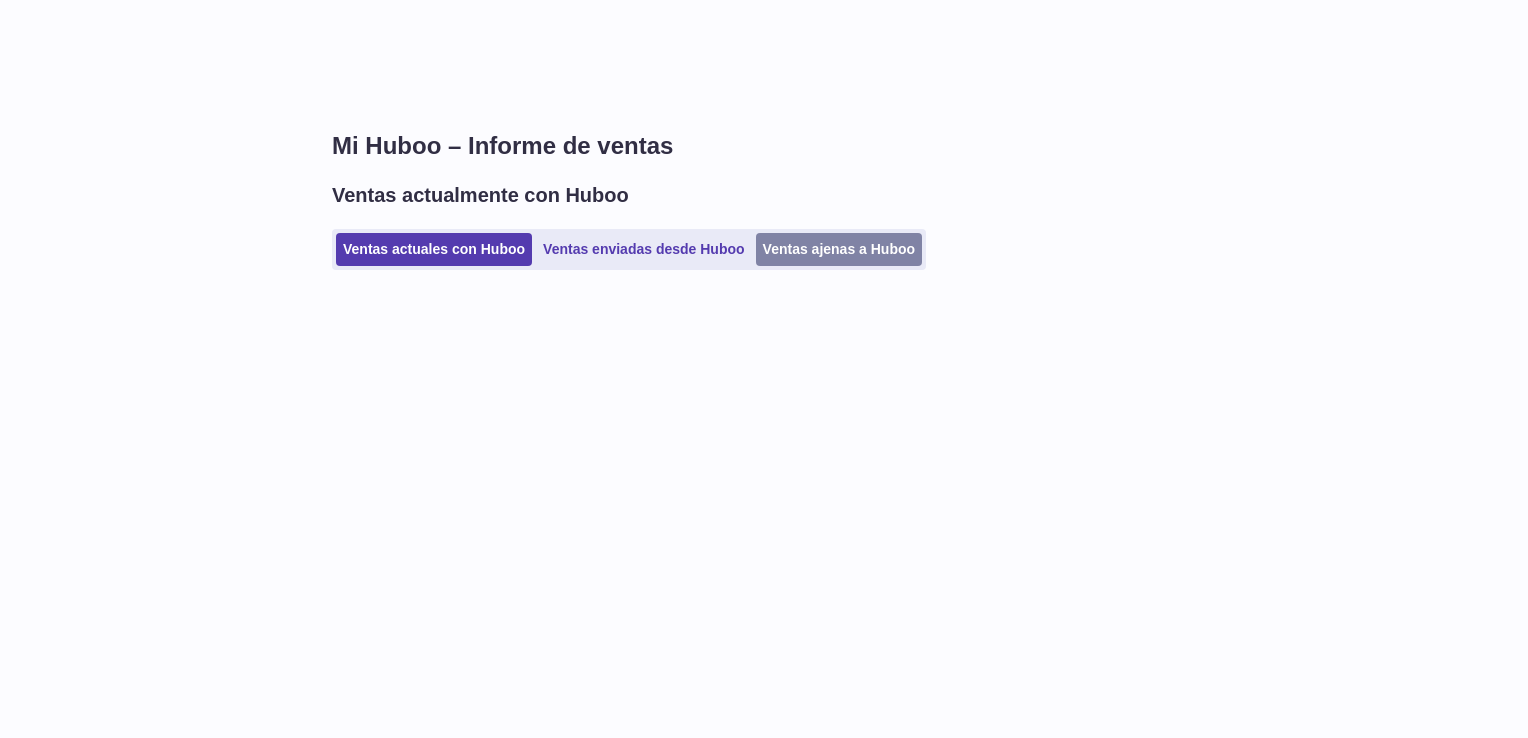 scroll, scrollTop: 0, scrollLeft: 0, axis: both 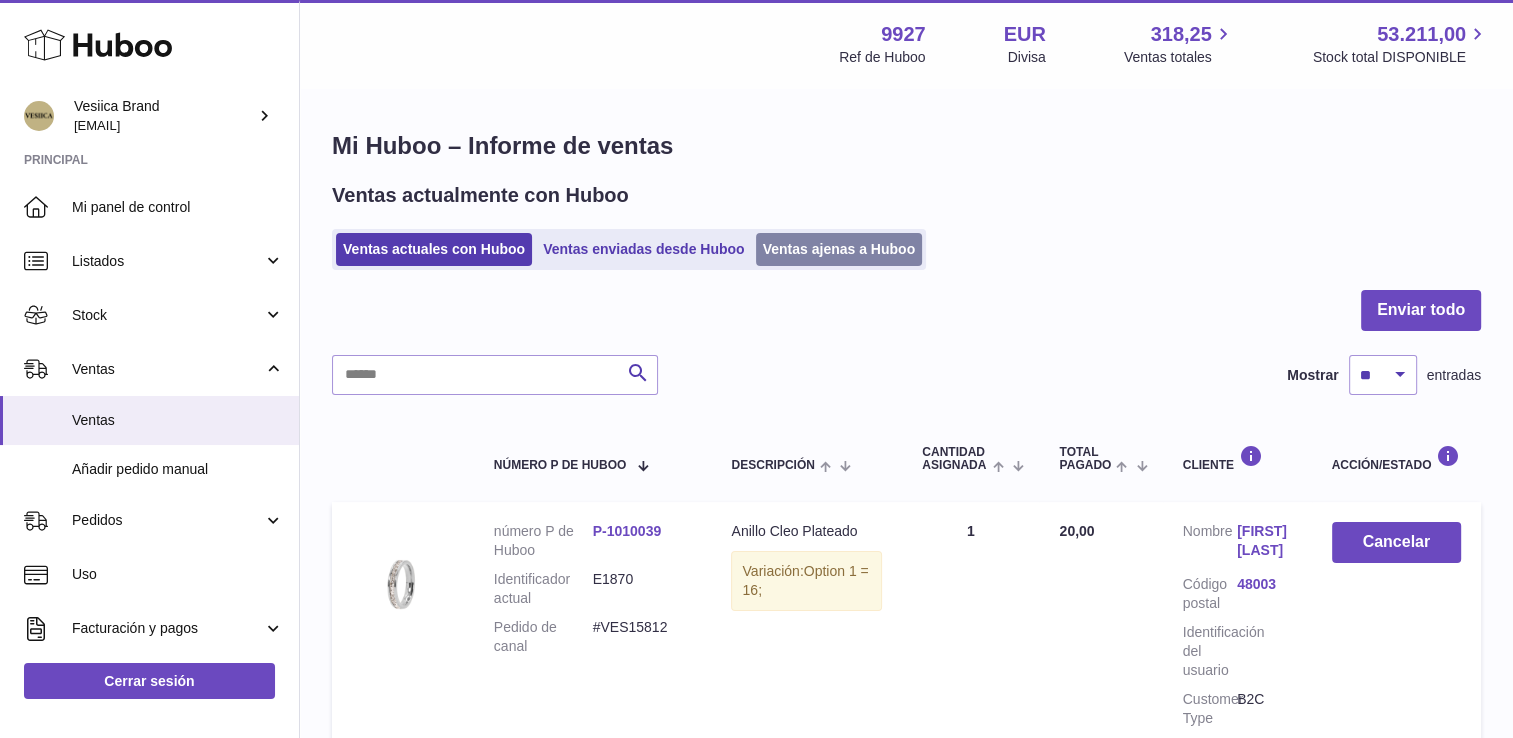 click on "Ventas ajenas a Huboo" at bounding box center (839, 249) 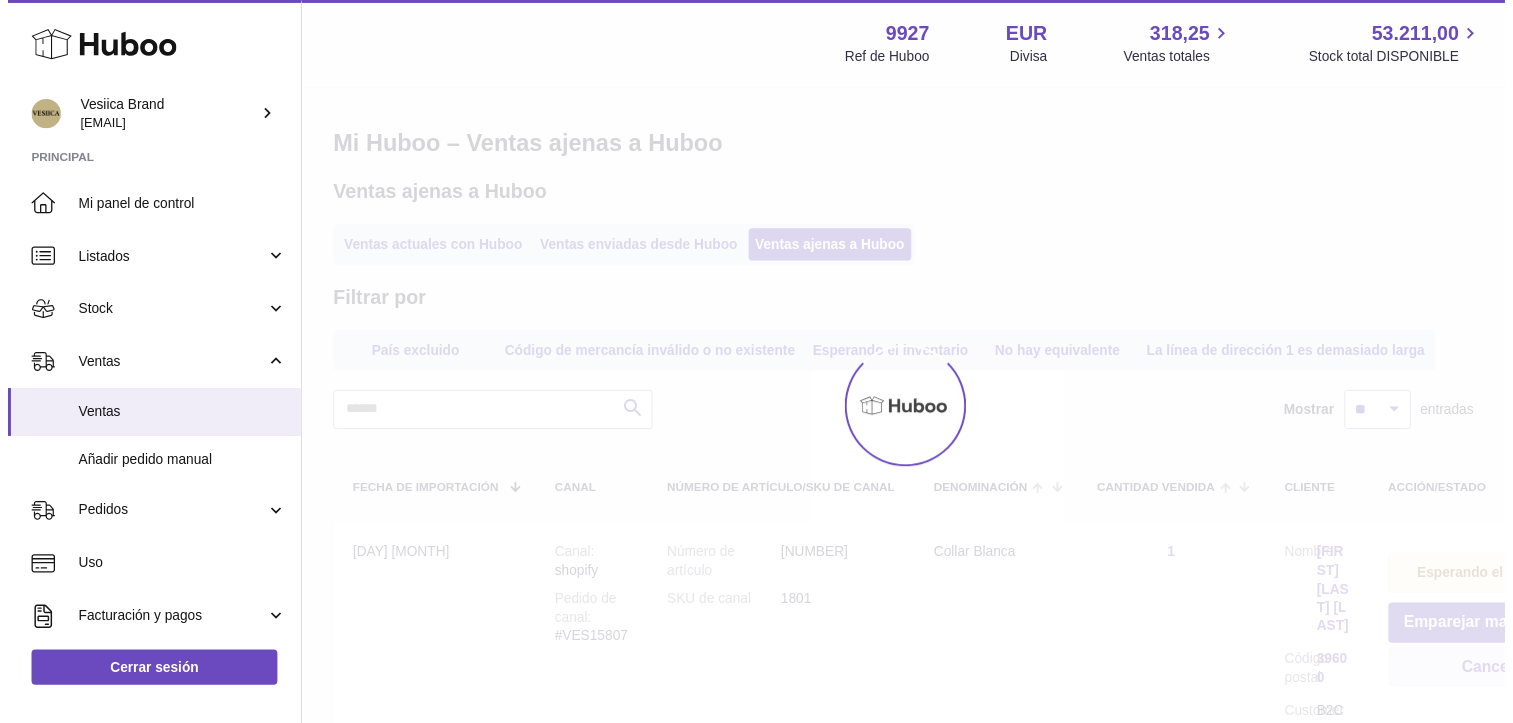 scroll, scrollTop: 0, scrollLeft: 0, axis: both 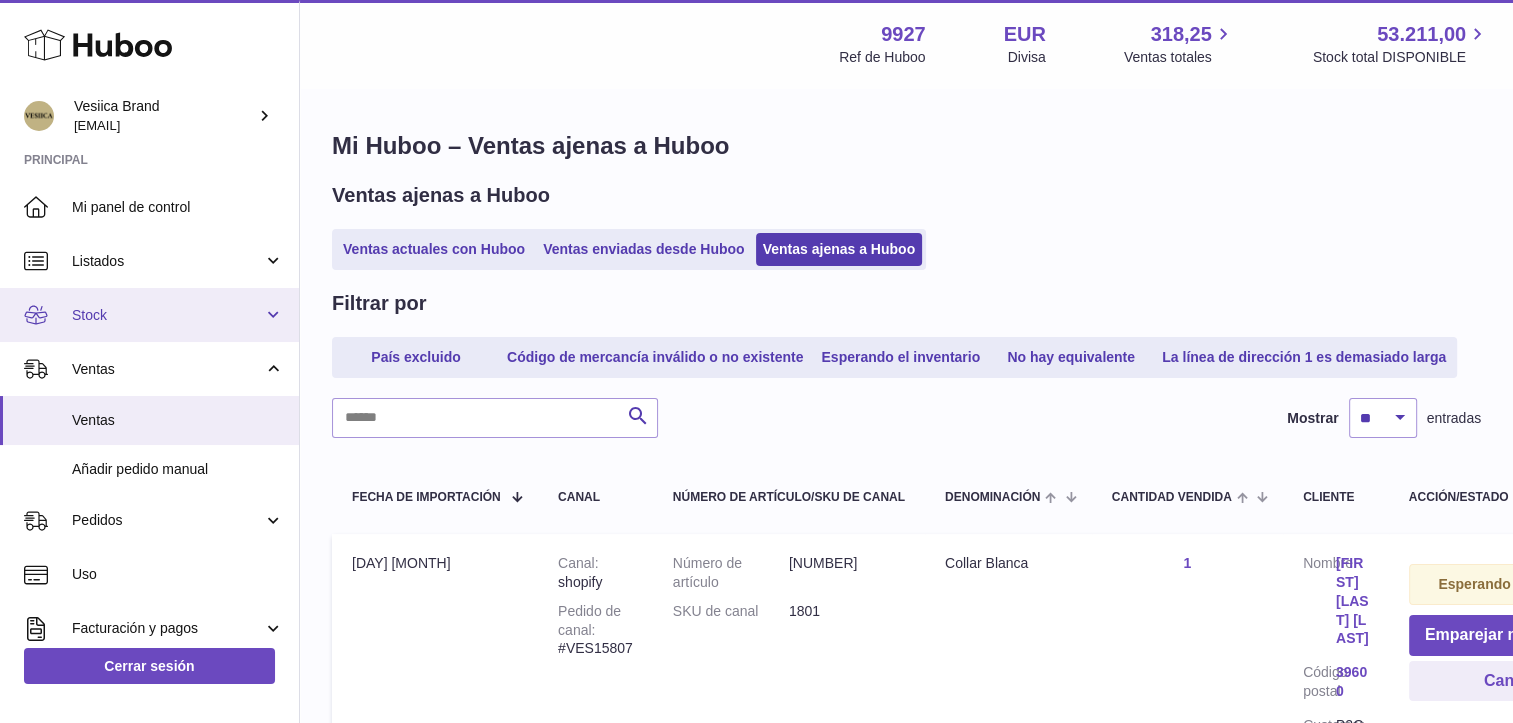 click on "Stock" at bounding box center (167, 315) 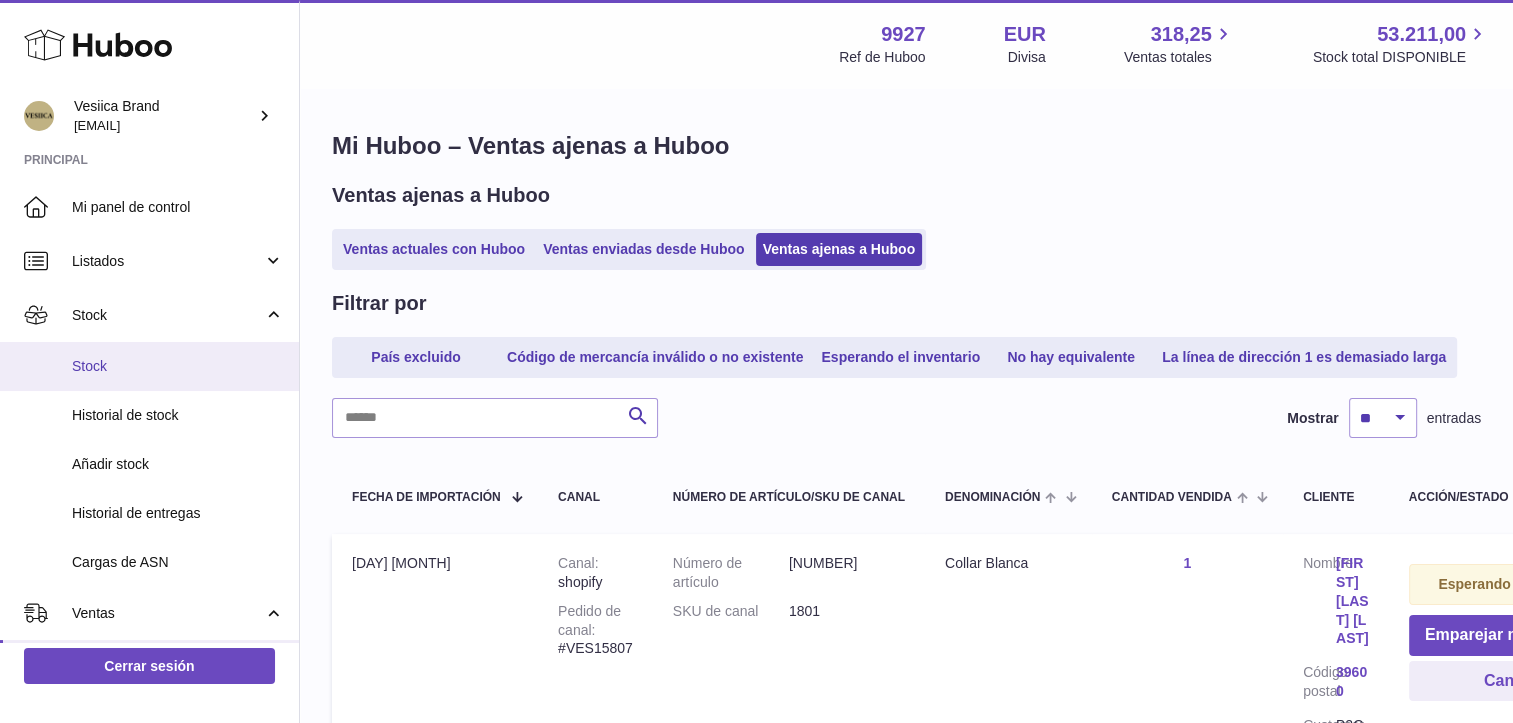 click on "Stock" at bounding box center [178, 366] 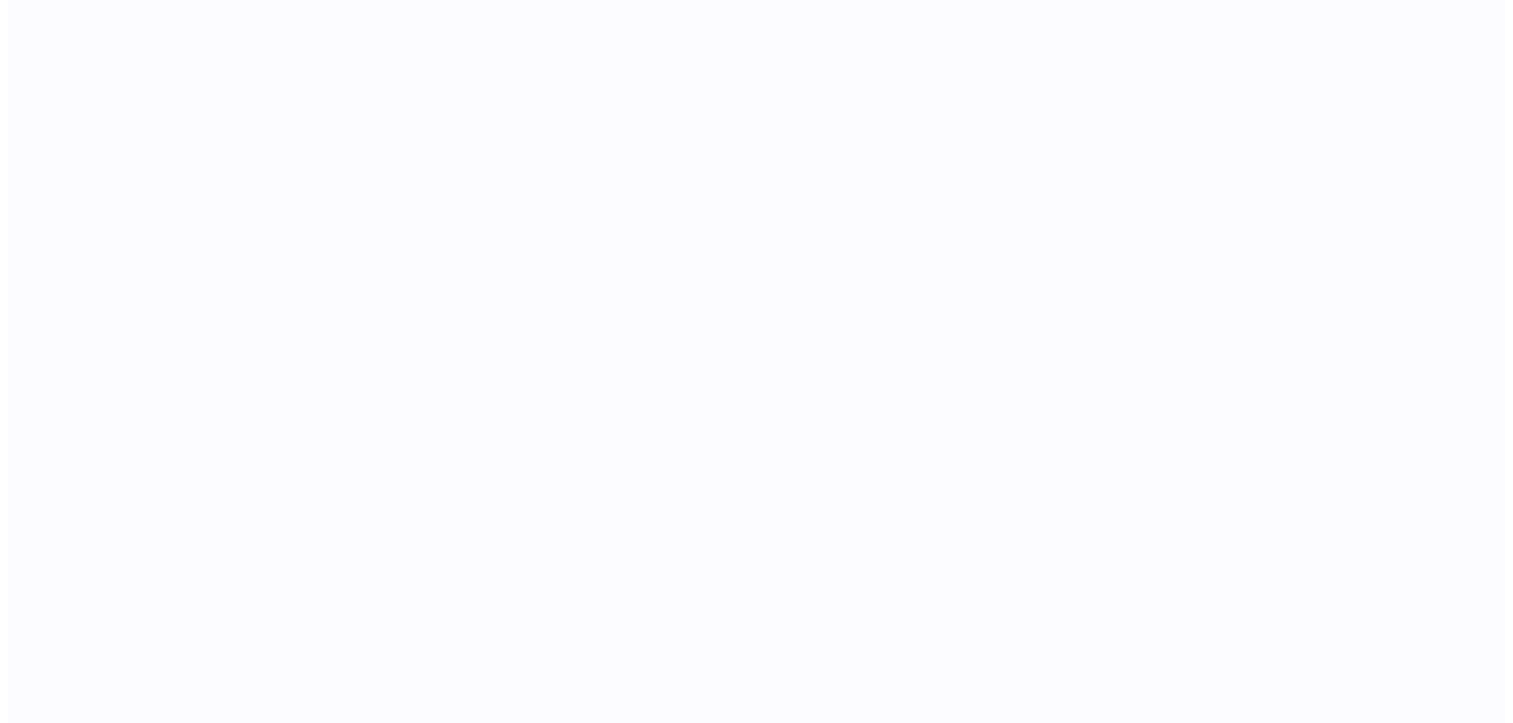 scroll, scrollTop: 0, scrollLeft: 0, axis: both 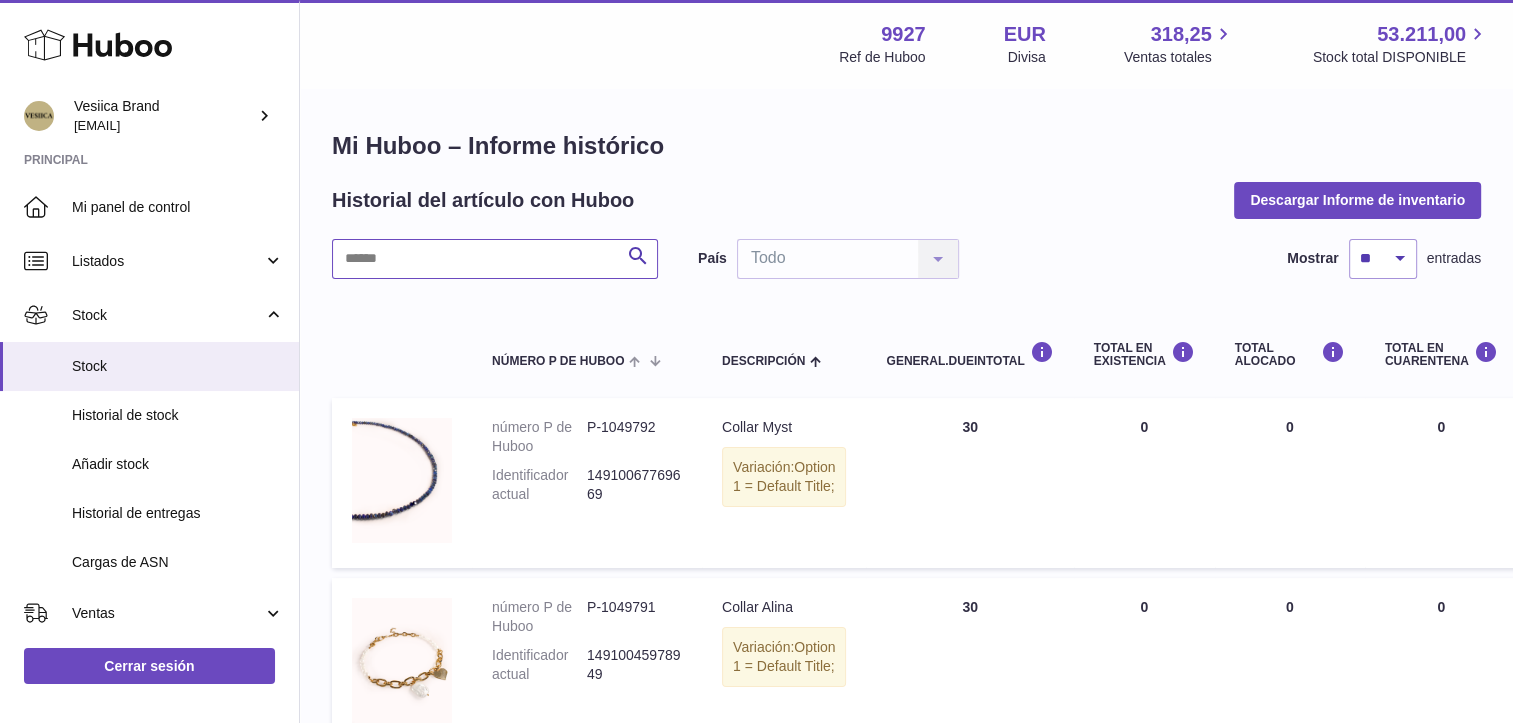click at bounding box center (495, 259) 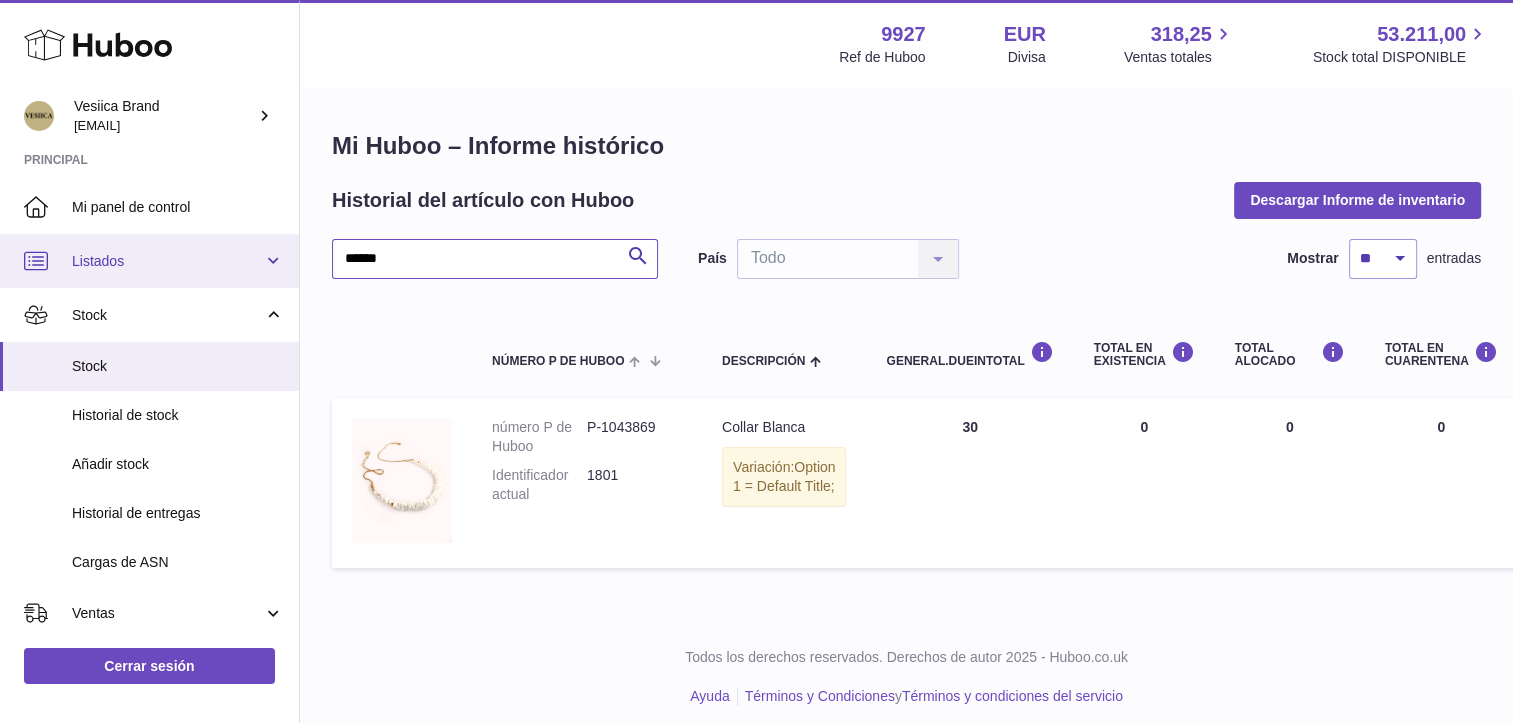 drag, startPoint x: 480, startPoint y: 255, endPoint x: 175, endPoint y: 253, distance: 305.00656 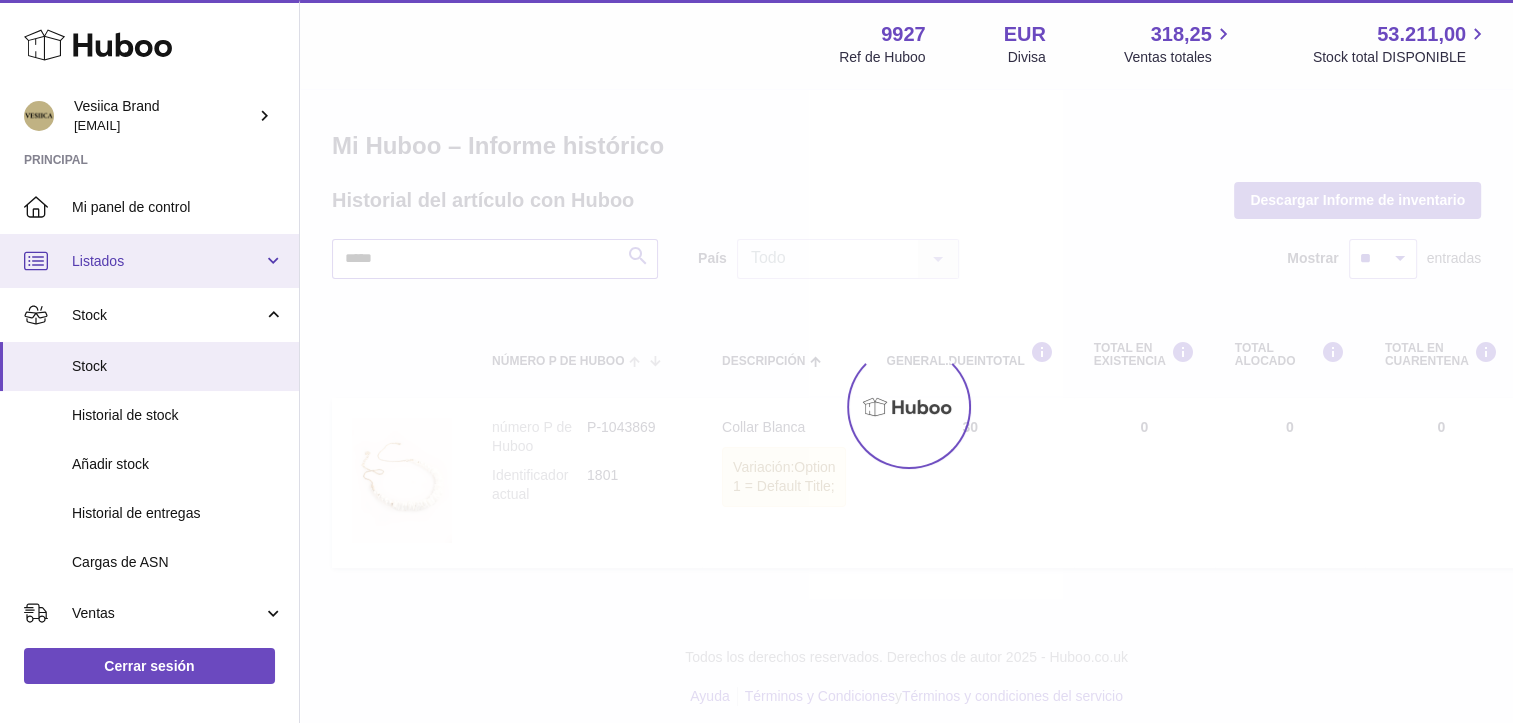 type on "*****" 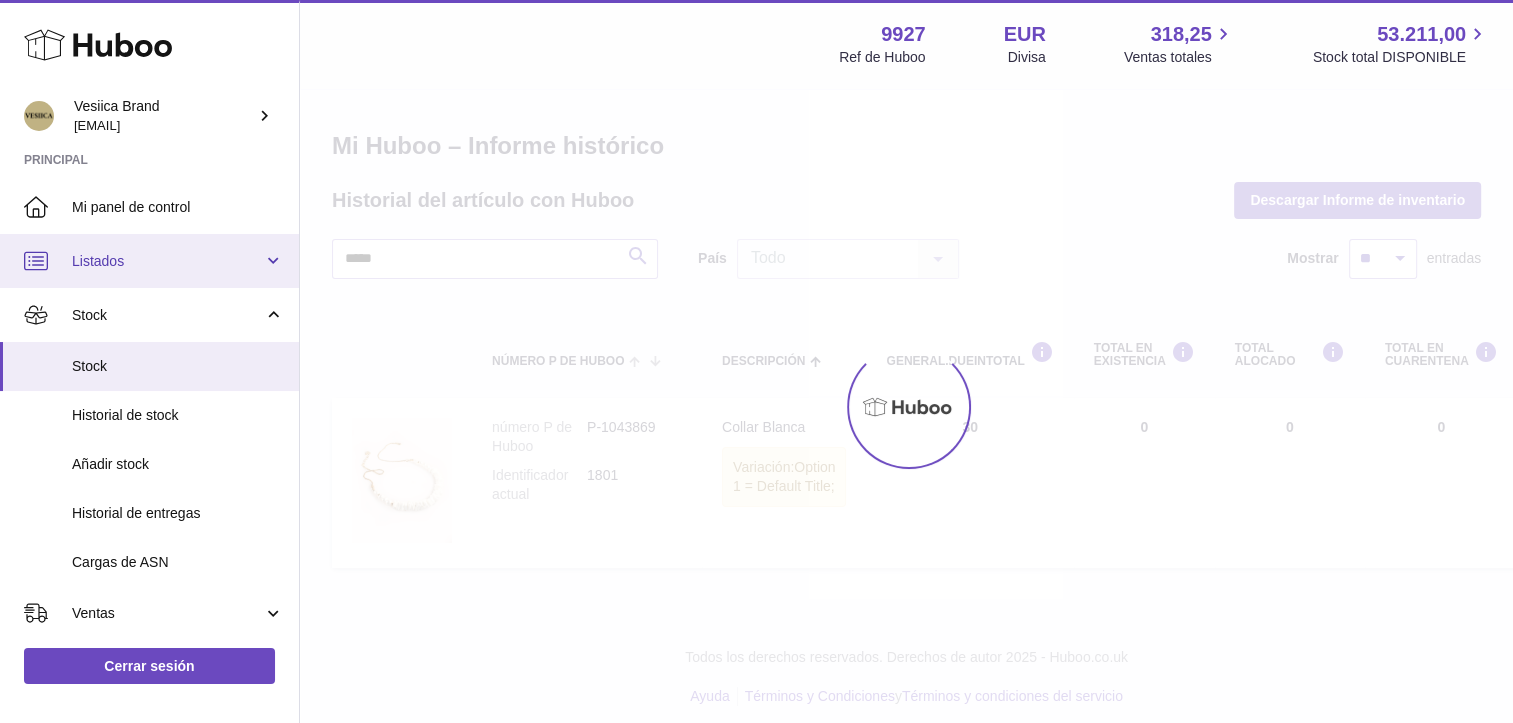 click on "Listados" at bounding box center [167, 261] 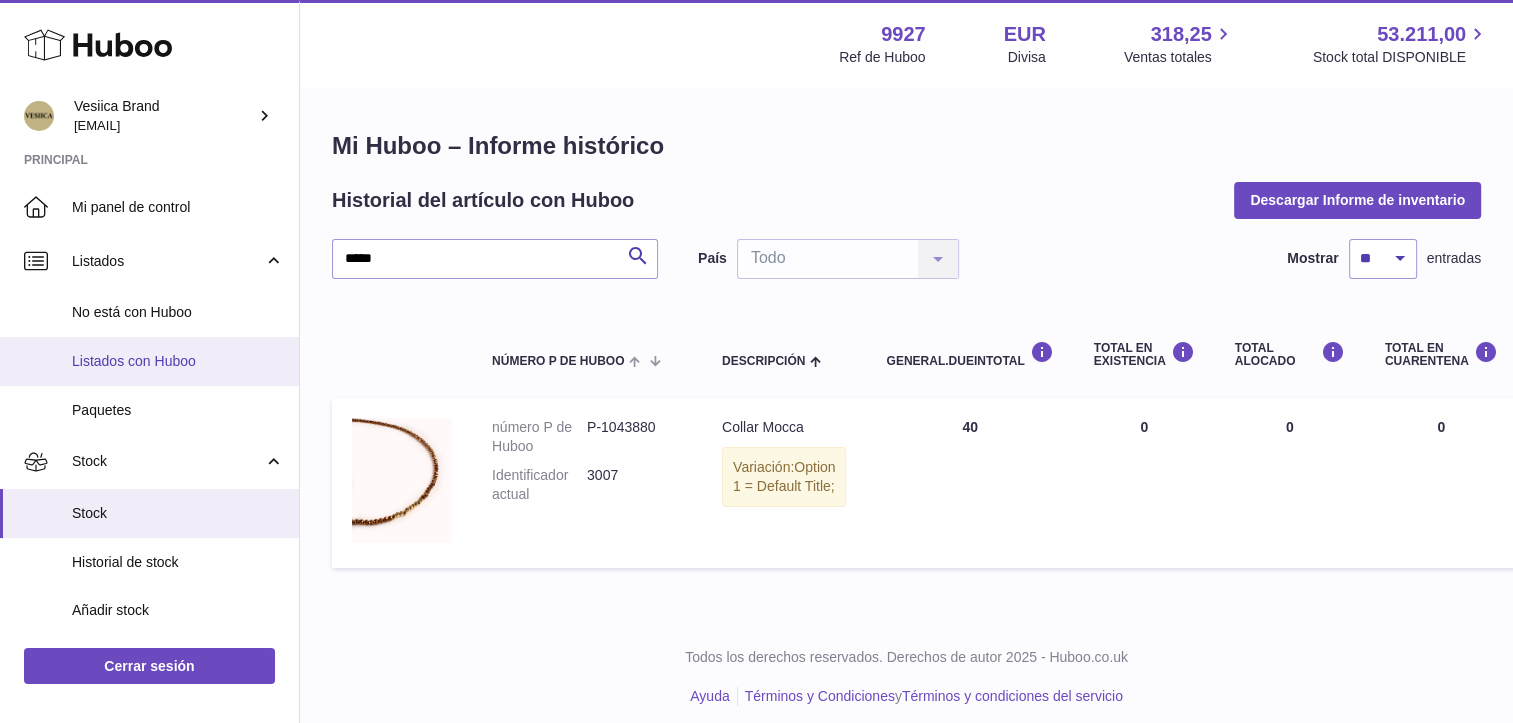 click on "Listados con Huboo" at bounding box center (178, 361) 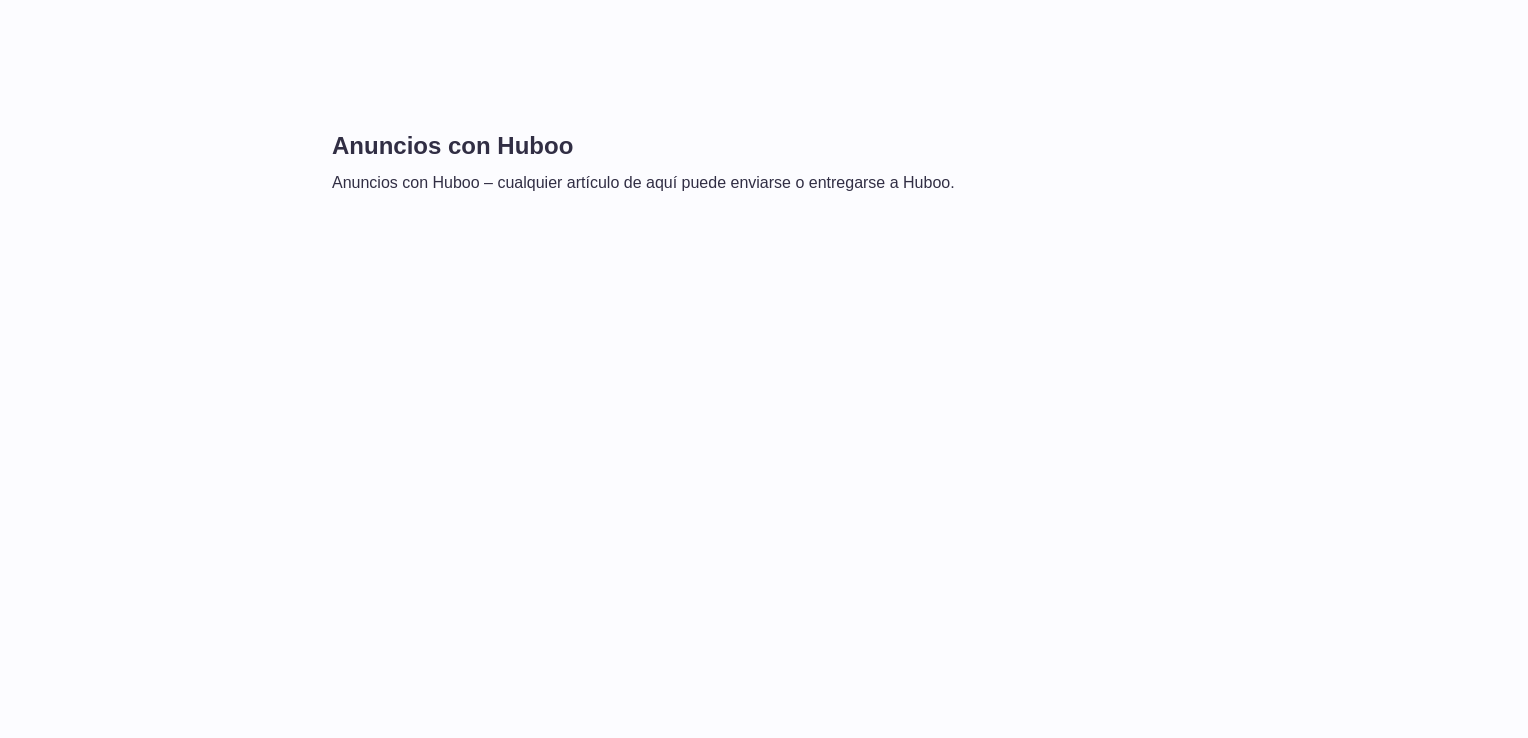 scroll, scrollTop: 0, scrollLeft: 0, axis: both 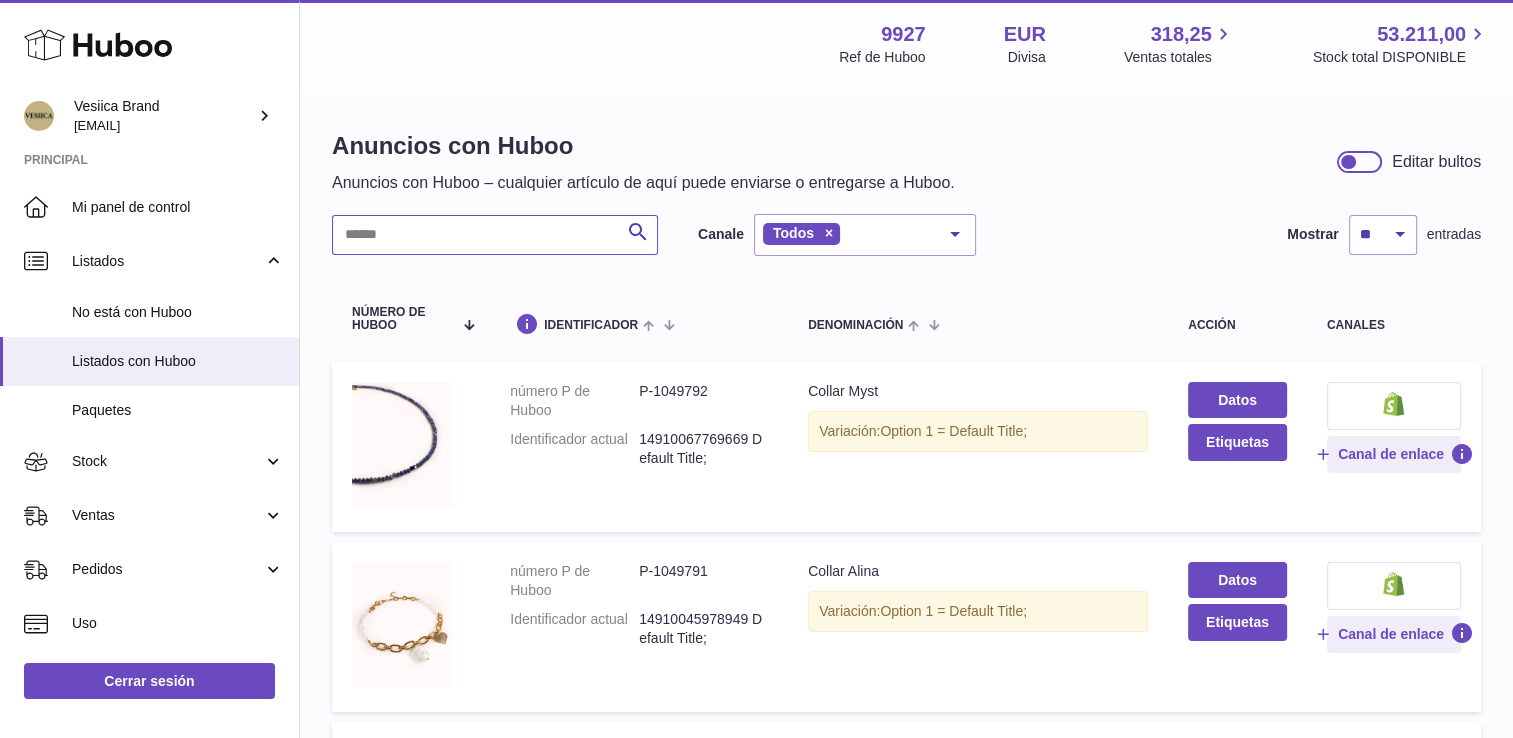click at bounding box center (495, 235) 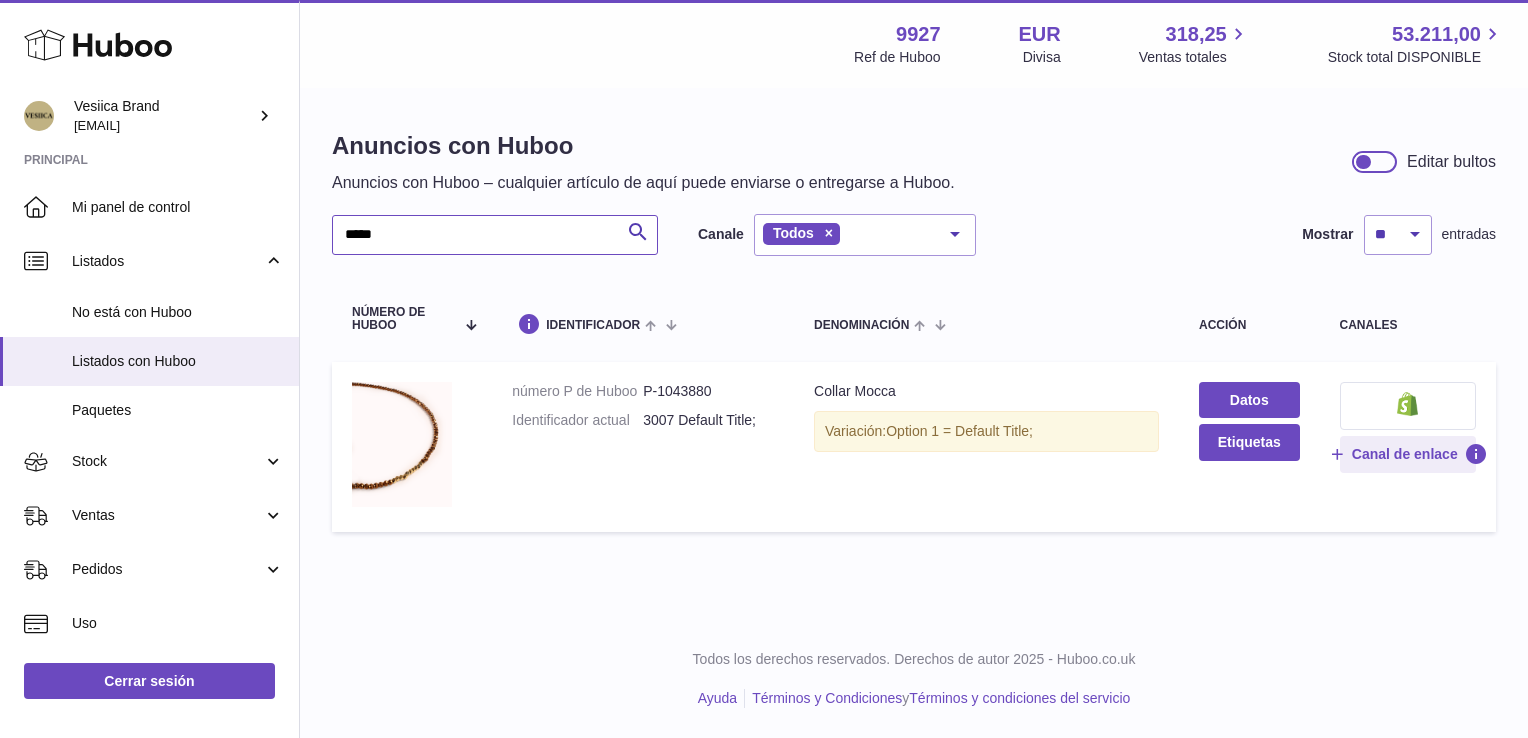 type on "*****" 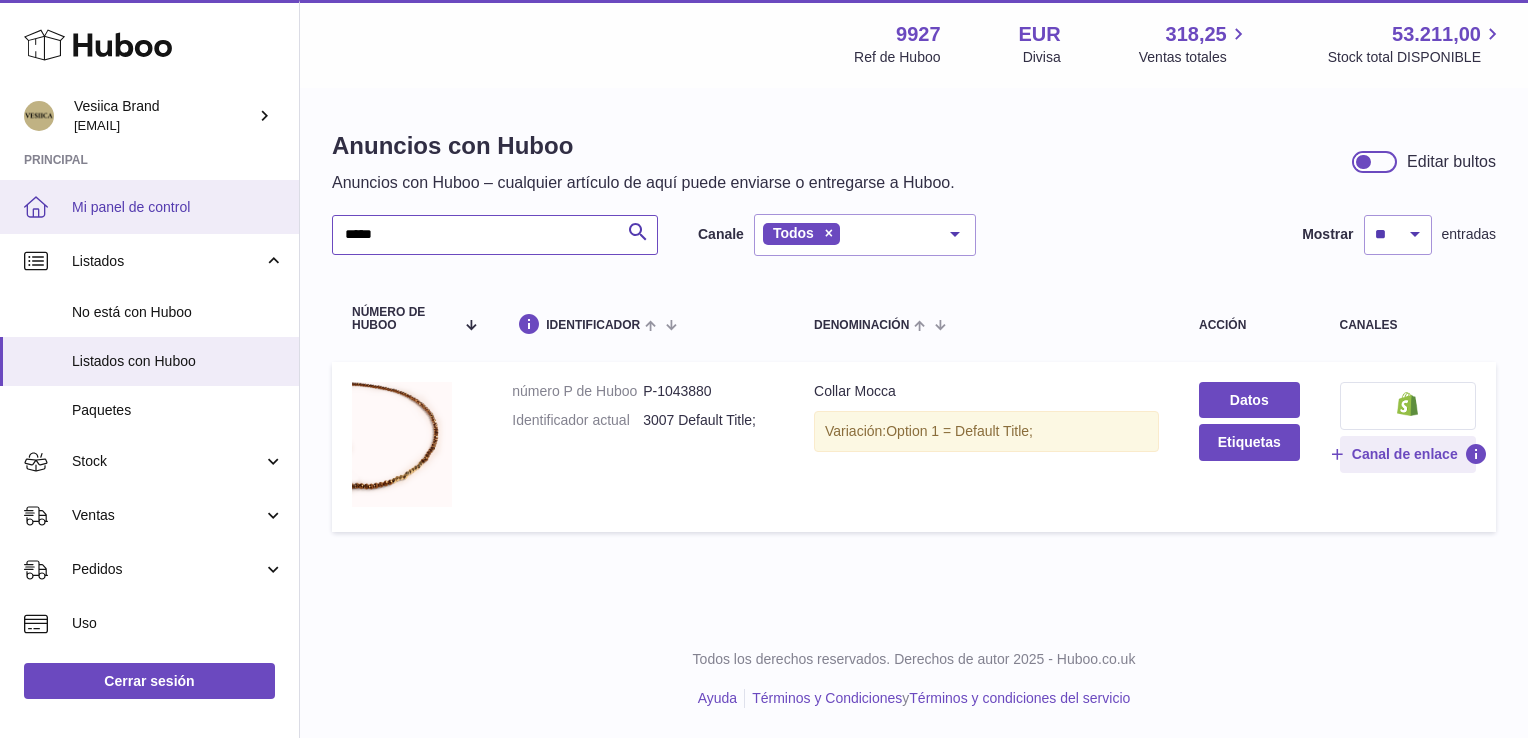 drag, startPoint x: 411, startPoint y: 237, endPoint x: 149, endPoint y: 218, distance: 262.68802 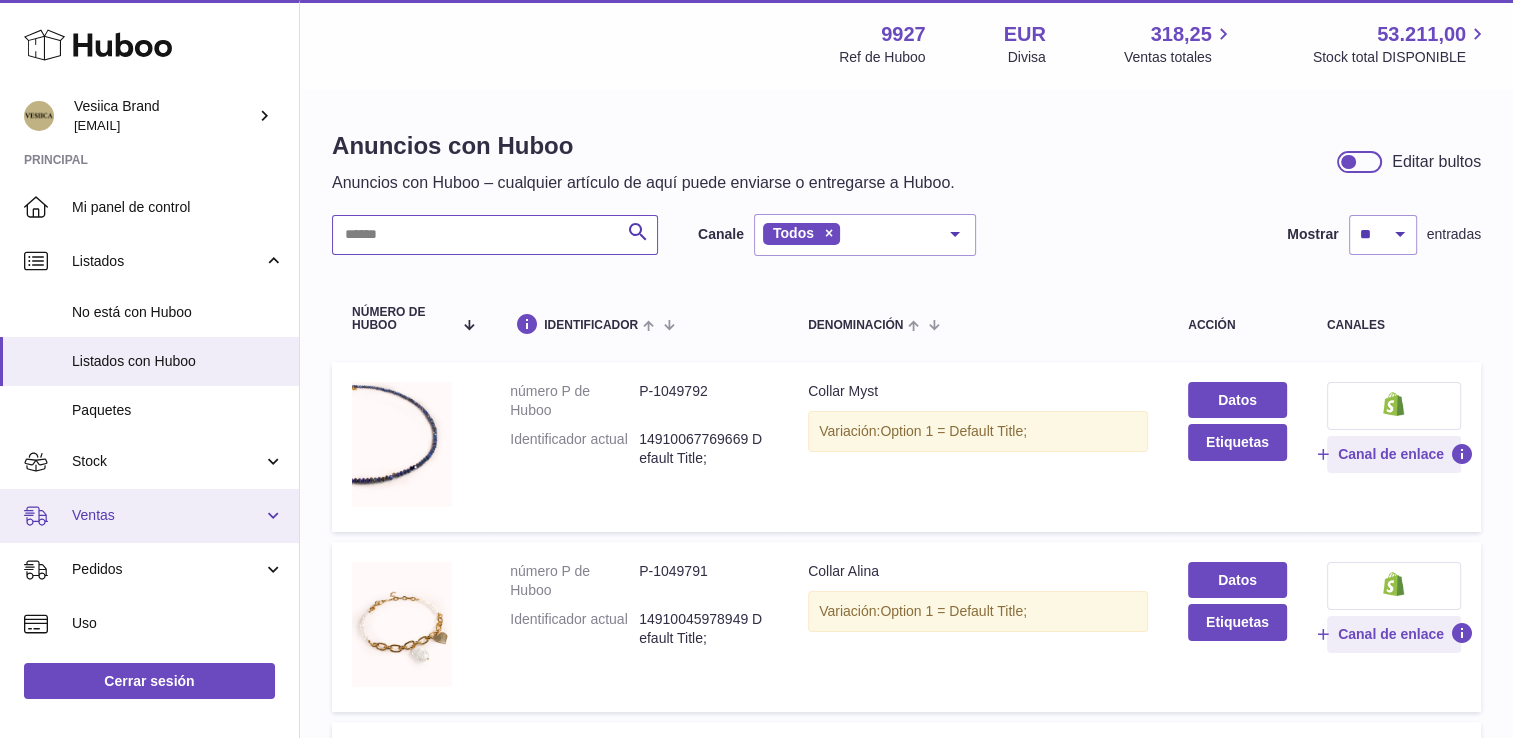 type 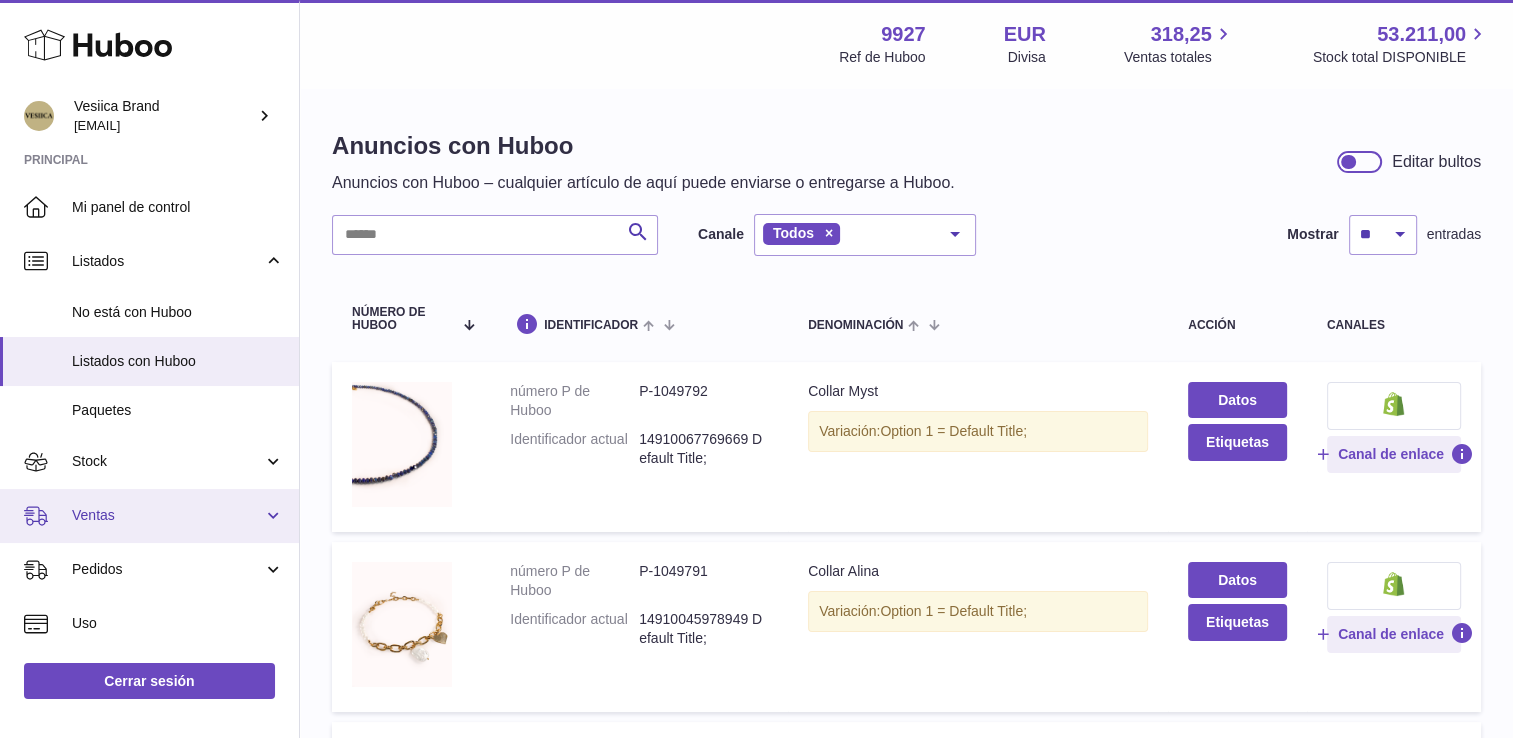 click on "Ventas" at bounding box center [167, 515] 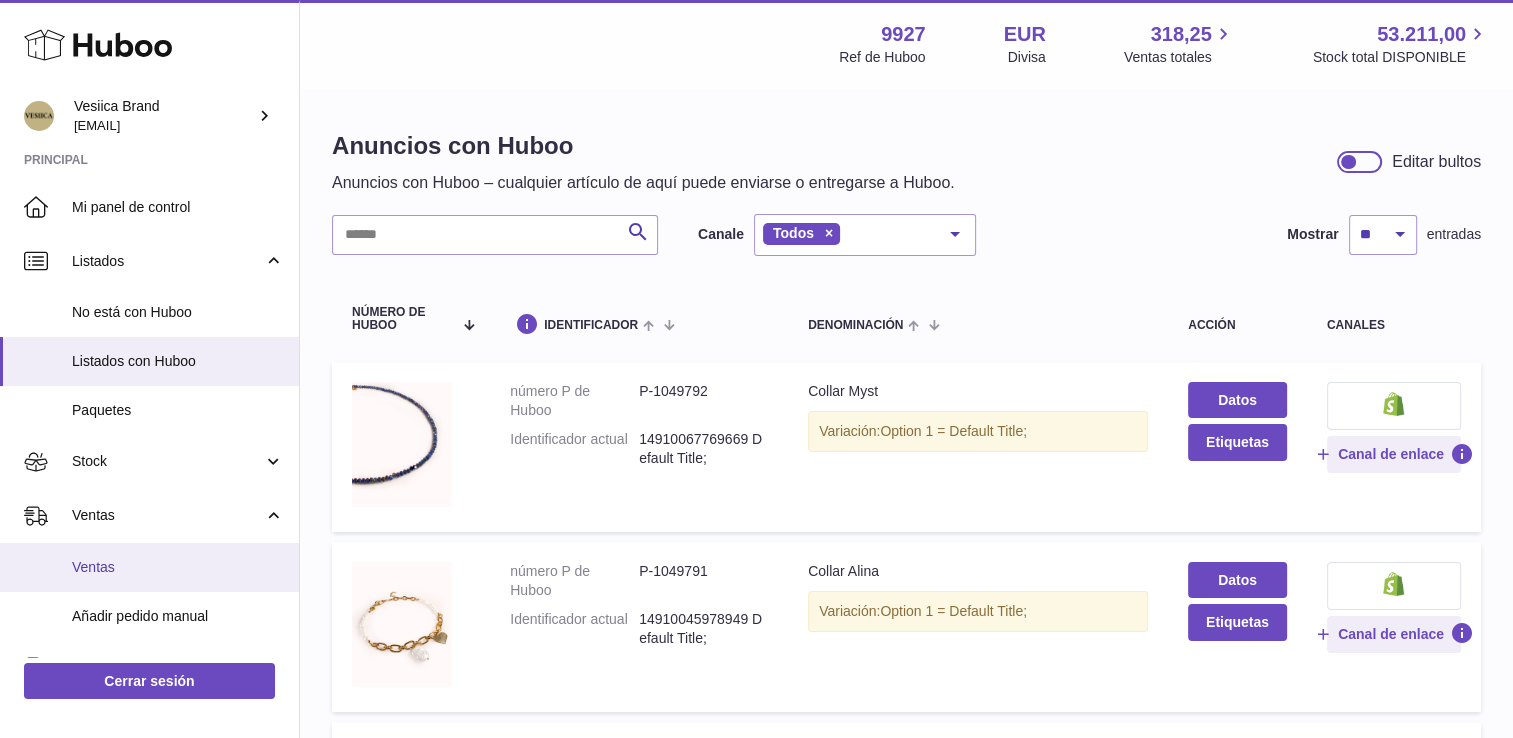 click on "Ventas" at bounding box center (178, 567) 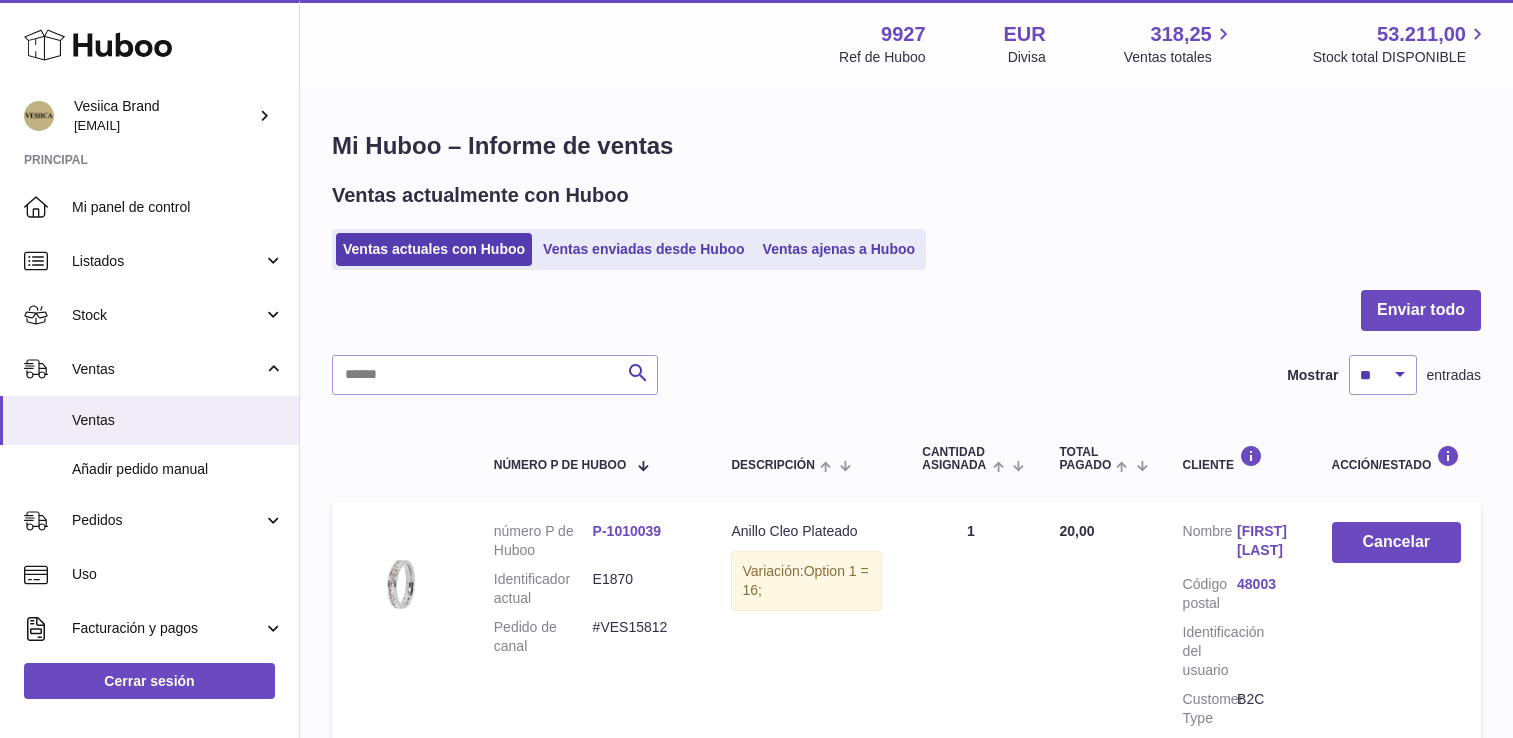 scroll, scrollTop: 0, scrollLeft: 0, axis: both 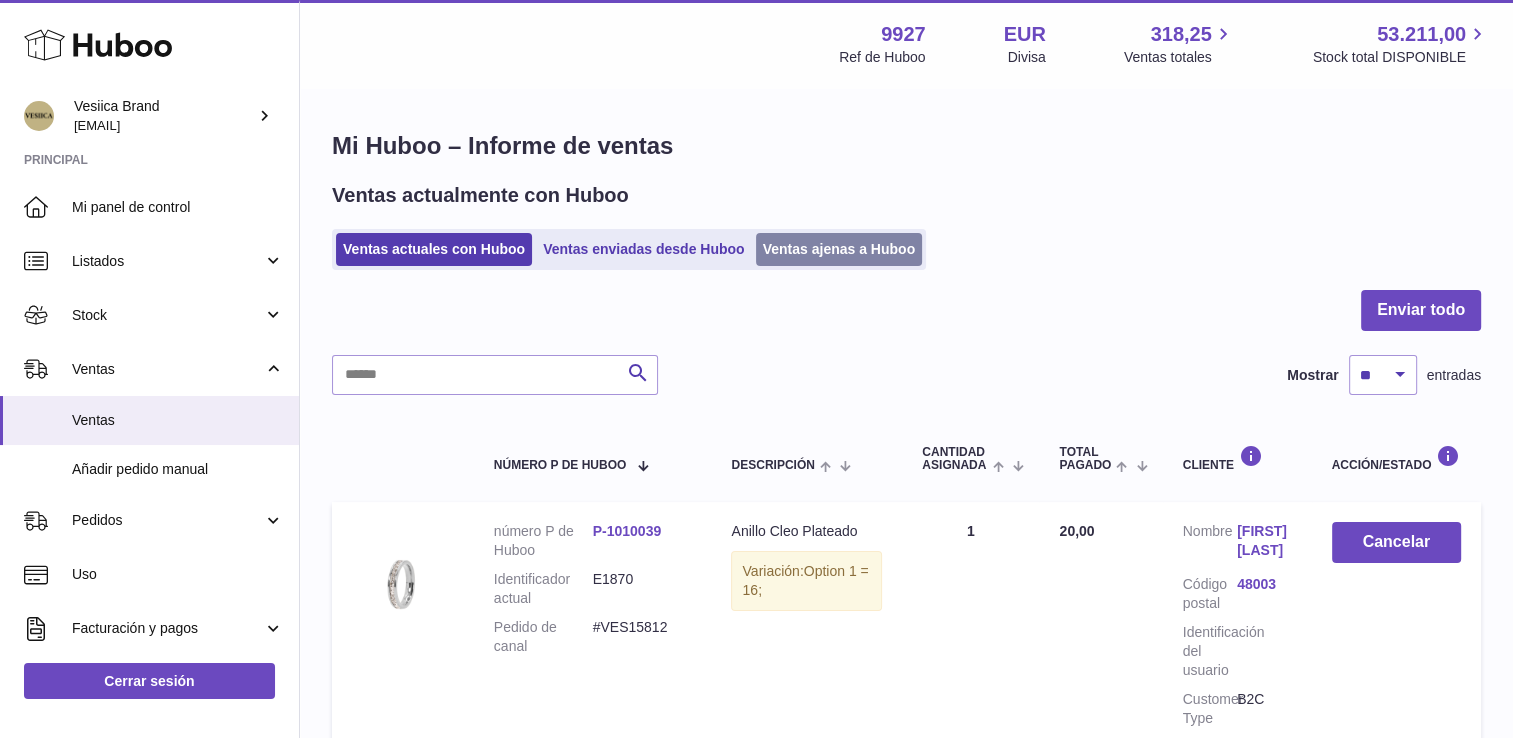 click on "Ventas ajenas a Huboo" at bounding box center (839, 249) 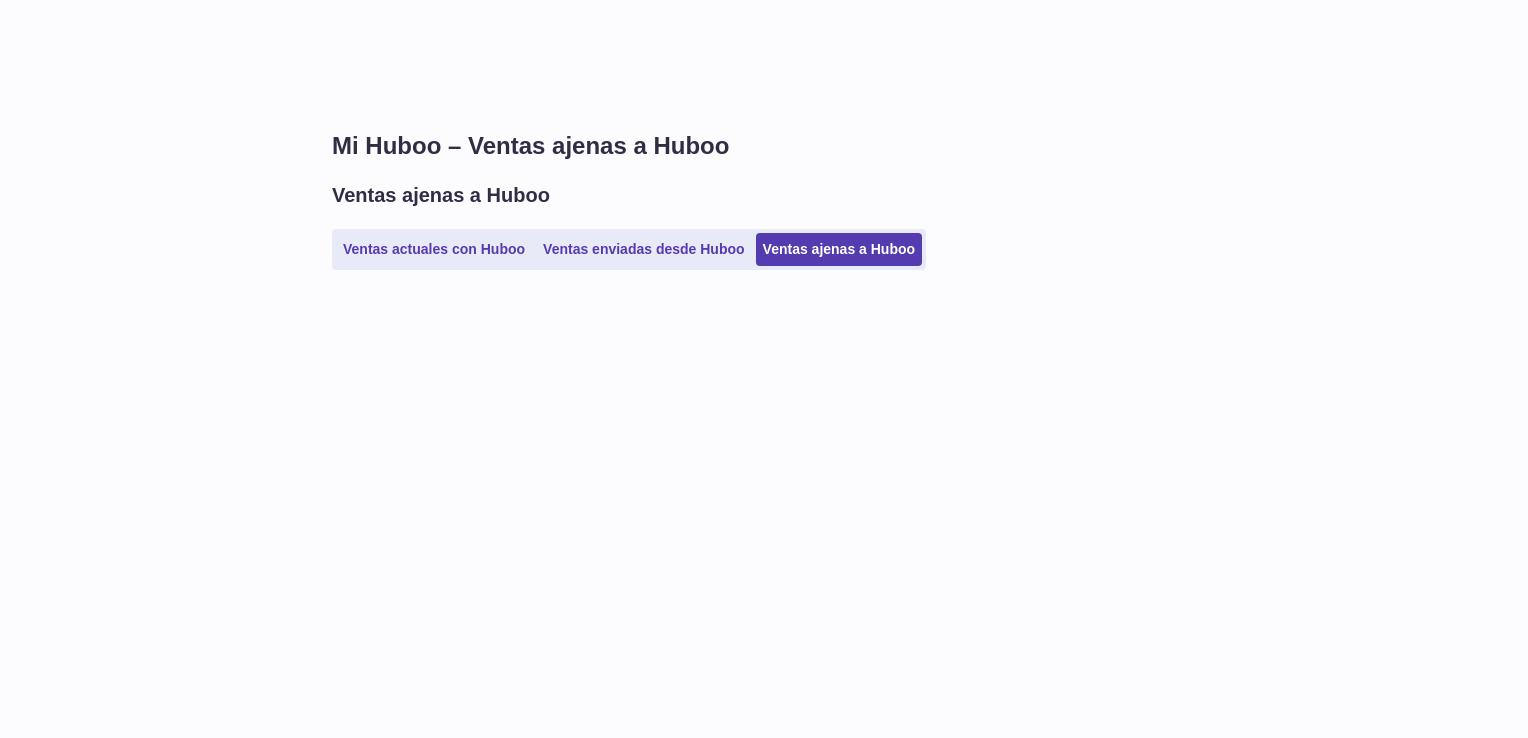 scroll, scrollTop: 0, scrollLeft: 0, axis: both 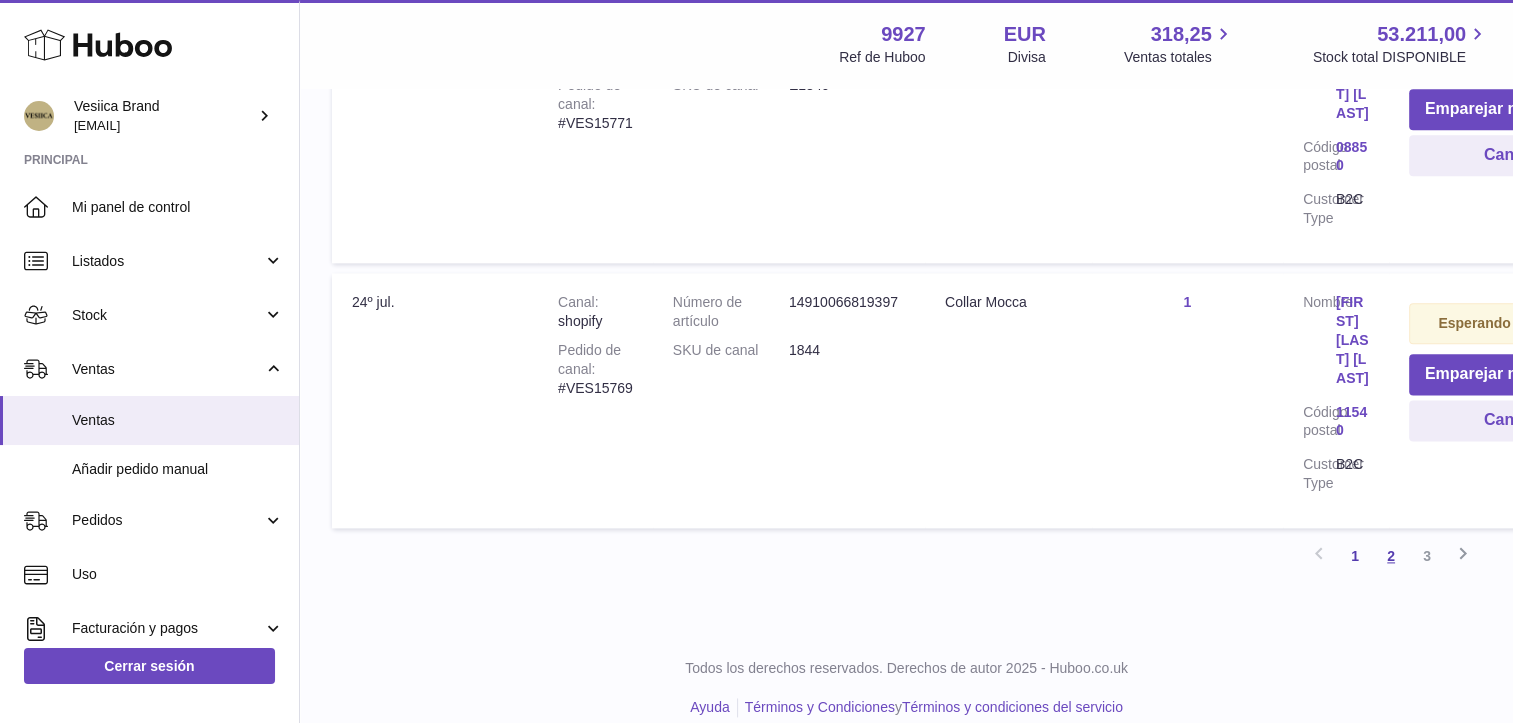 click on "2" at bounding box center (1391, 556) 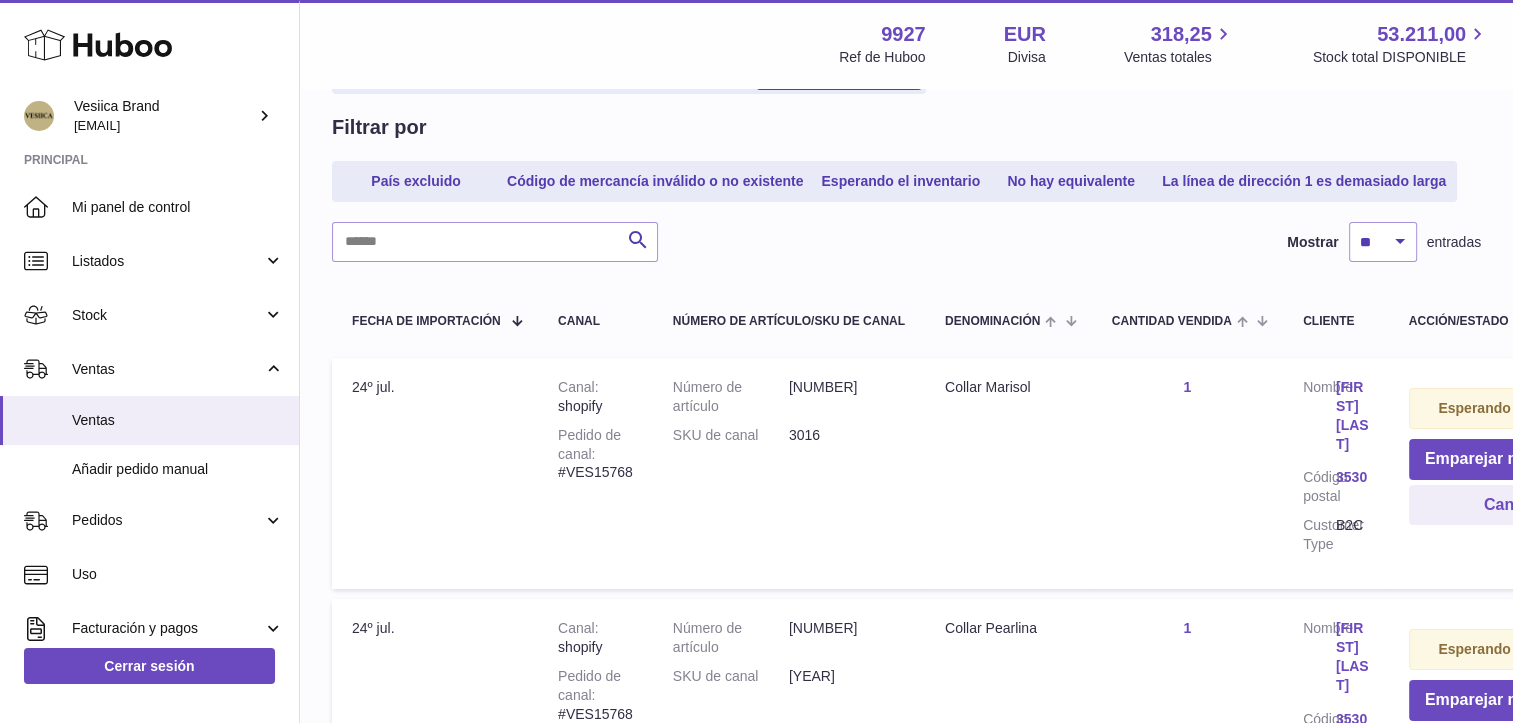 scroll, scrollTop: 192, scrollLeft: 0, axis: vertical 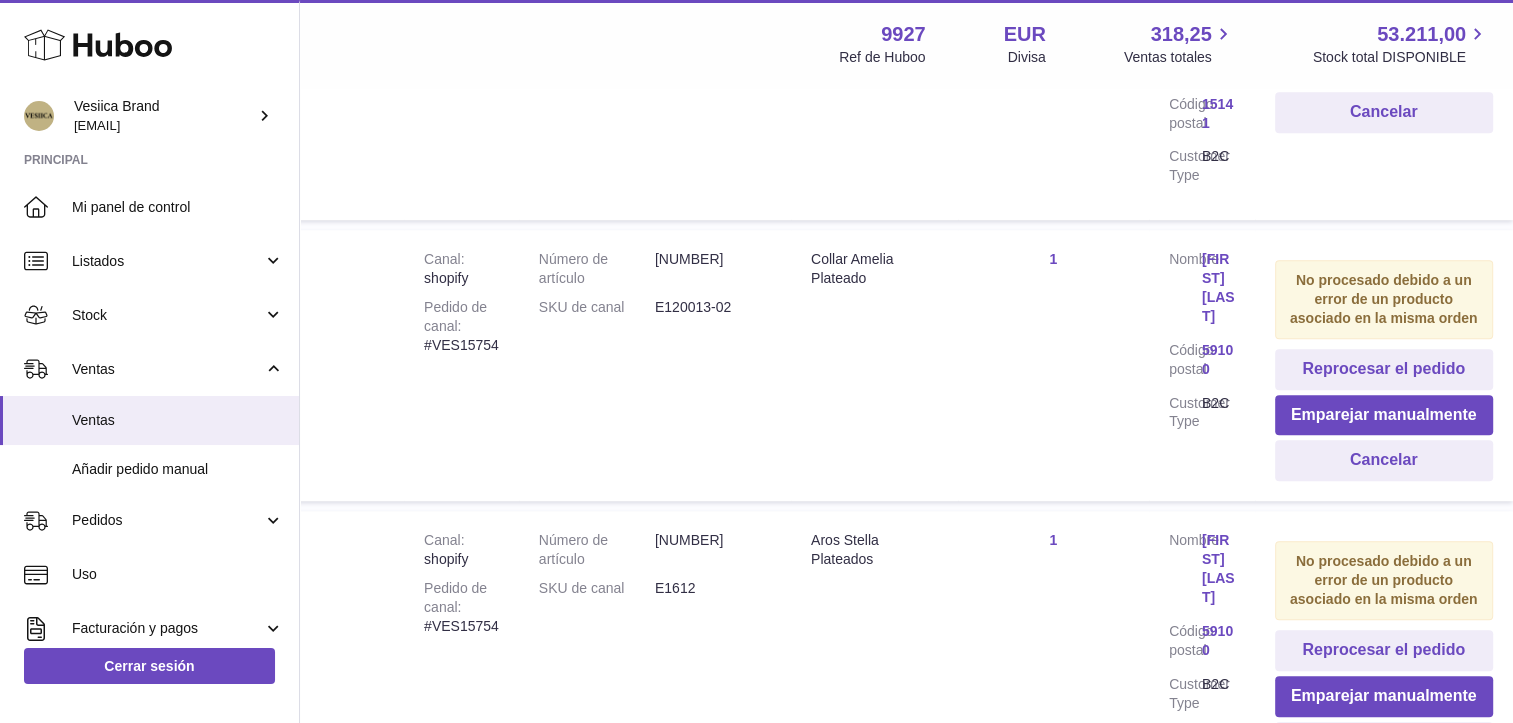 click on "No procesado debido a un error de un producto asociado en la misma orden" at bounding box center (1384, 299) 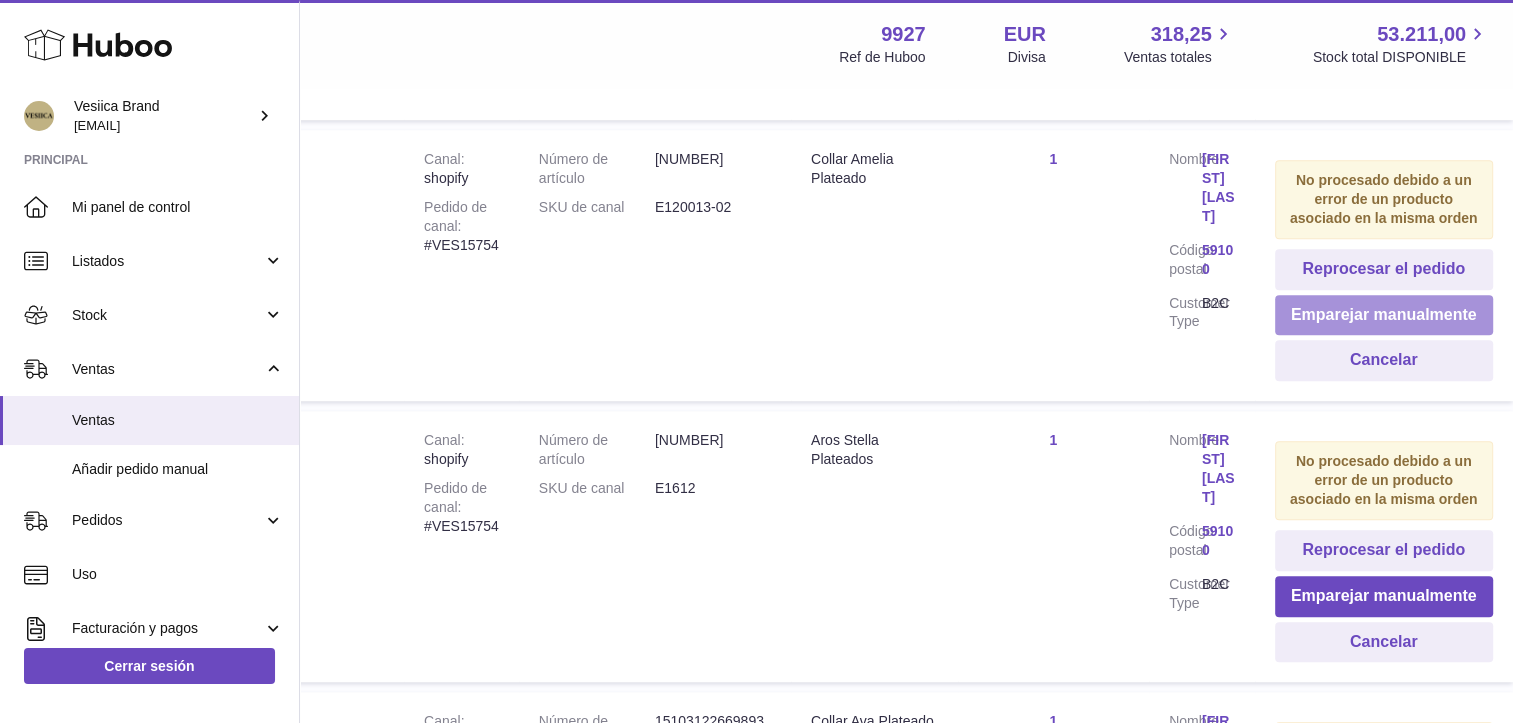 scroll, scrollTop: 1292, scrollLeft: 135, axis: both 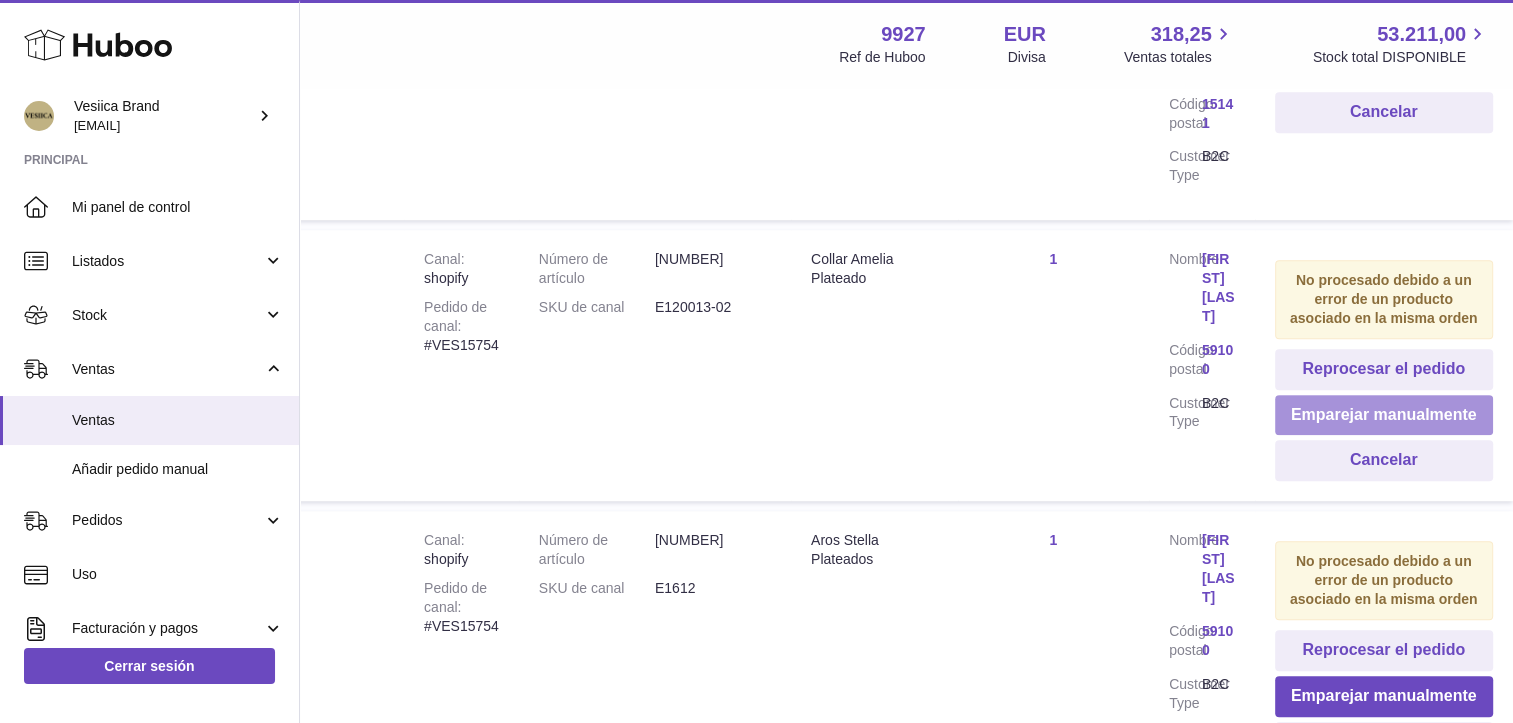 click on "Emparejar manualmente" at bounding box center (1384, 415) 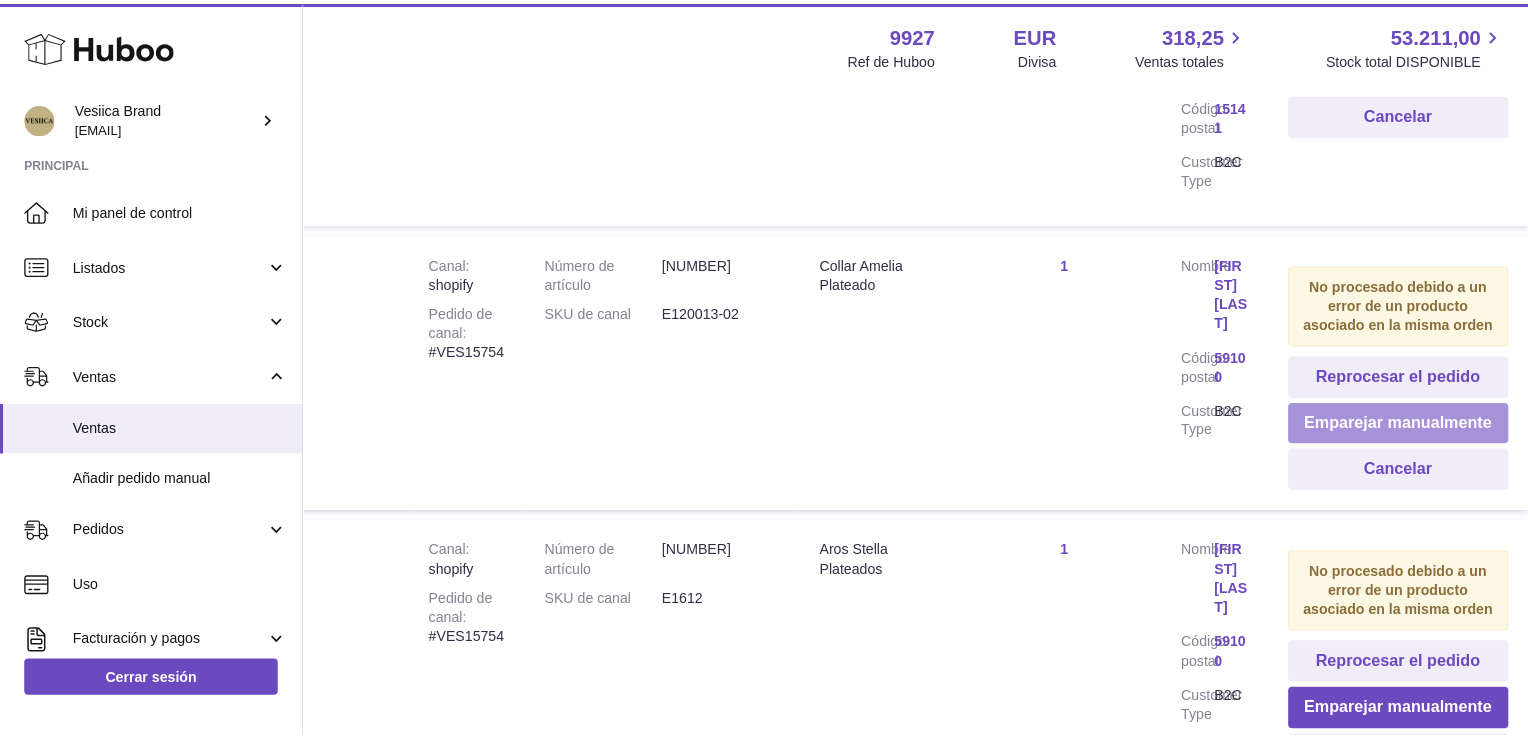scroll, scrollTop: 1292, scrollLeft: 120, axis: both 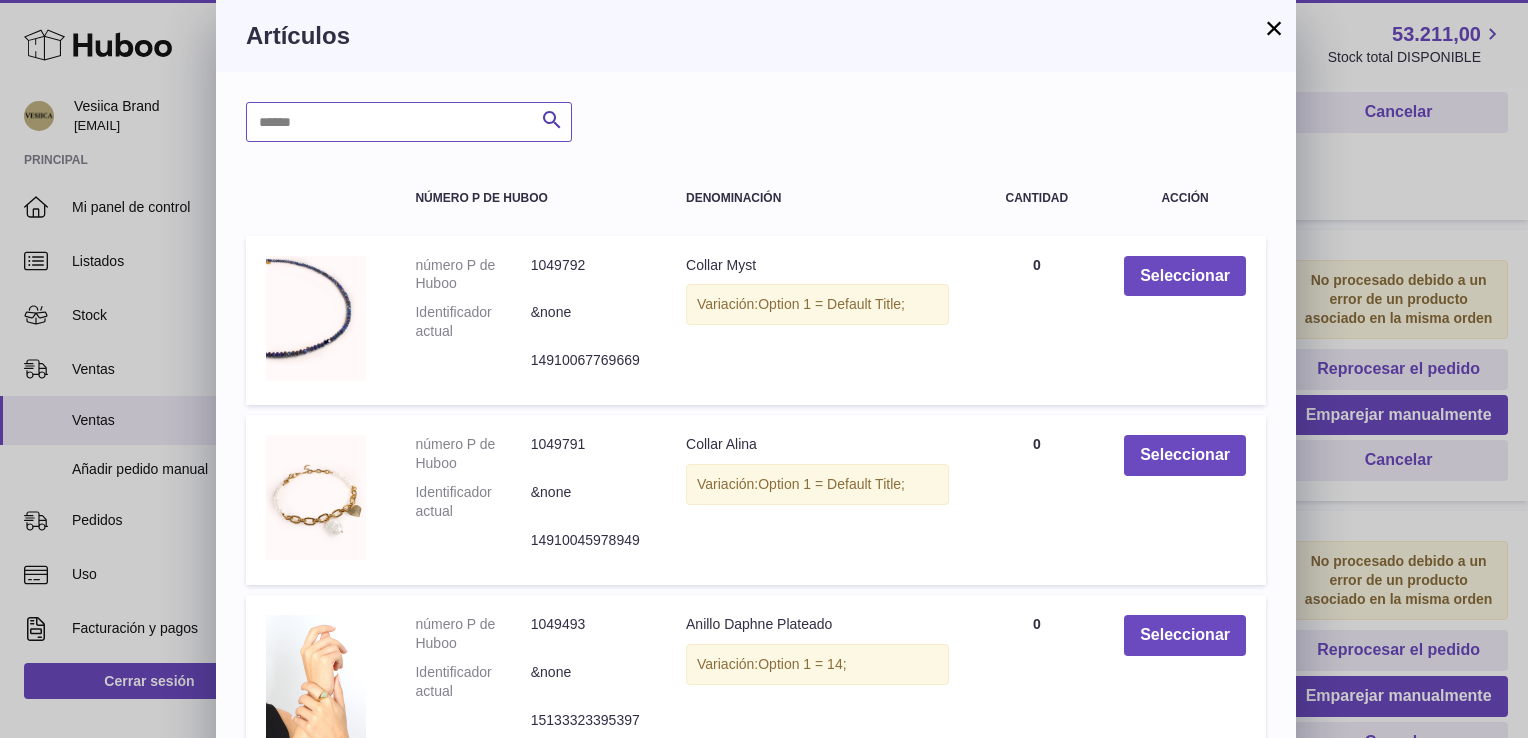 click at bounding box center (409, 122) 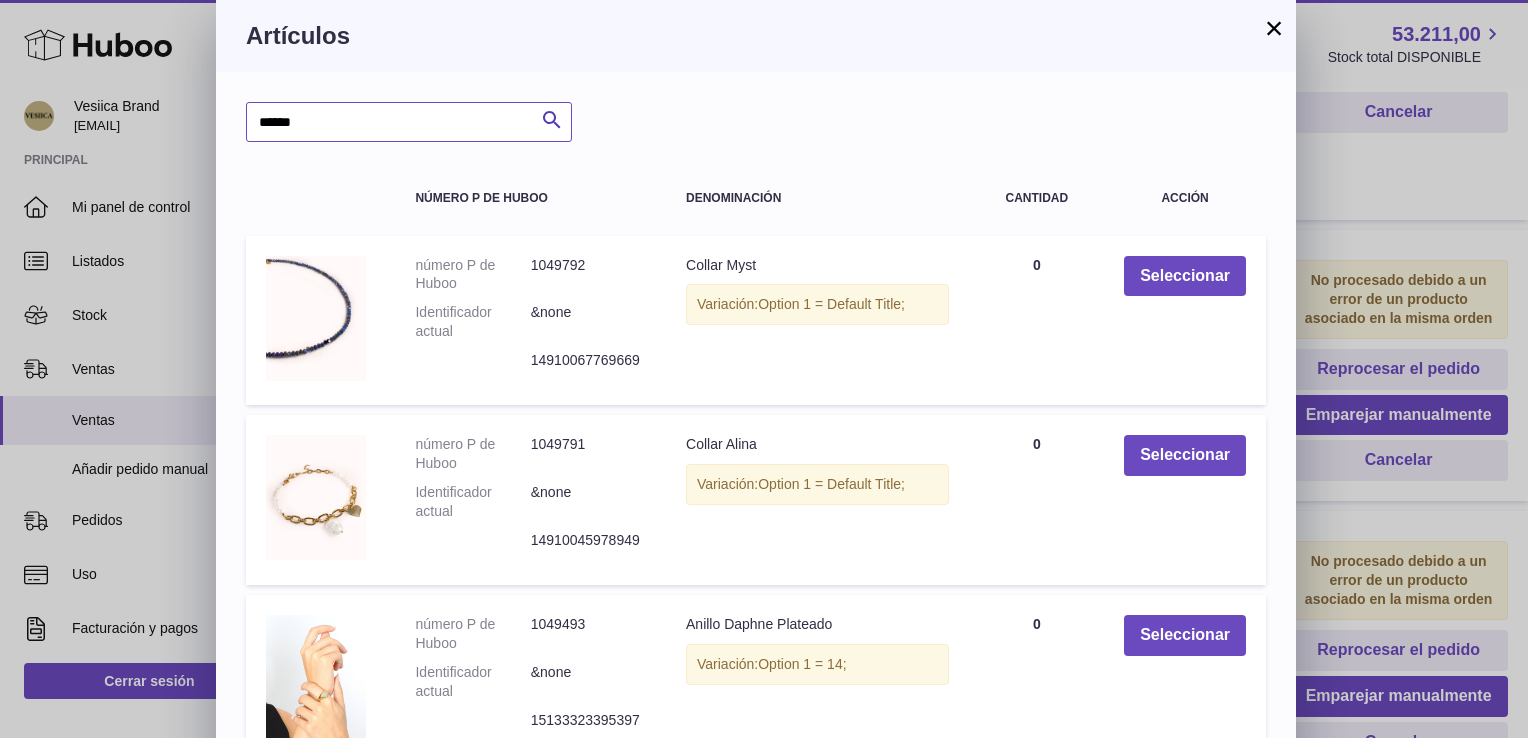 type on "******" 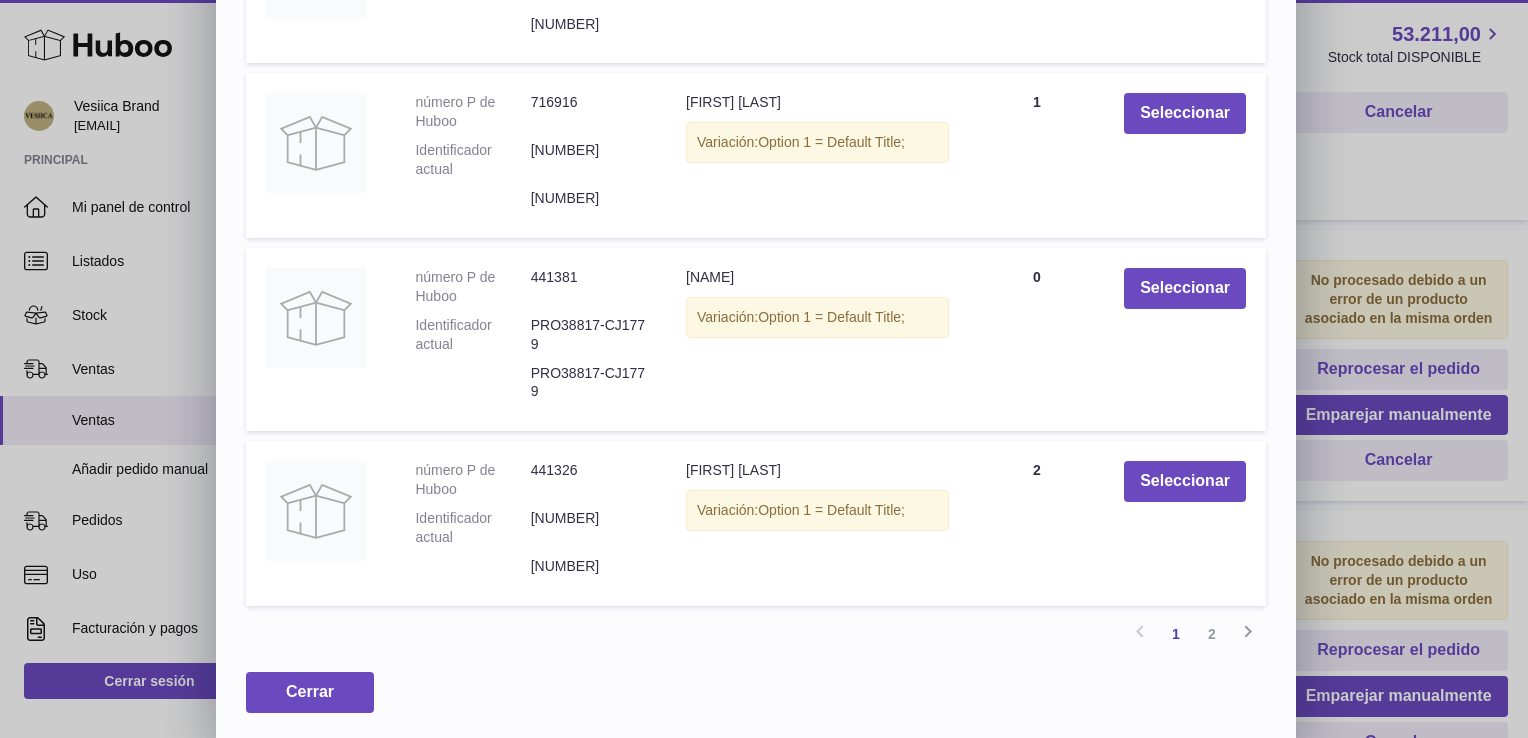 scroll, scrollTop: 514, scrollLeft: 0, axis: vertical 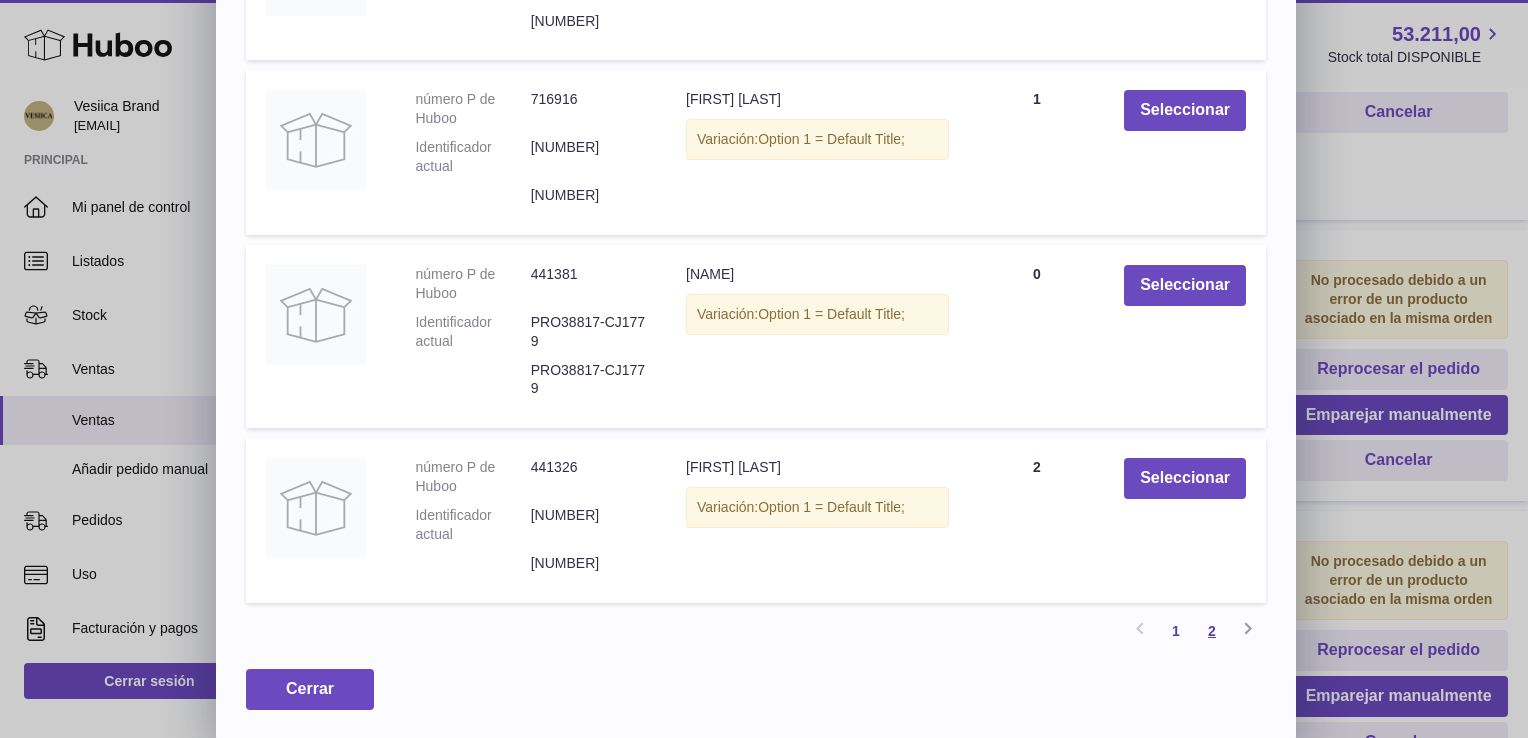 click on "2" at bounding box center (1212, 631) 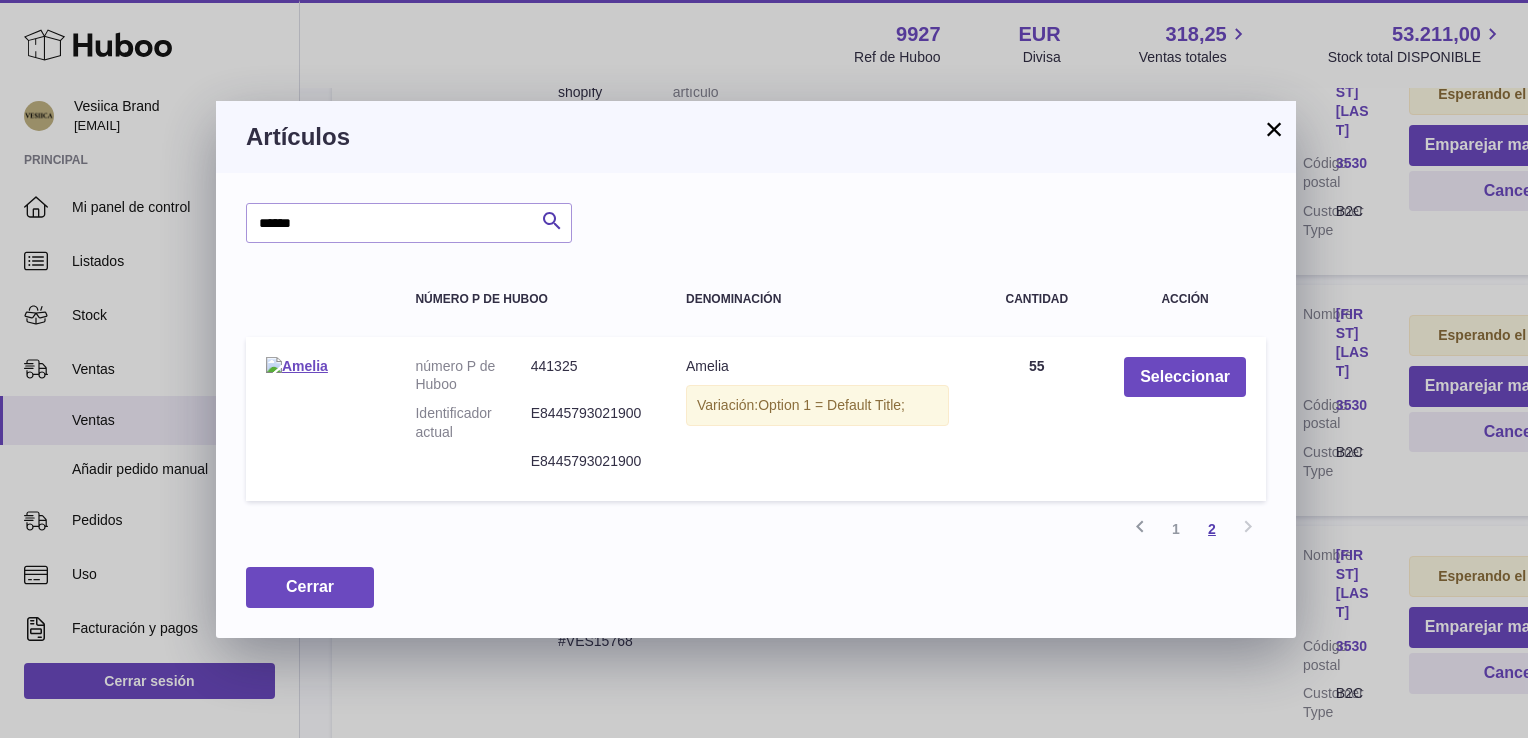 scroll, scrollTop: 90, scrollLeft: 0, axis: vertical 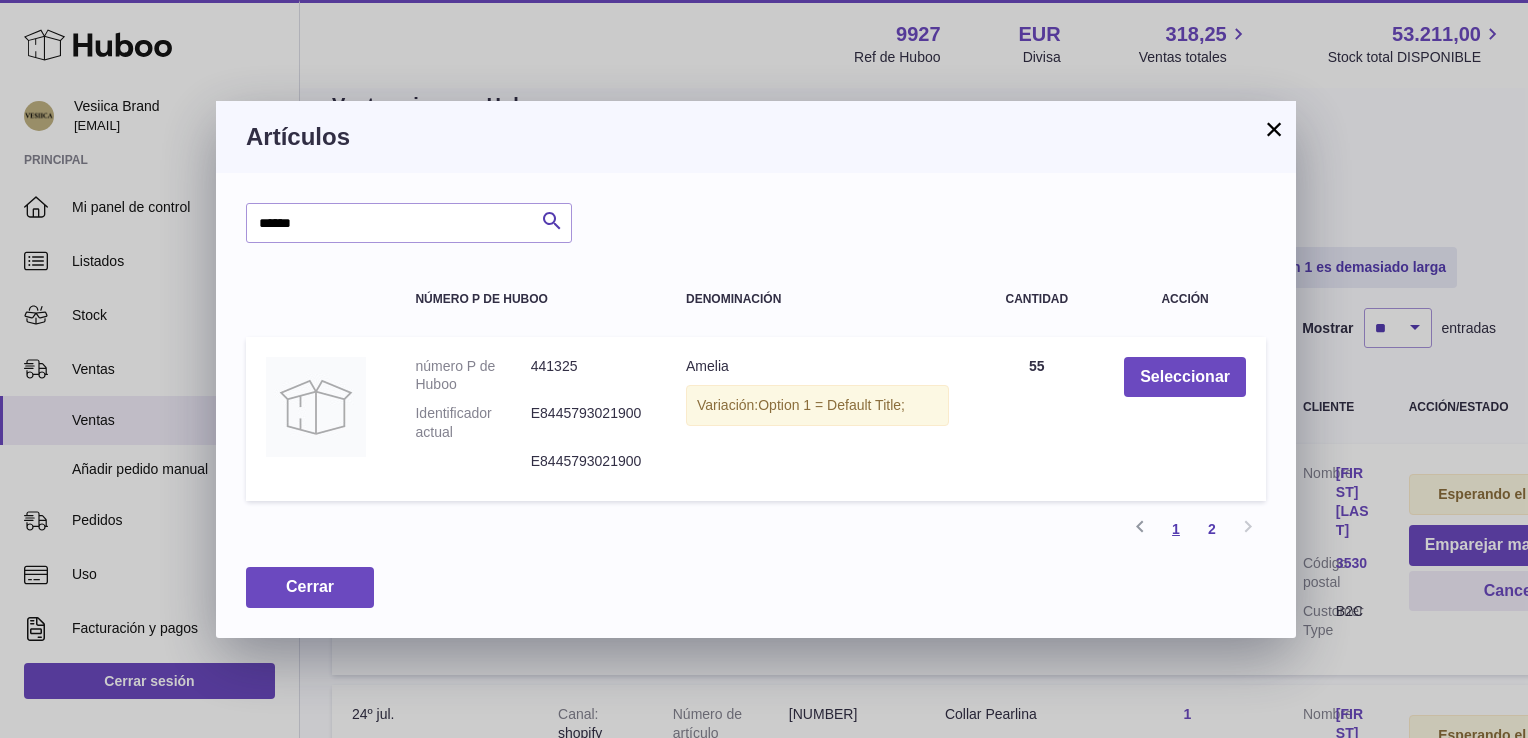 click on "1" at bounding box center (1176, 529) 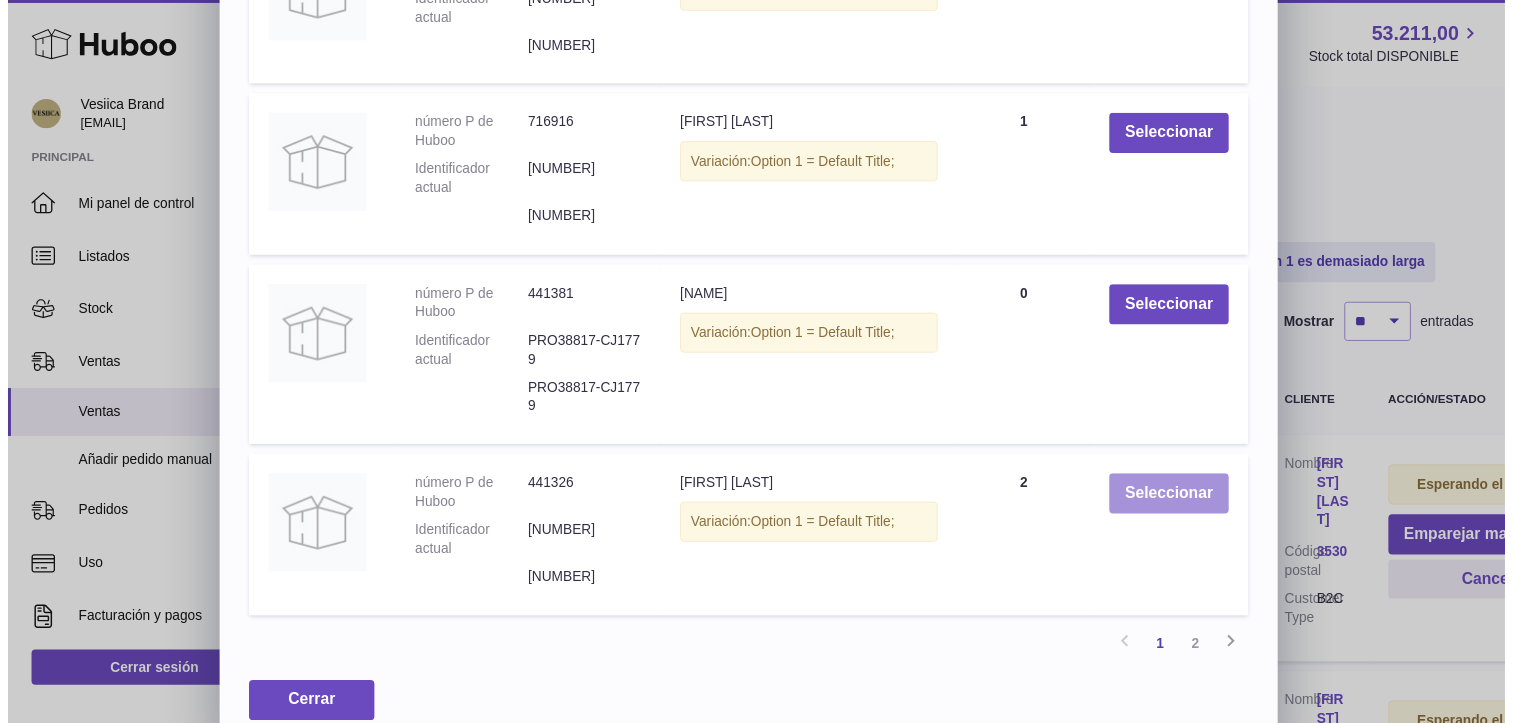 scroll, scrollTop: 500, scrollLeft: 0, axis: vertical 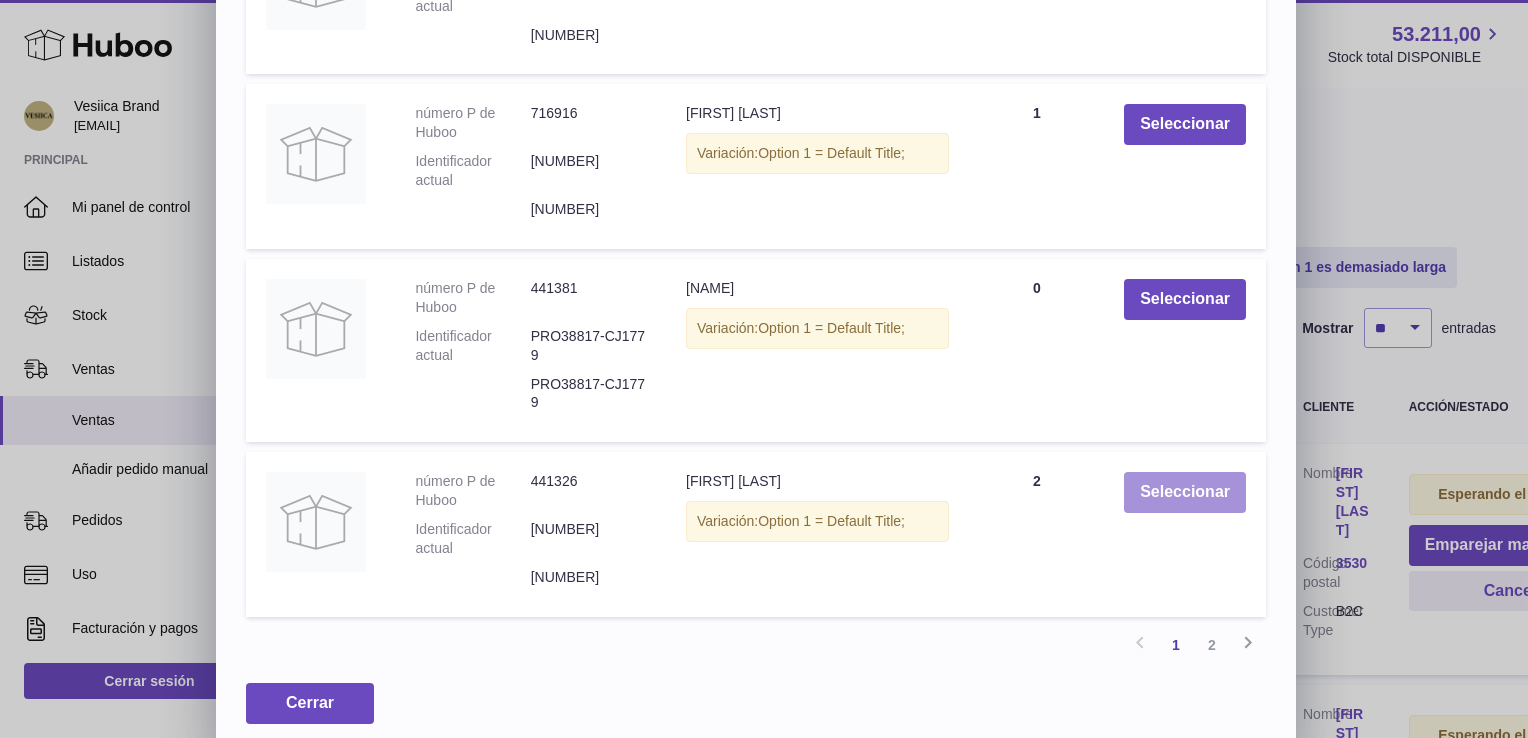 click on "Seleccionar" at bounding box center (1185, 492) 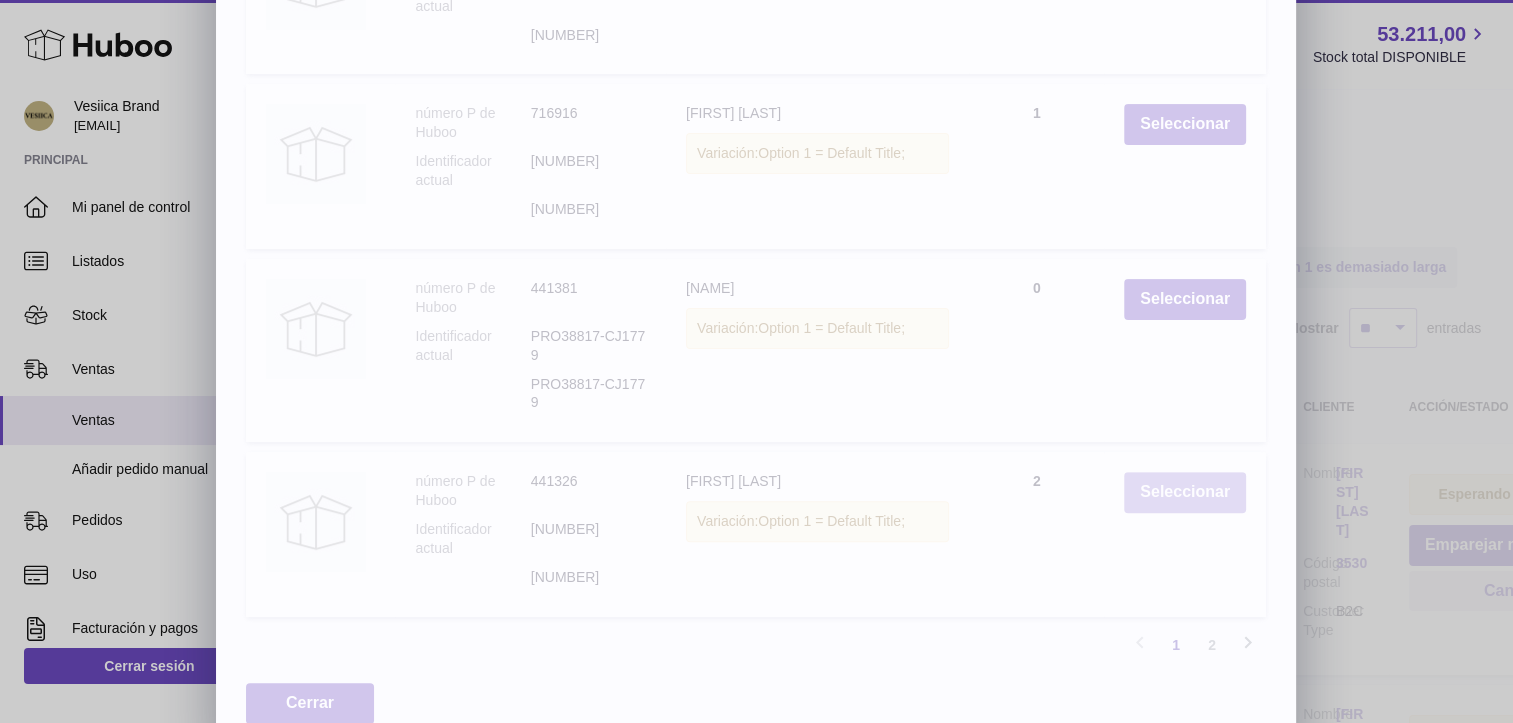 scroll, scrollTop: 0, scrollLeft: 0, axis: both 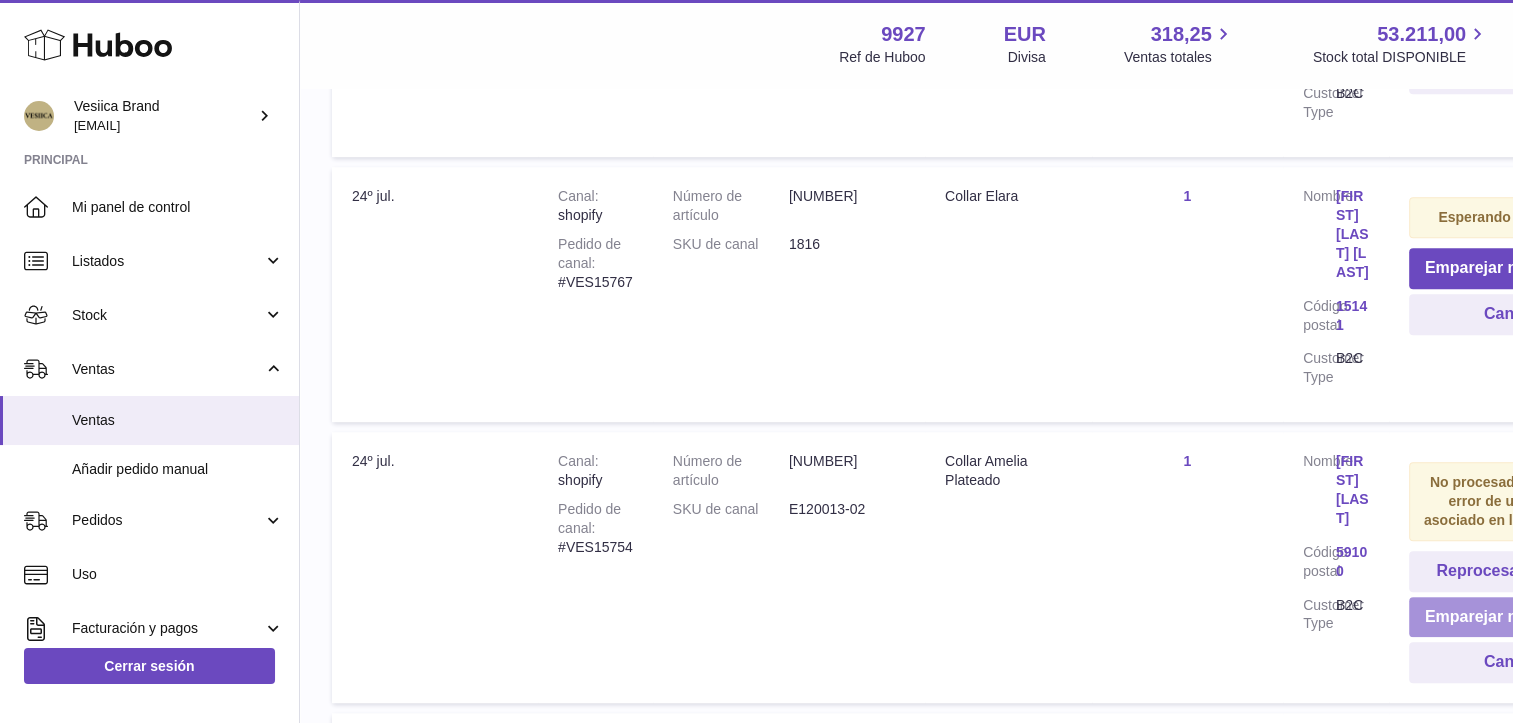 click on "Emparejar manualmente" at bounding box center [1518, 617] 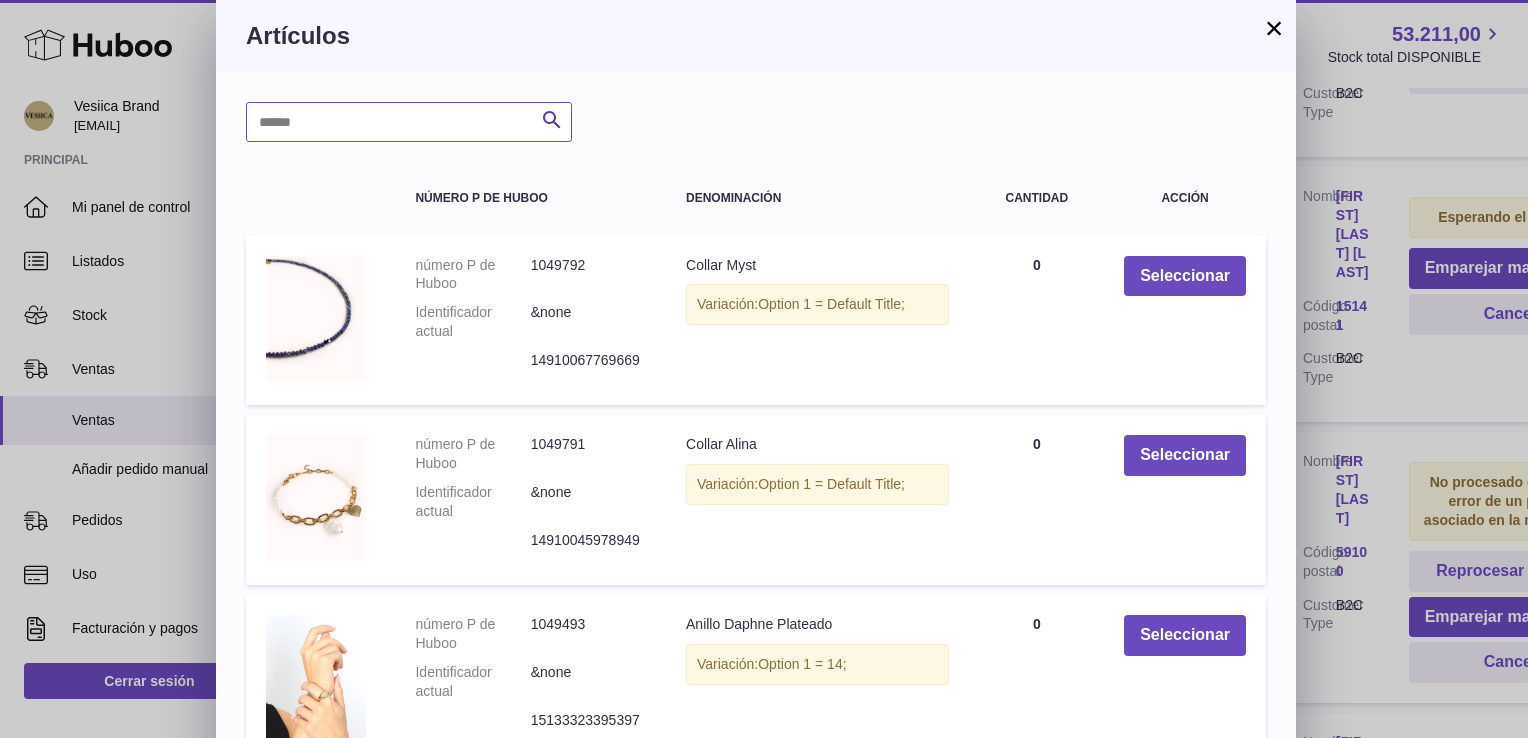click at bounding box center (409, 122) 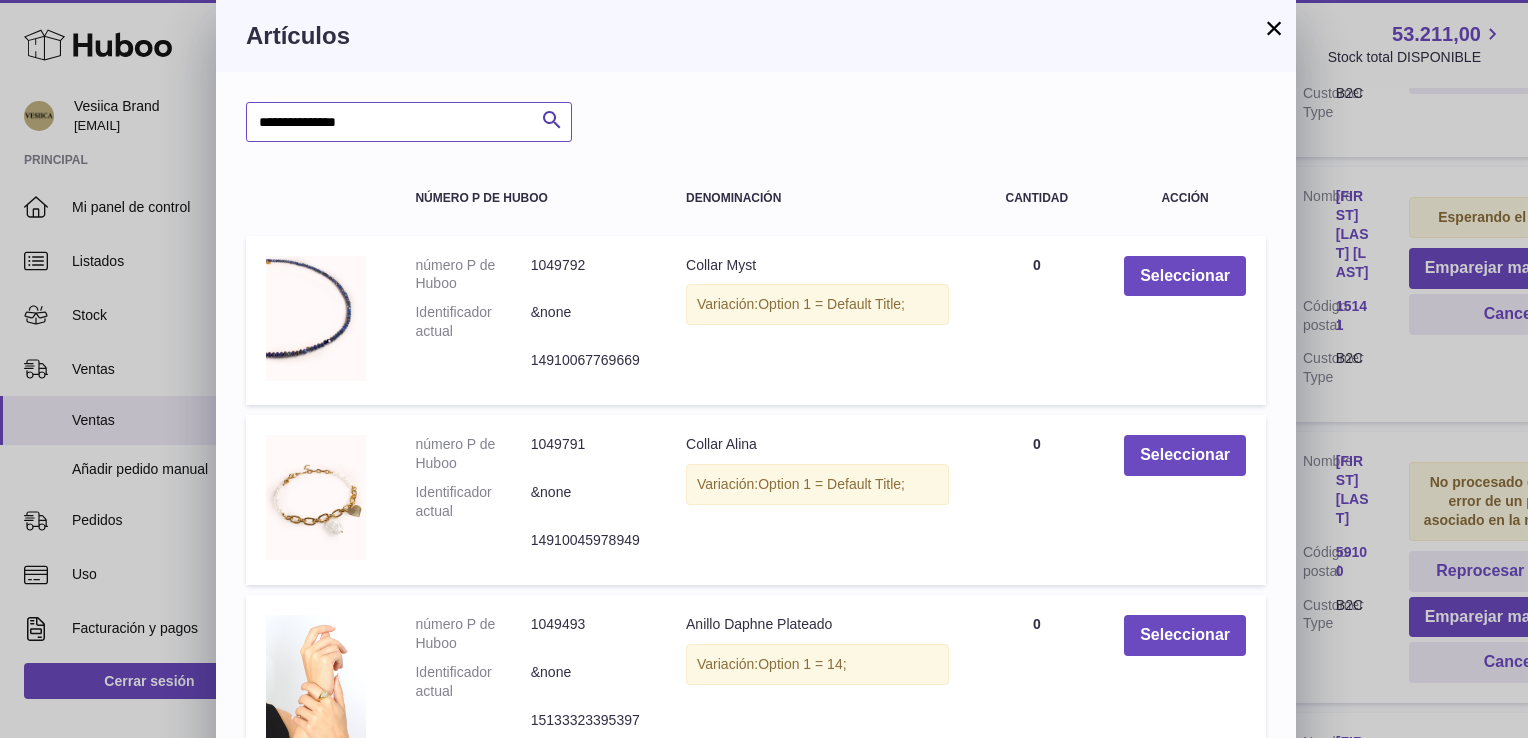 type on "**********" 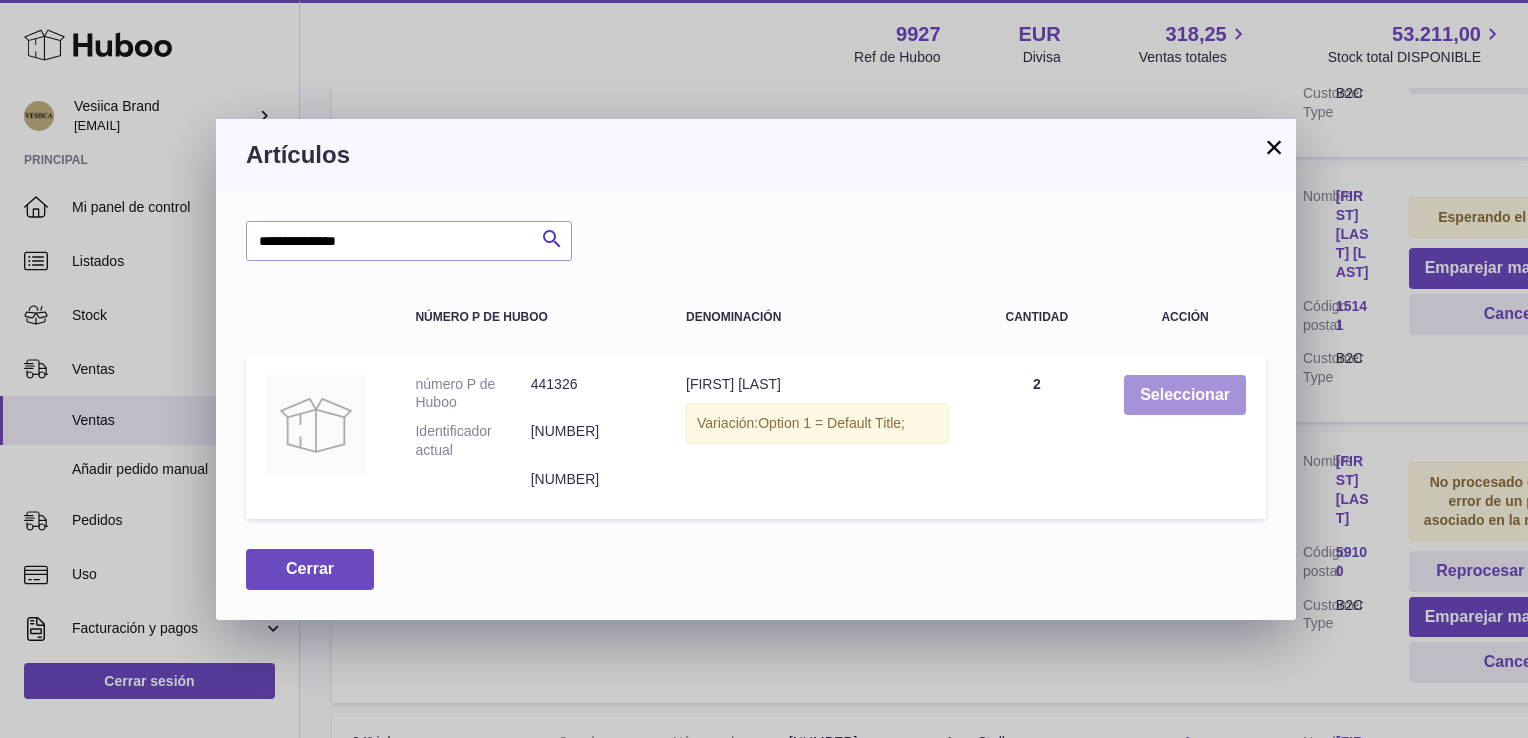 click on "Seleccionar" at bounding box center (1185, 395) 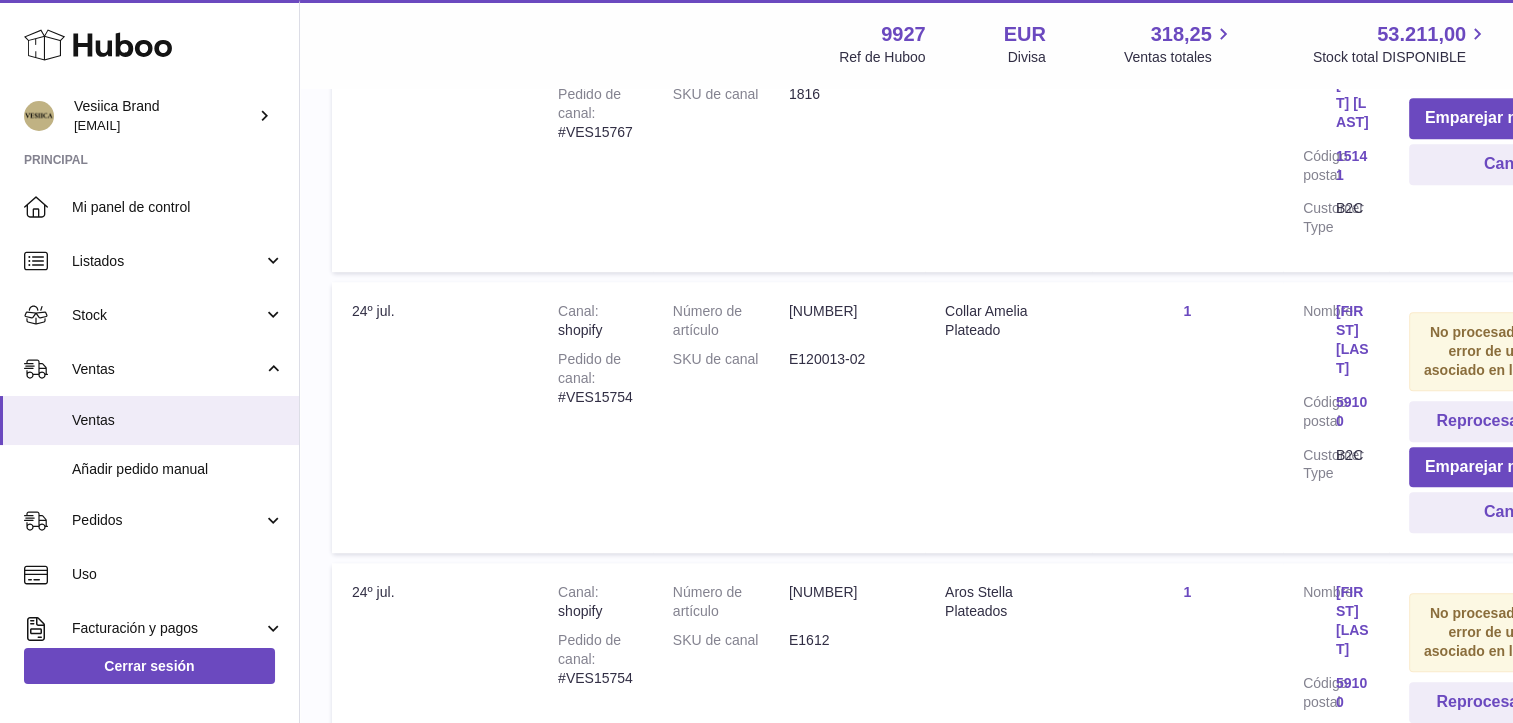 scroll, scrollTop: 1290, scrollLeft: 0, axis: vertical 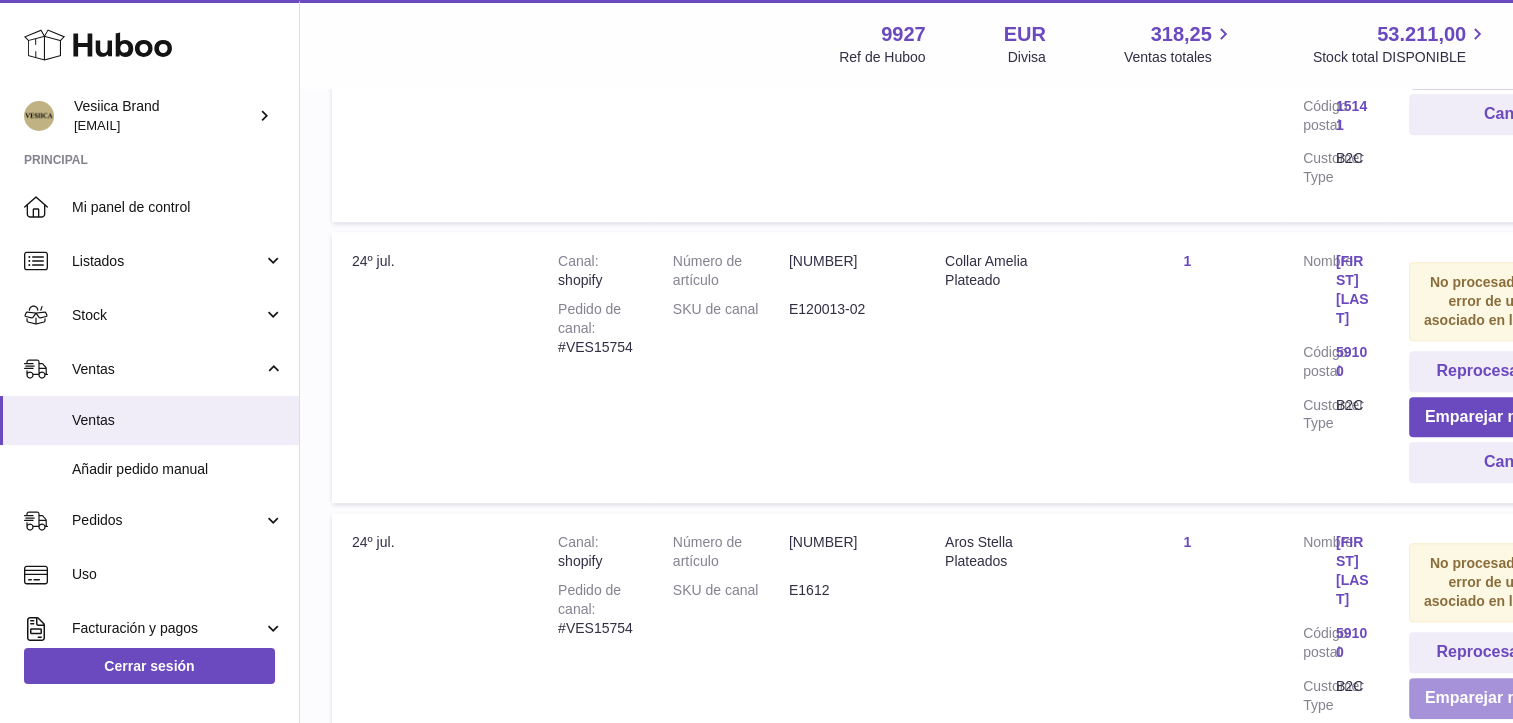 click on "Emparejar manualmente" at bounding box center [1518, 698] 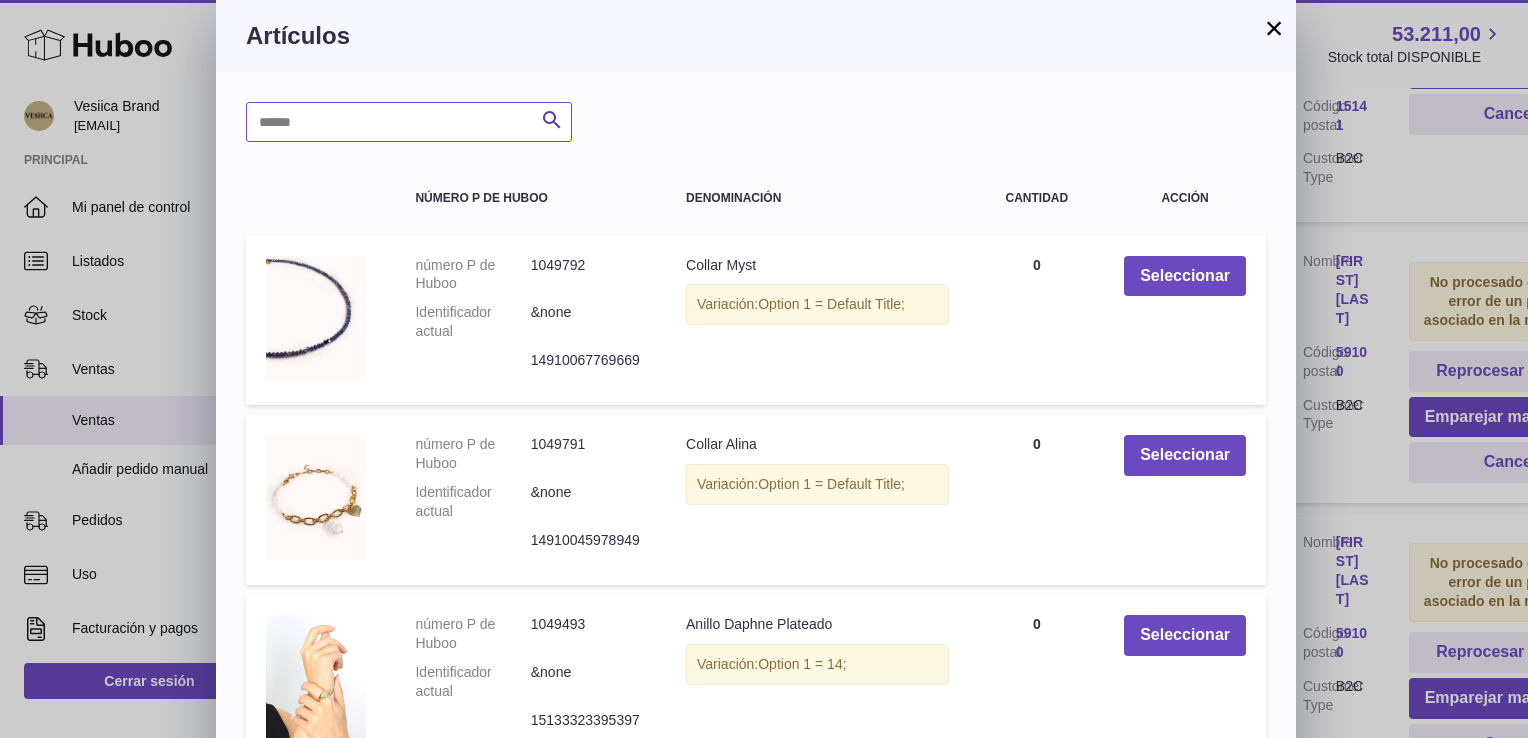 click at bounding box center (409, 122) 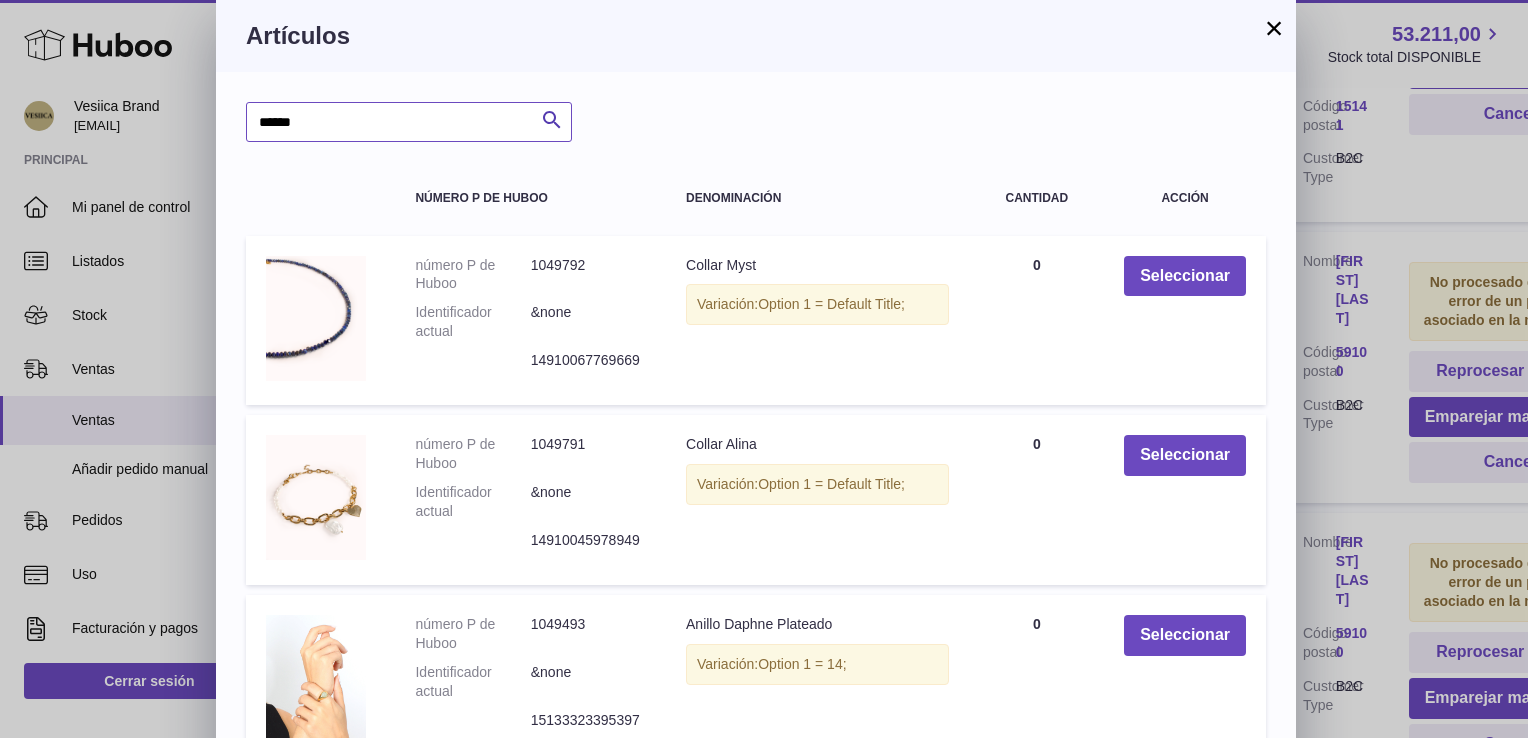 type on "******" 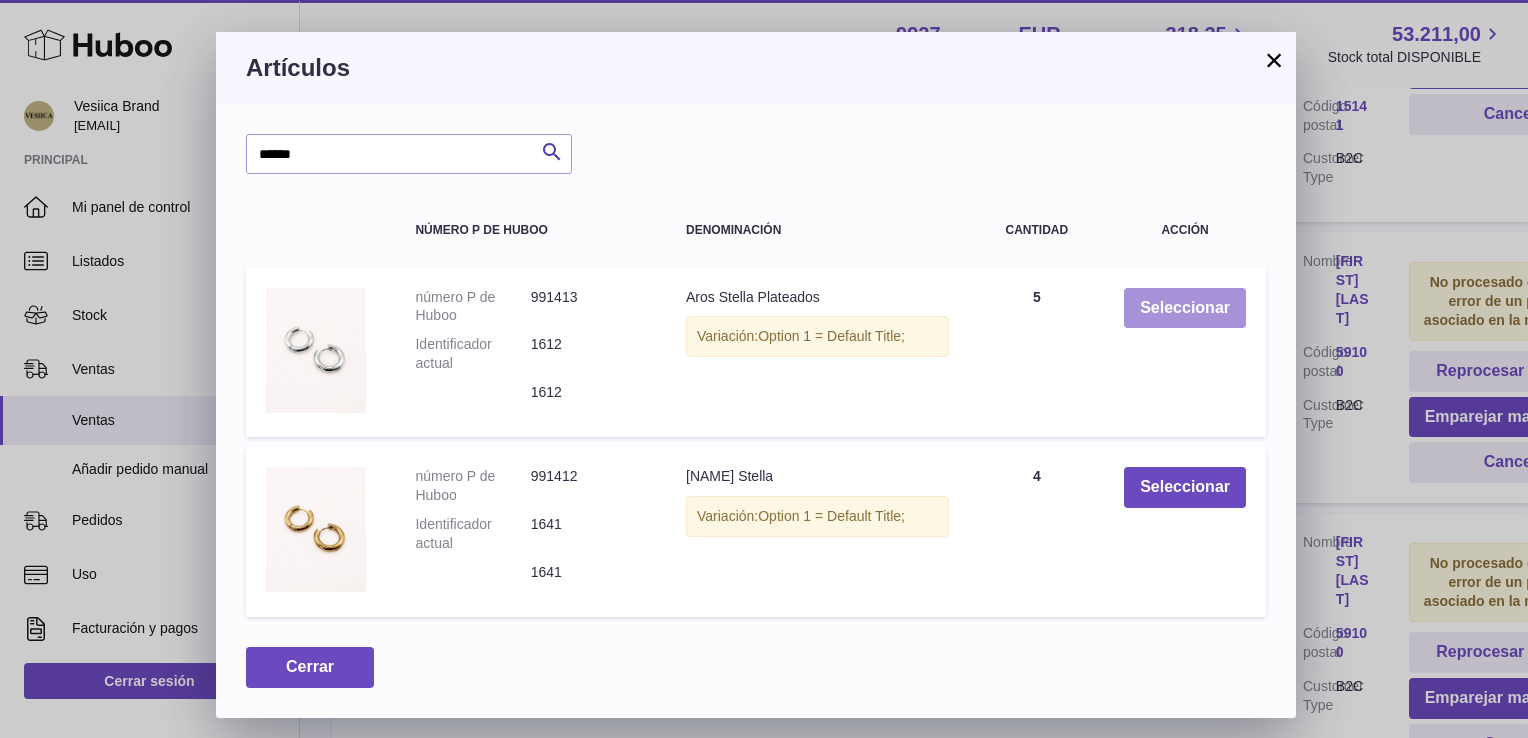 click on "Seleccionar" at bounding box center [1185, 308] 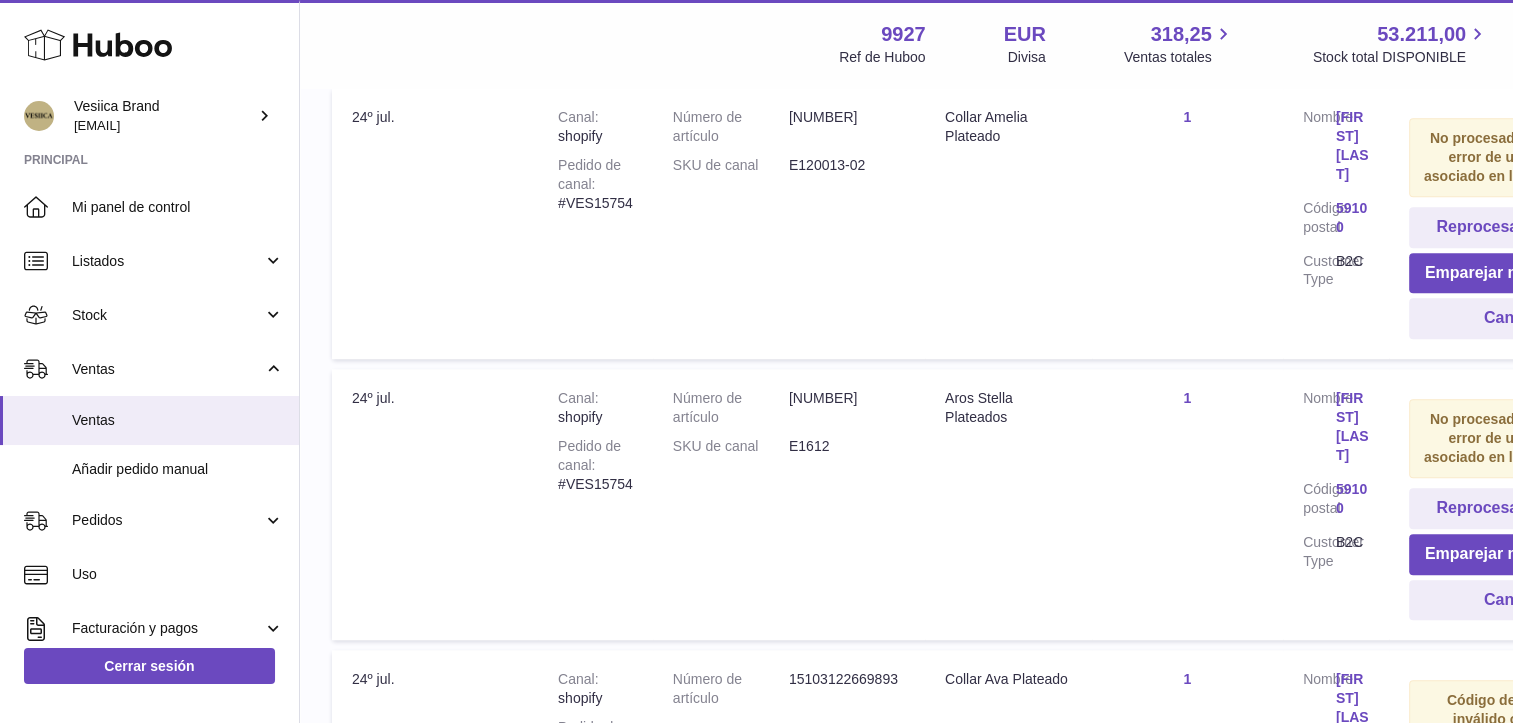 scroll, scrollTop: 1515, scrollLeft: 0, axis: vertical 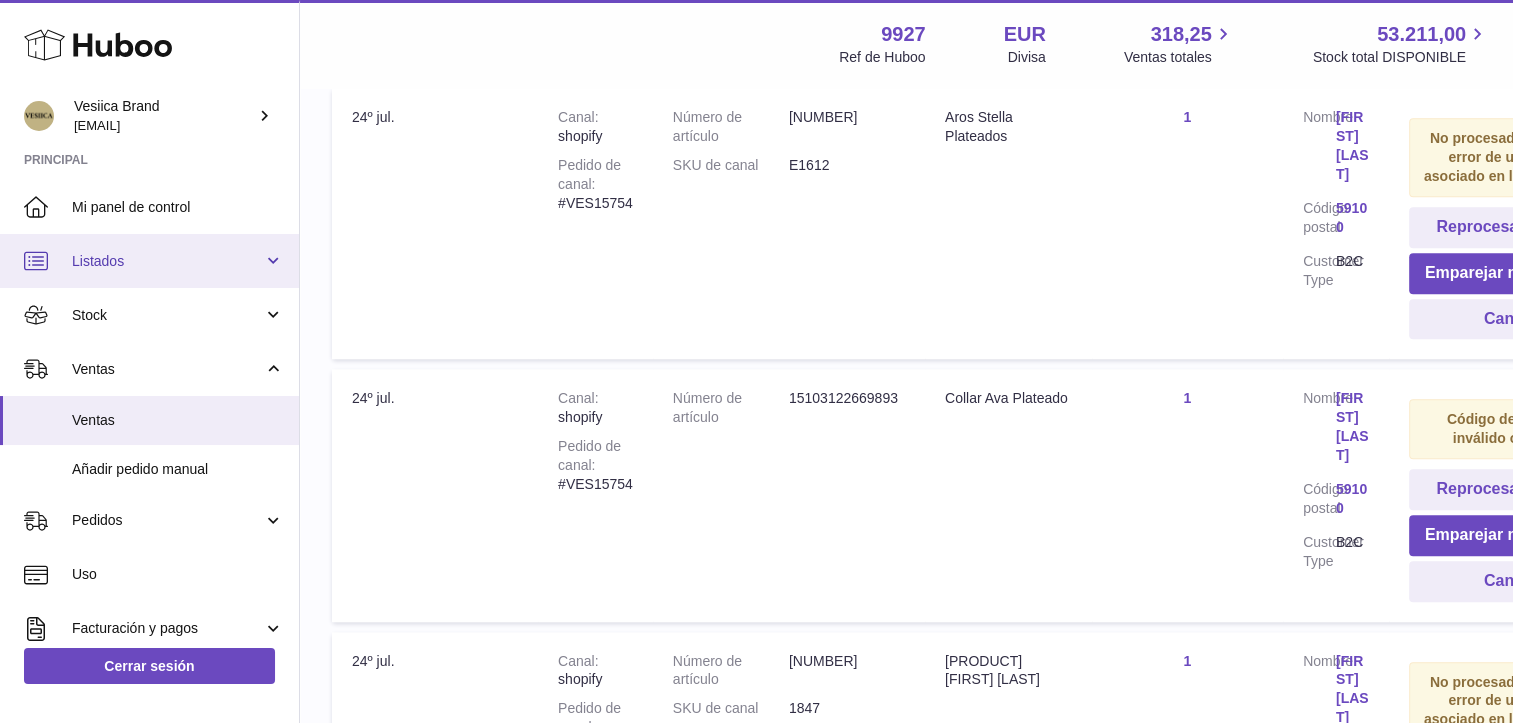 click on "Listados" at bounding box center [149, 261] 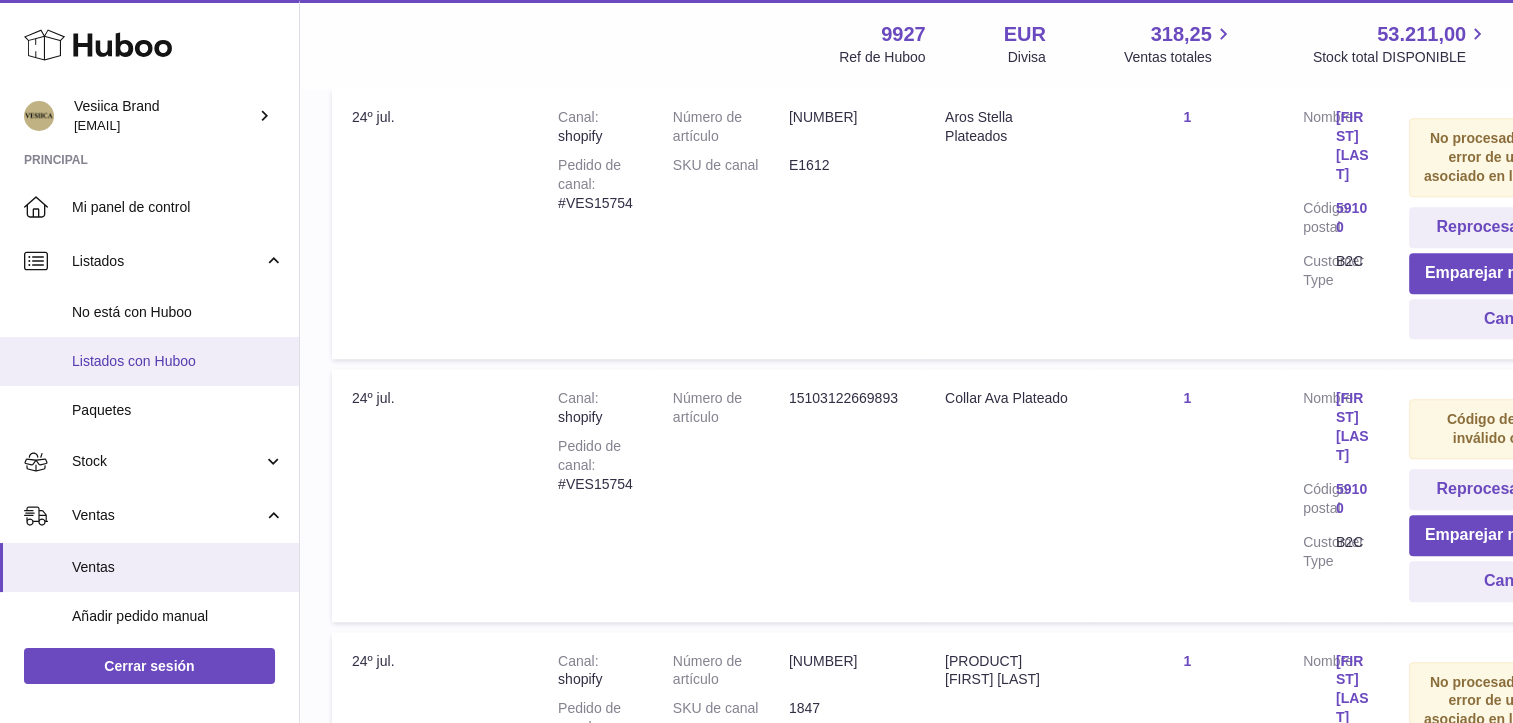 click on "Listados con Huboo" at bounding box center (149, 361) 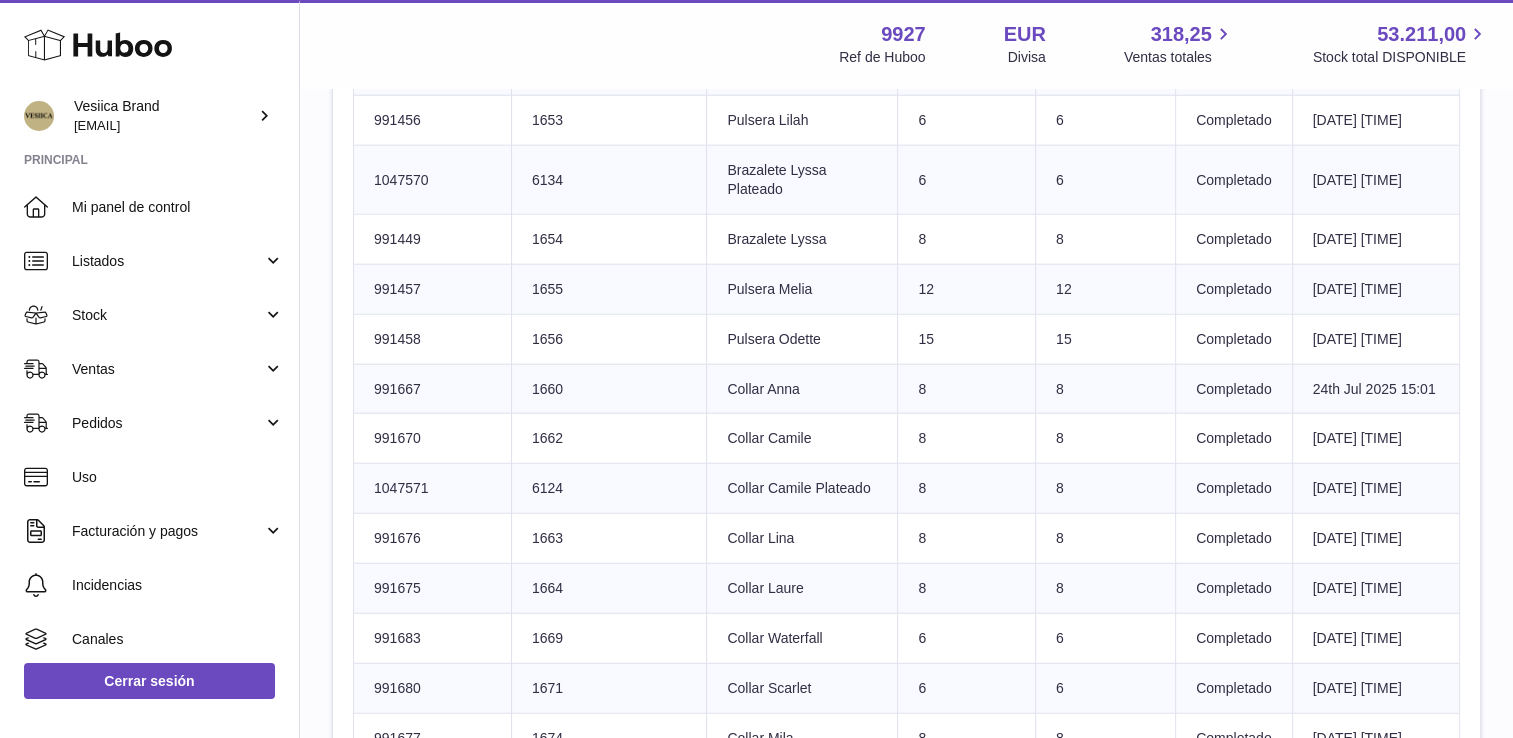 scroll, scrollTop: 4938, scrollLeft: 0, axis: vertical 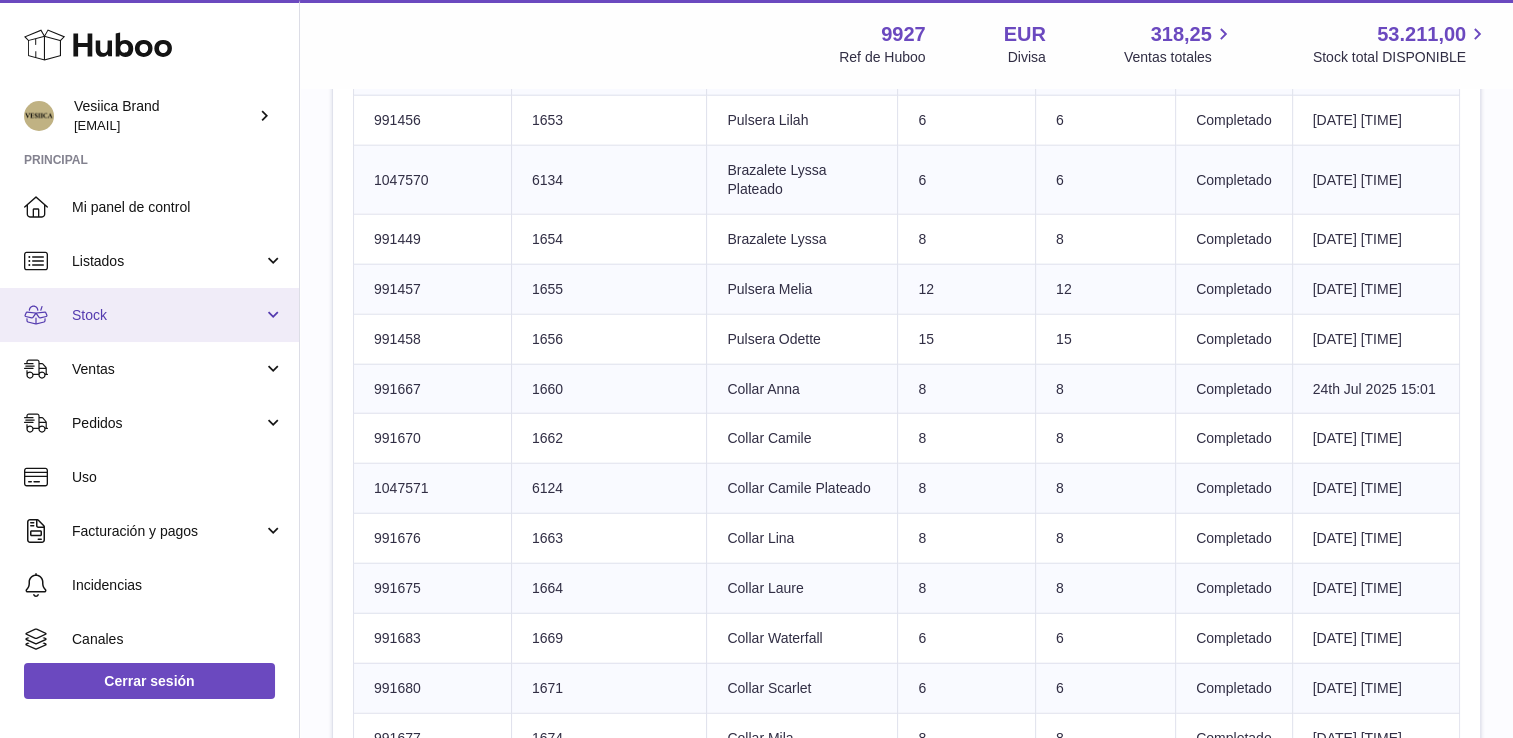click on "Stock" at bounding box center (167, 315) 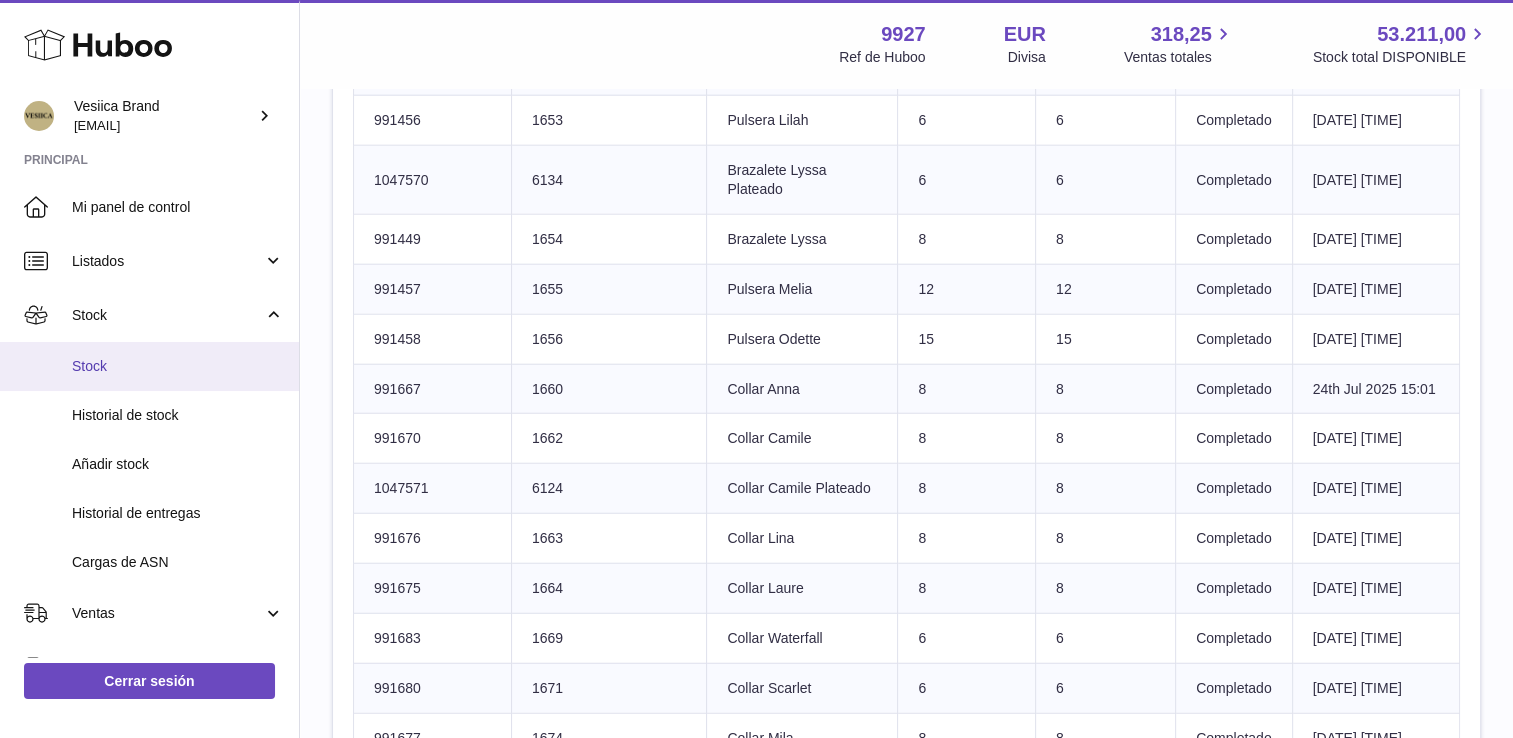click on "Stock" at bounding box center [178, 366] 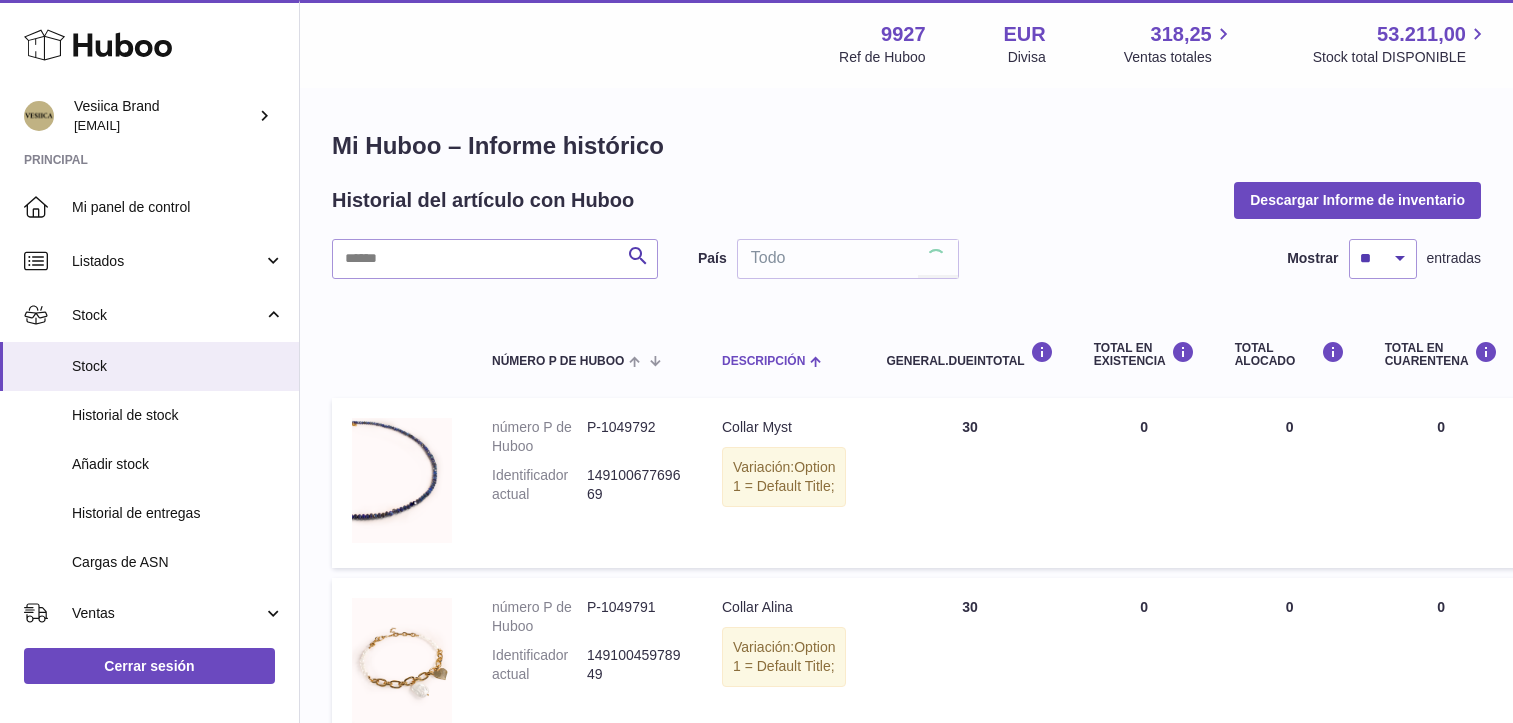 scroll, scrollTop: 0, scrollLeft: 0, axis: both 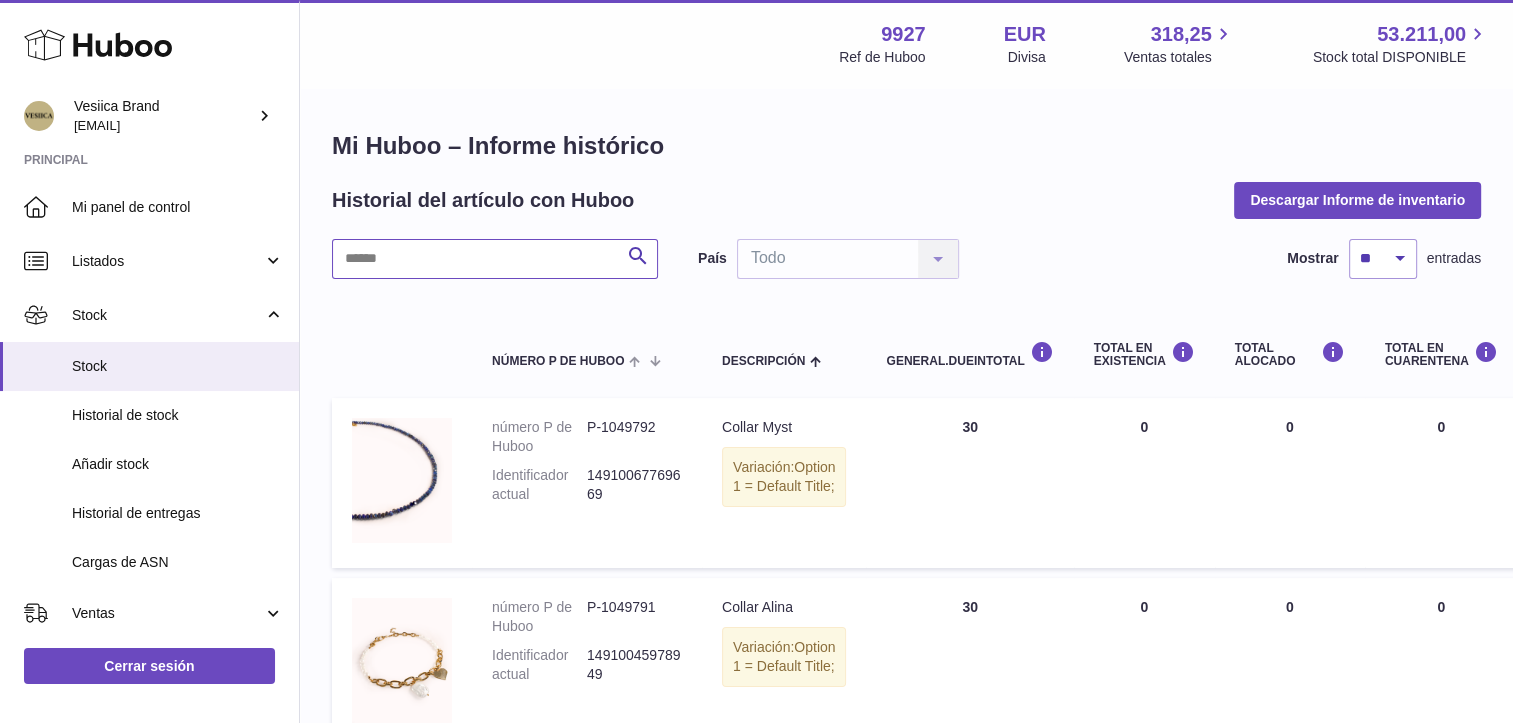 click at bounding box center [495, 259] 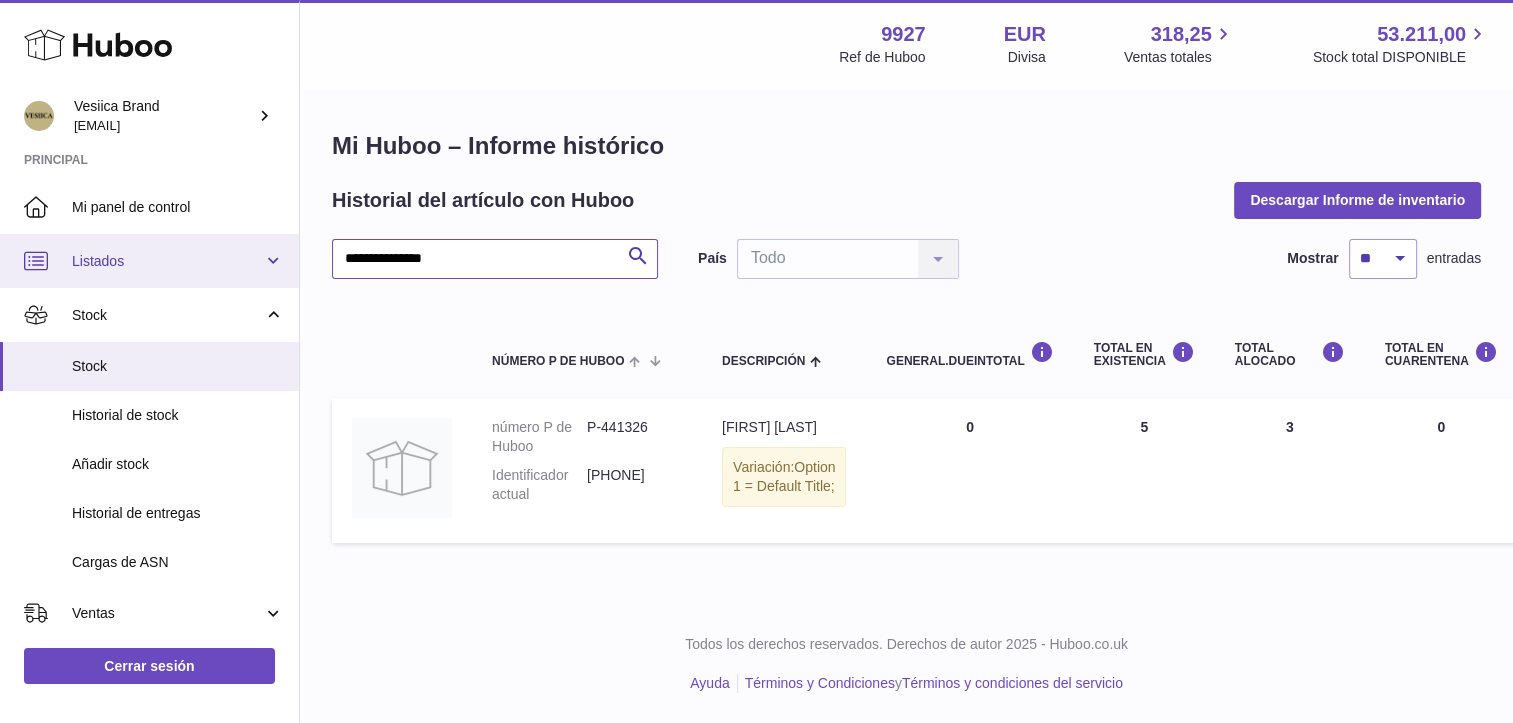 drag, startPoint x: 476, startPoint y: 247, endPoint x: 119, endPoint y: 263, distance: 357.35837 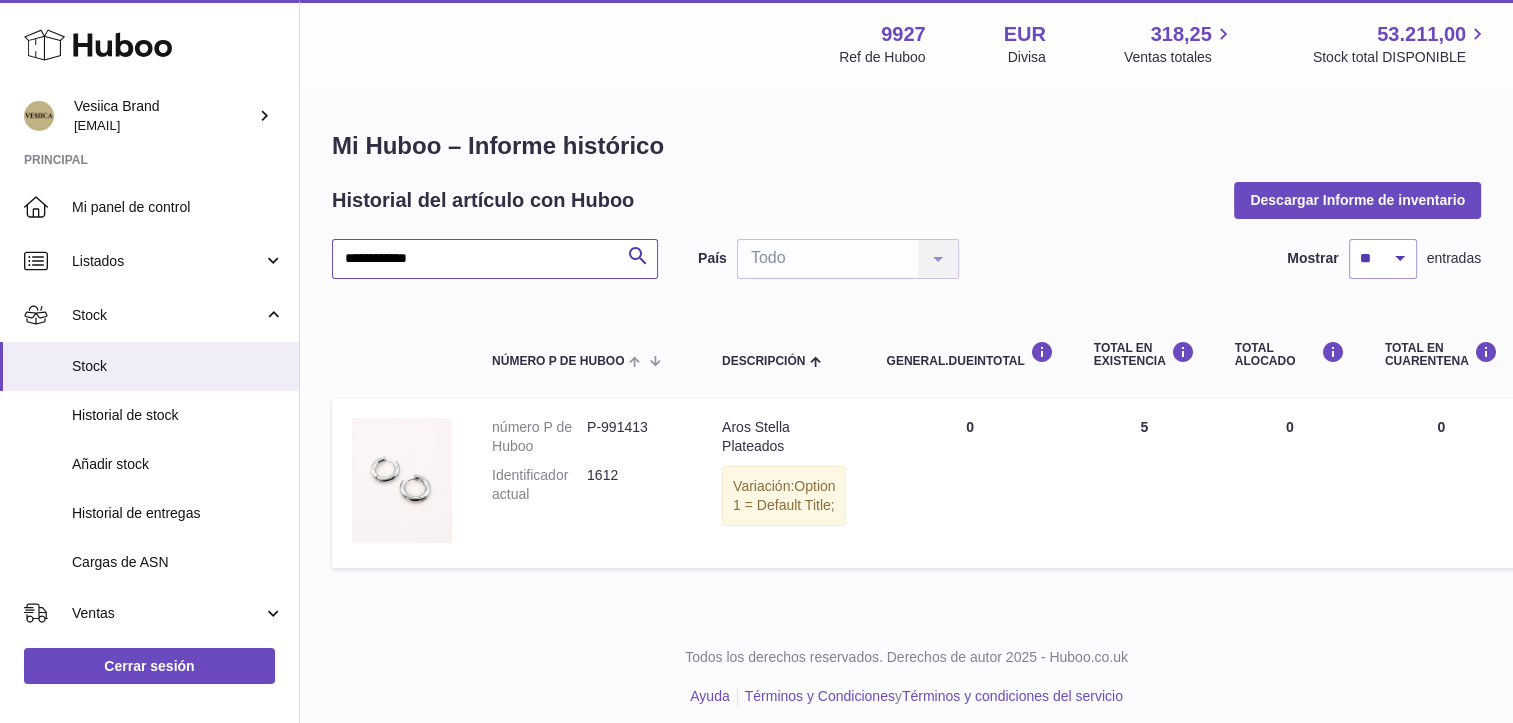 type on "**********" 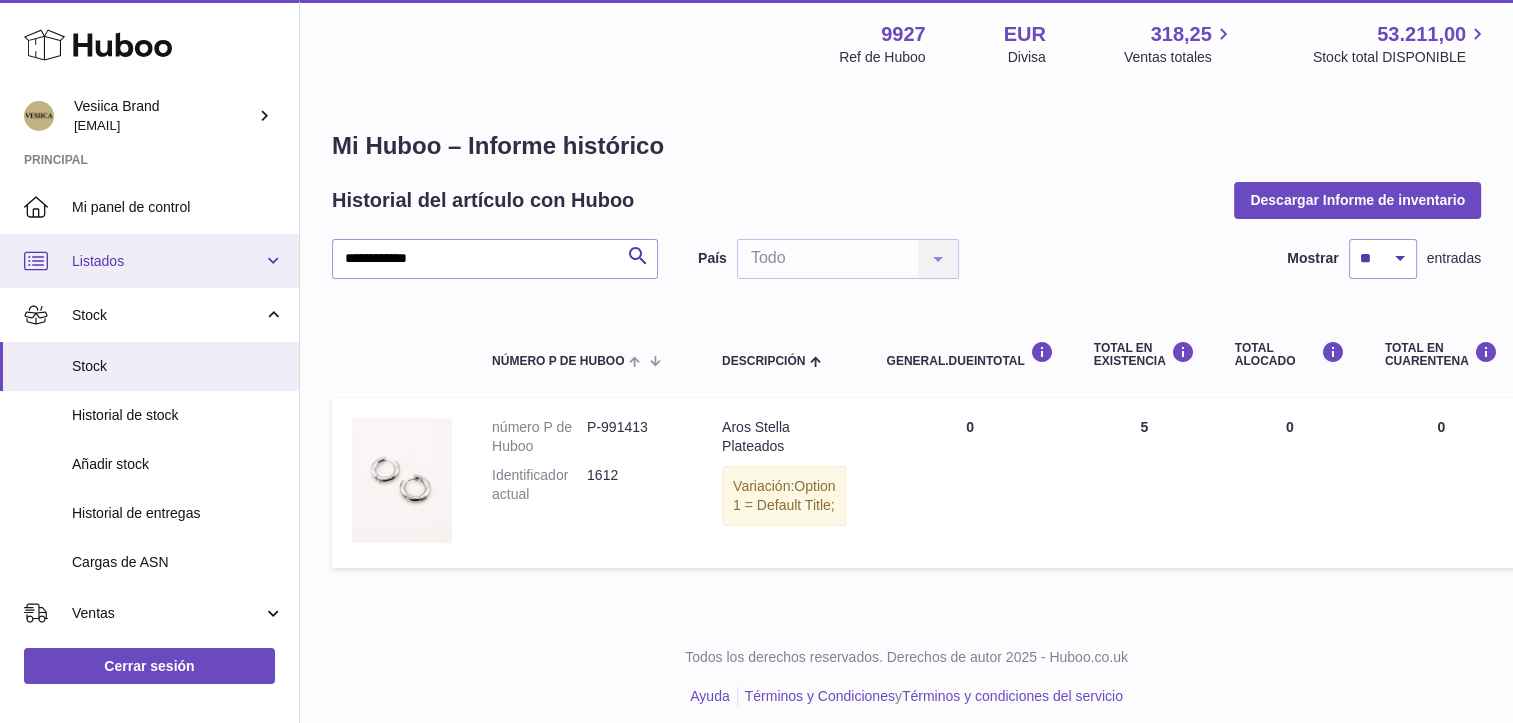 click on "Listados" at bounding box center [167, 261] 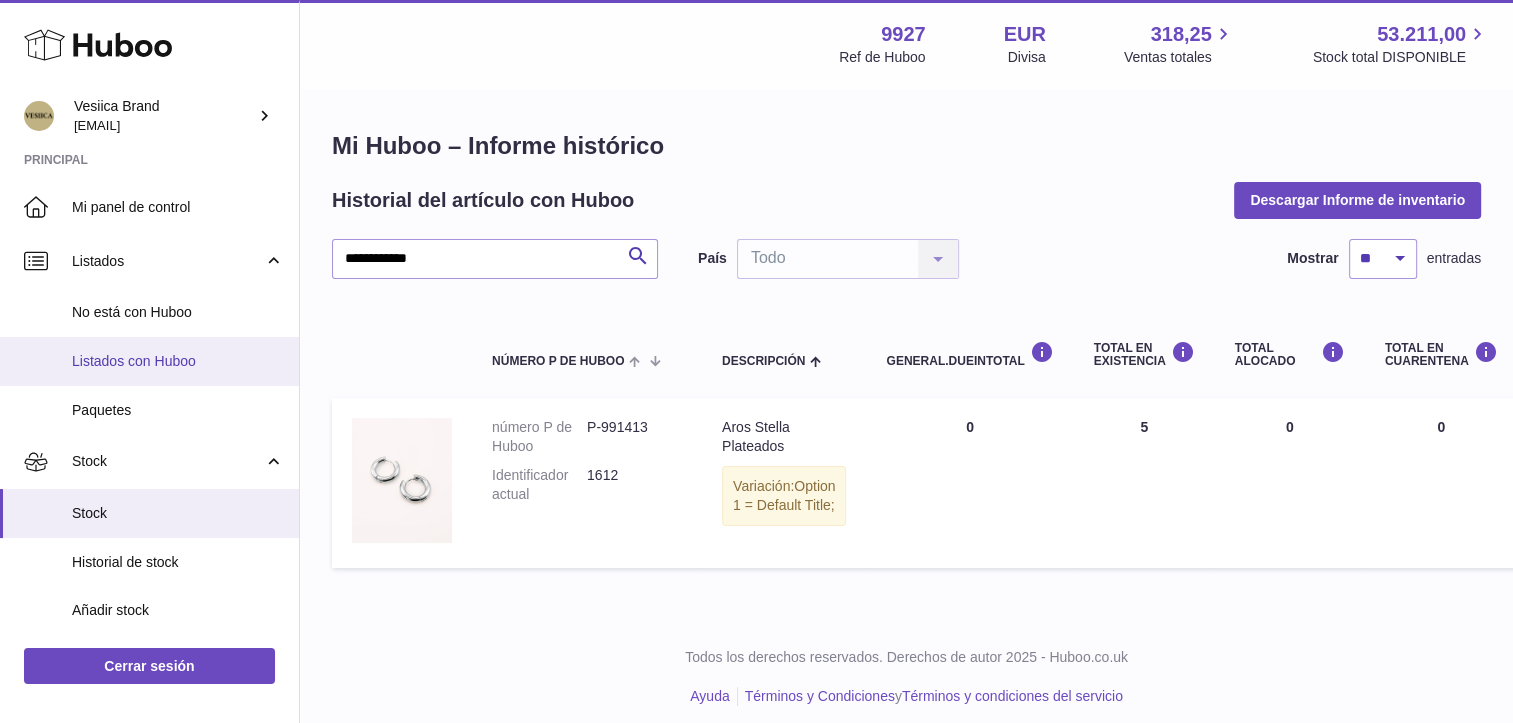 click on "Listados con Huboo" at bounding box center (149, 361) 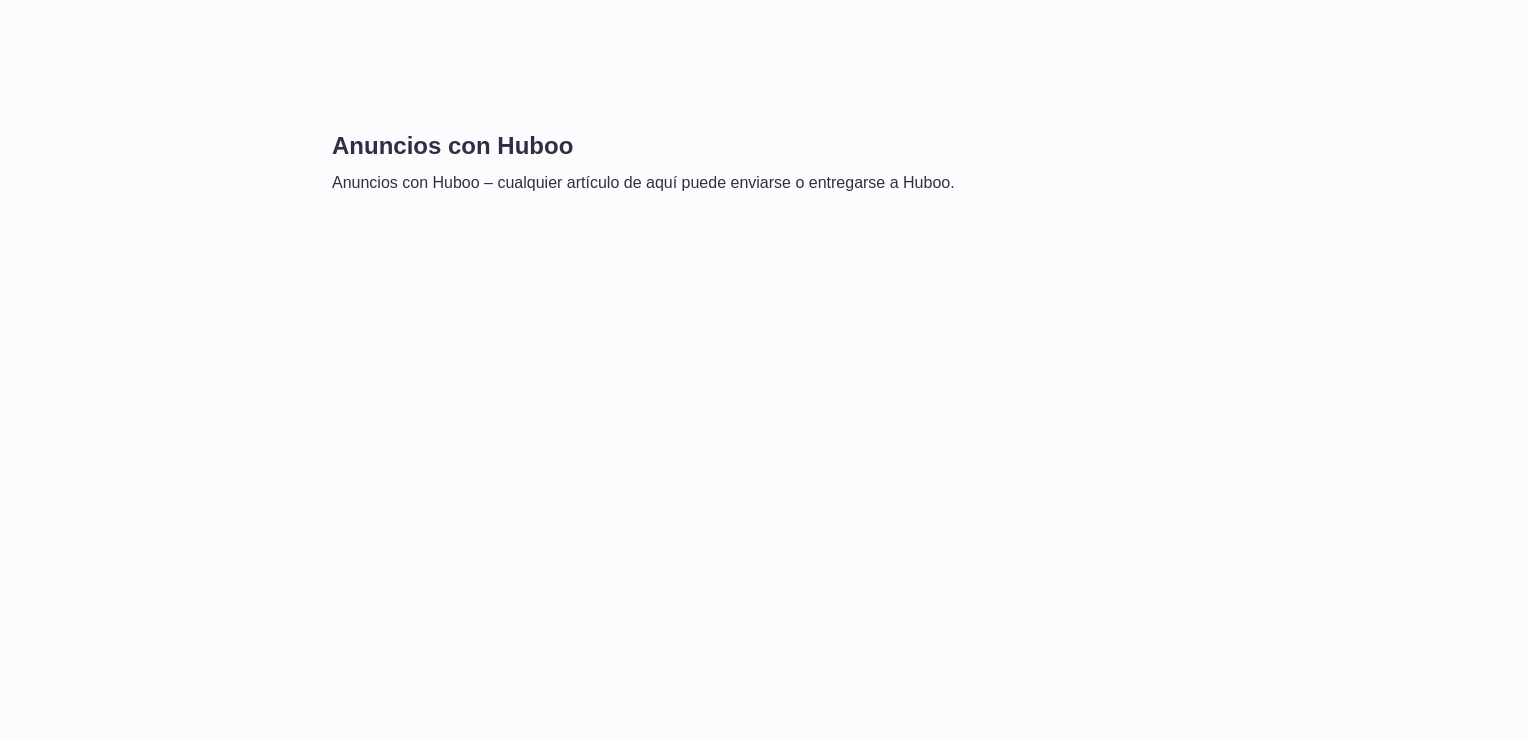 scroll, scrollTop: 0, scrollLeft: 0, axis: both 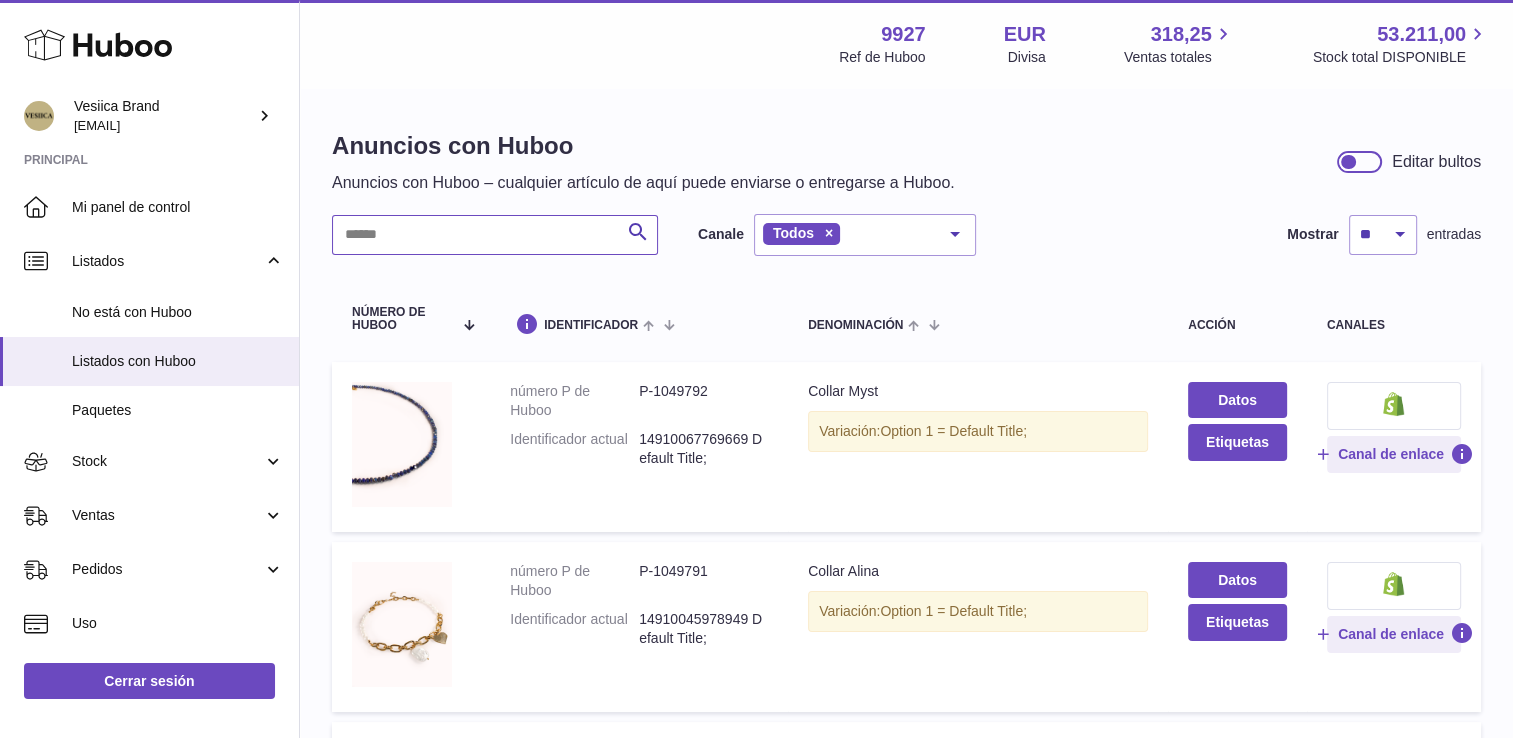 click at bounding box center (495, 235) 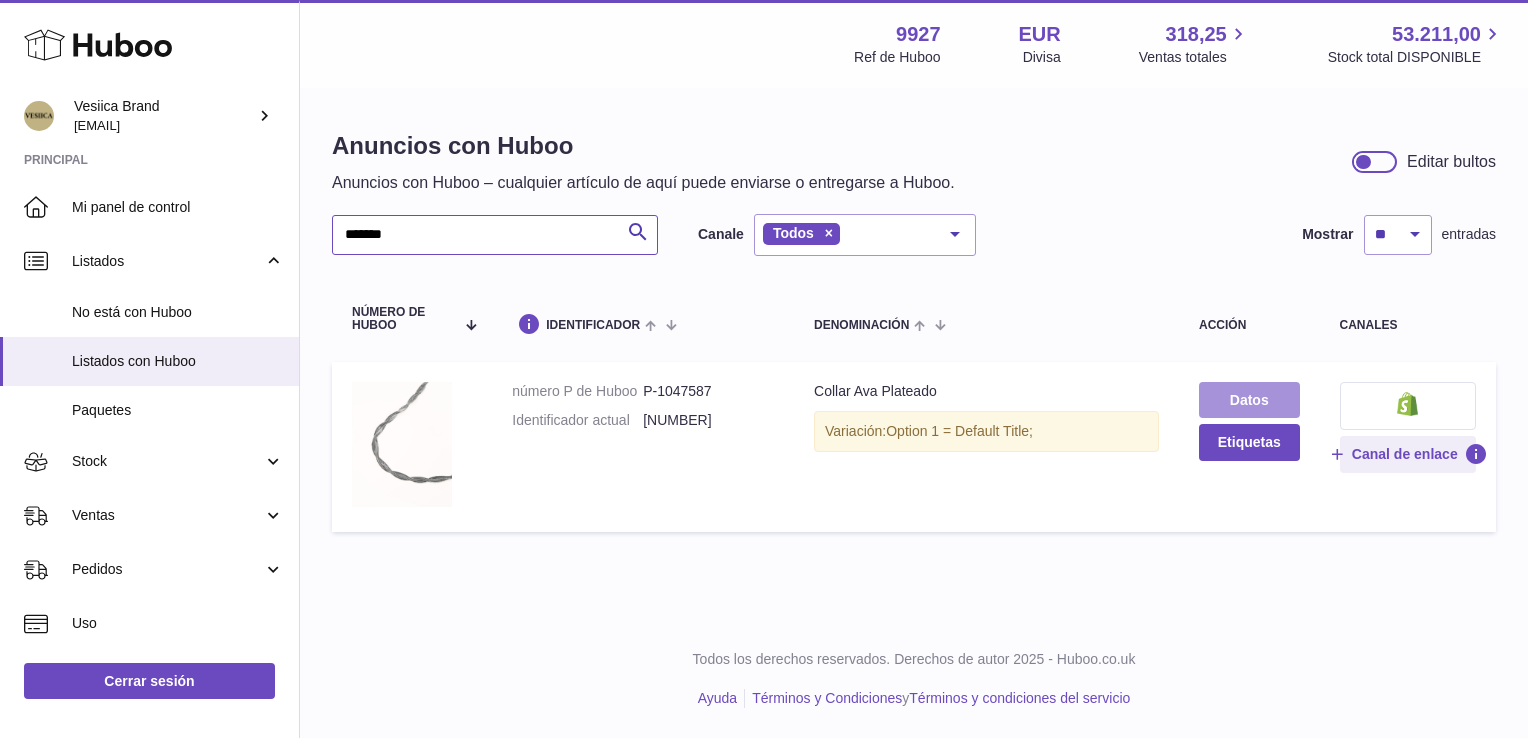 type on "*******" 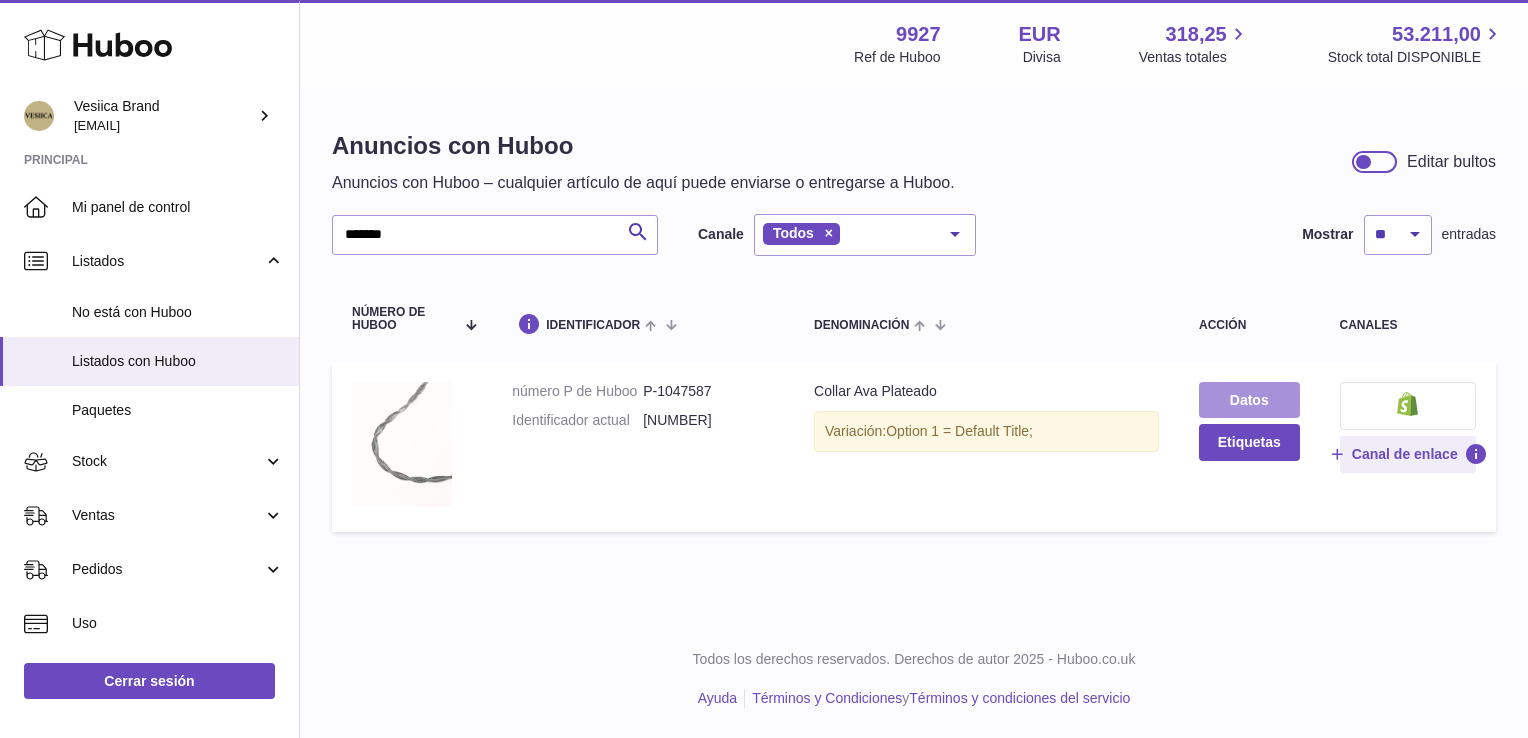 click on "Datos" at bounding box center [1249, 400] 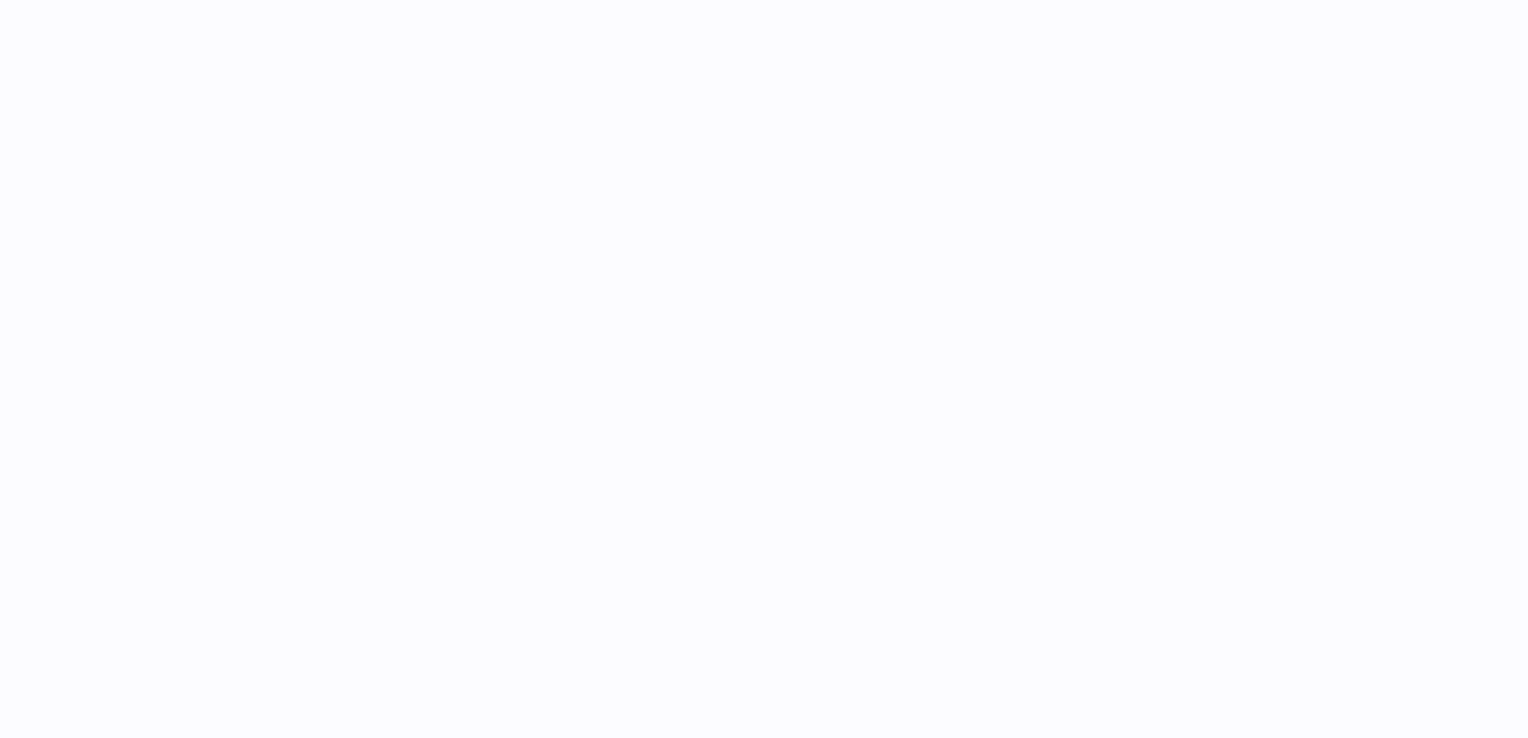 scroll, scrollTop: 0, scrollLeft: 0, axis: both 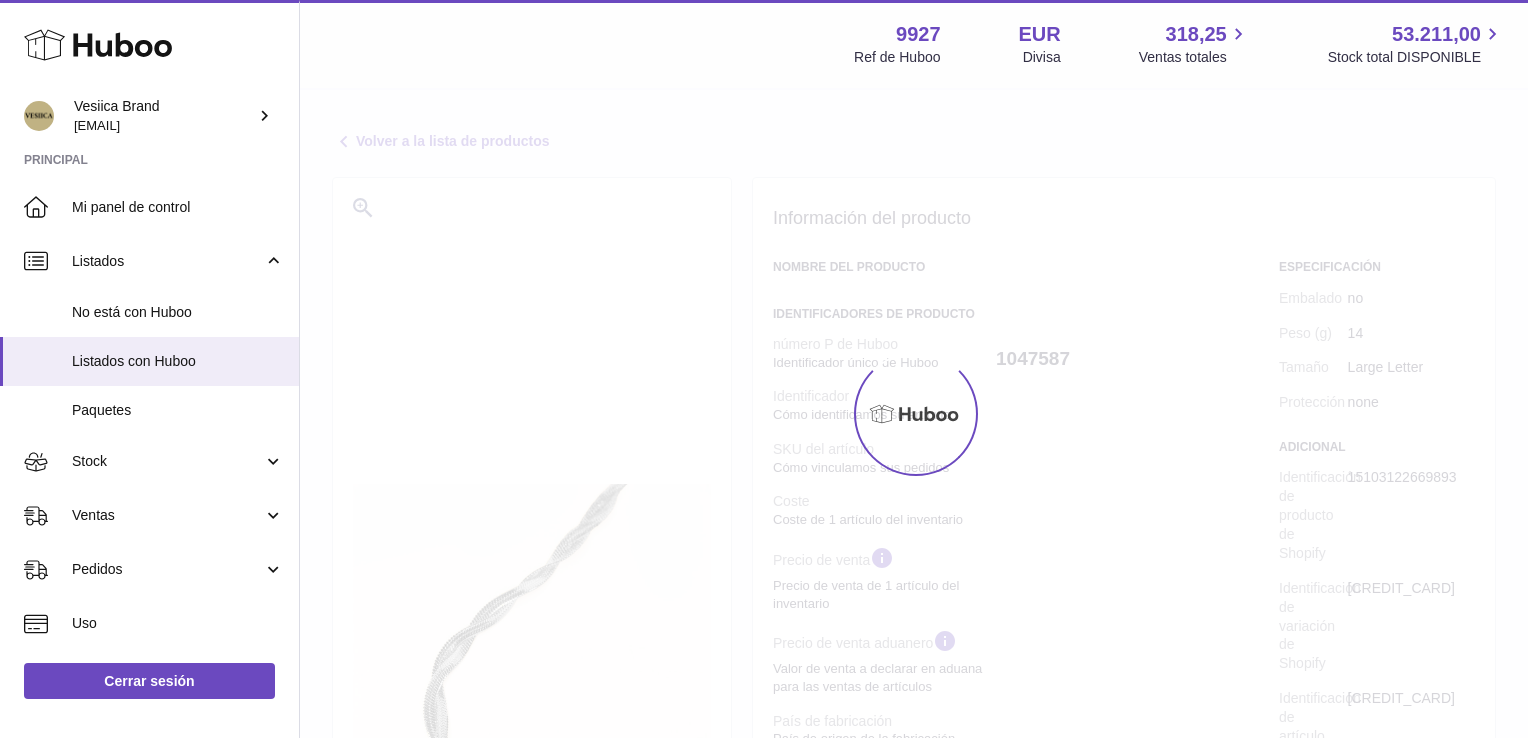 select 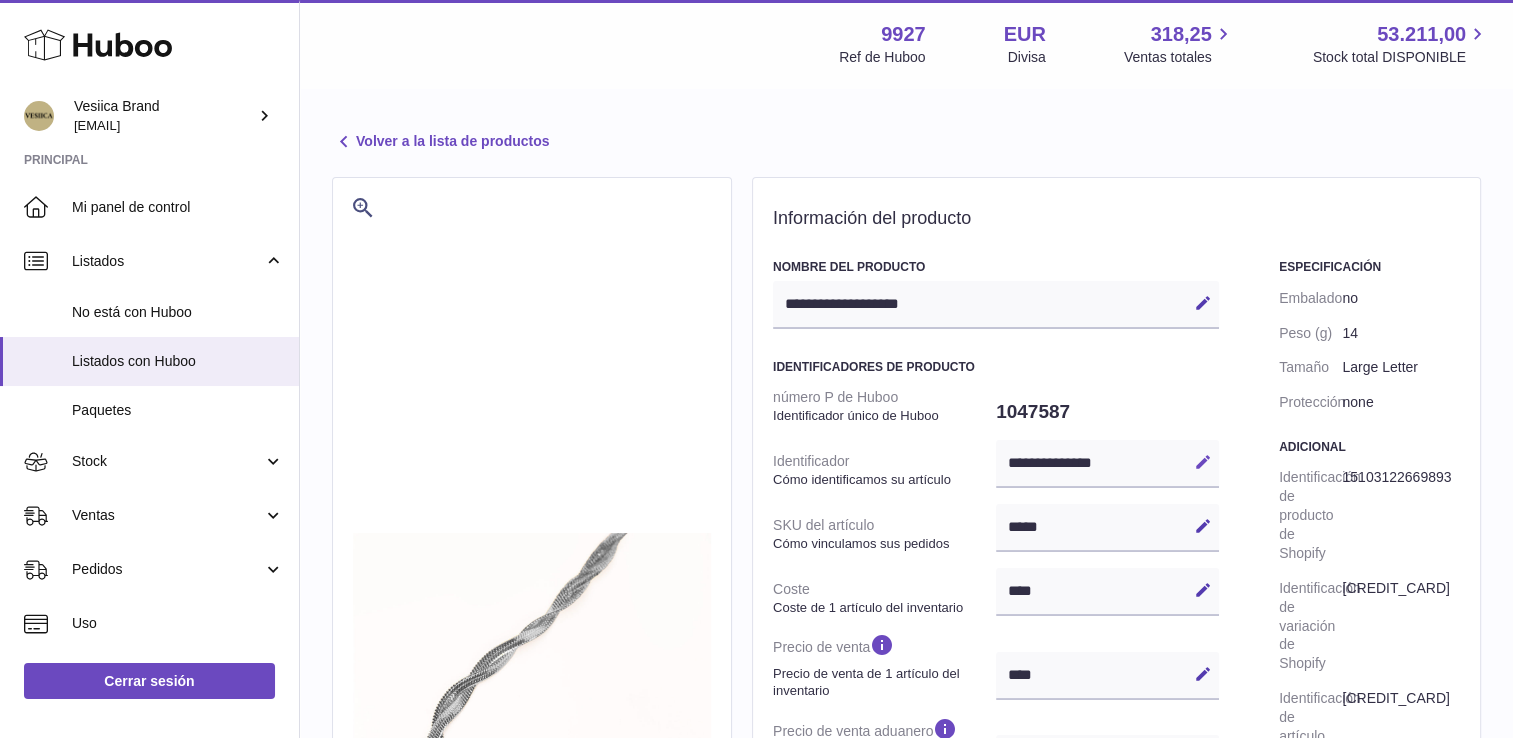 drag, startPoint x: 1201, startPoint y: 457, endPoint x: 1104, endPoint y: 459, distance: 97.020615 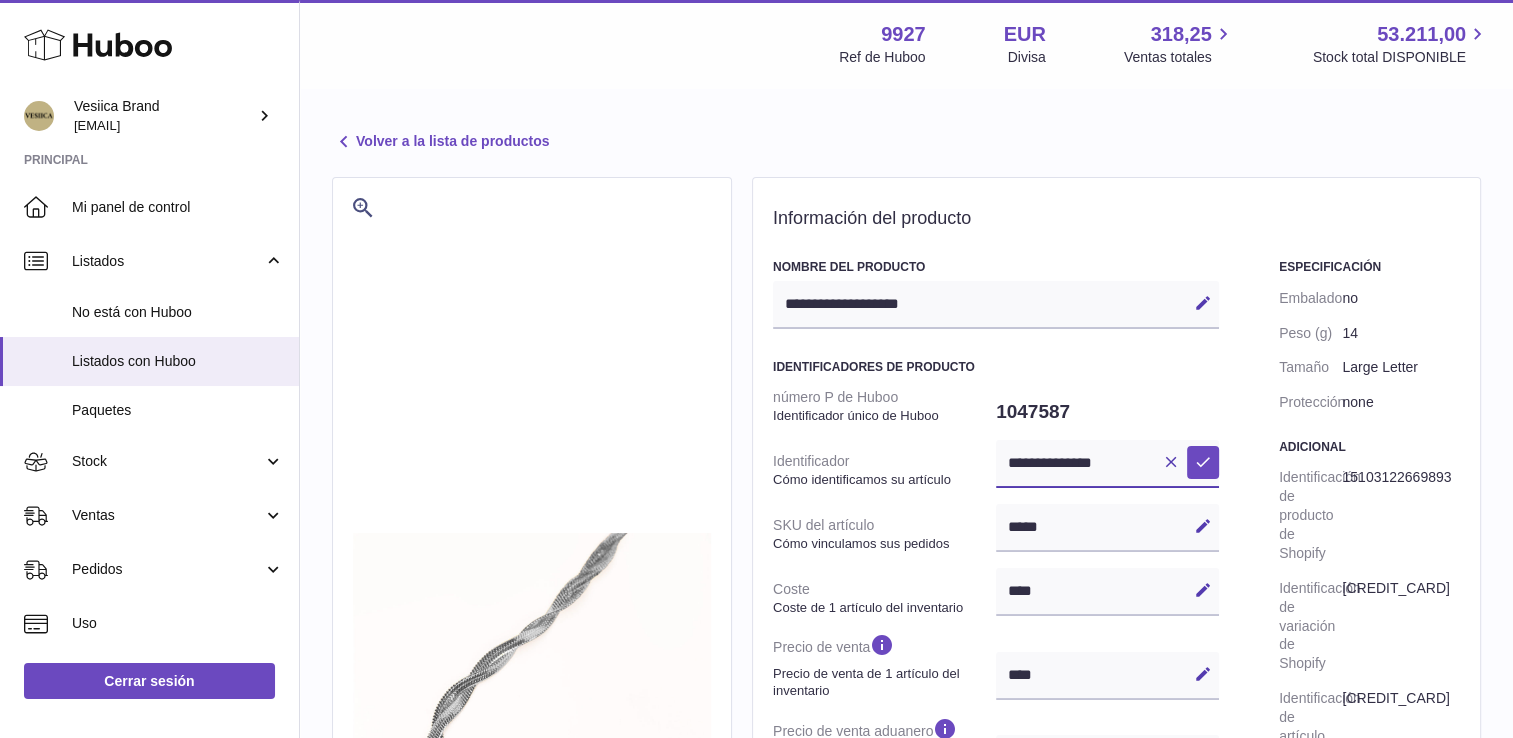 drag, startPoint x: 1104, startPoint y: 459, endPoint x: 947, endPoint y: 458, distance: 157.00319 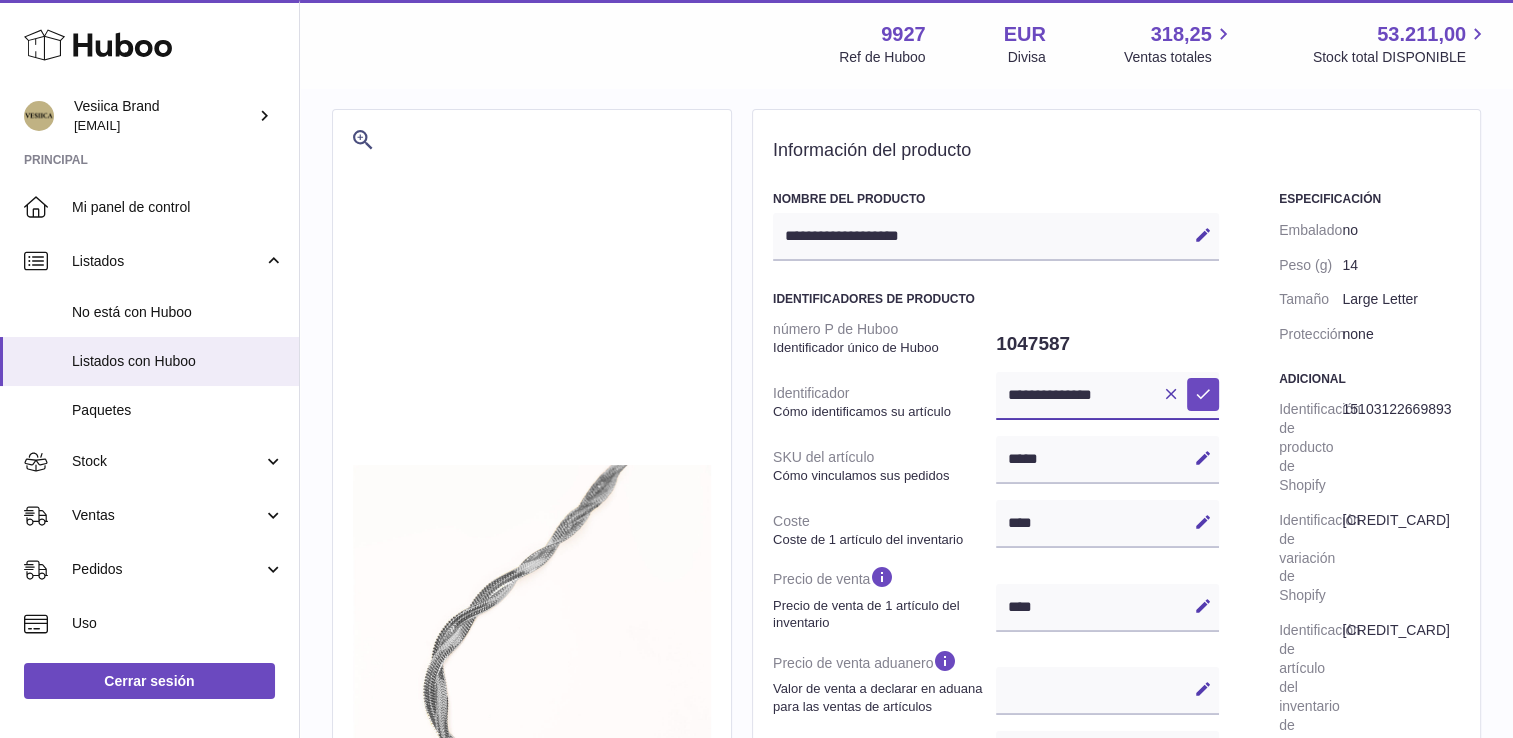 scroll, scrollTop: 100, scrollLeft: 0, axis: vertical 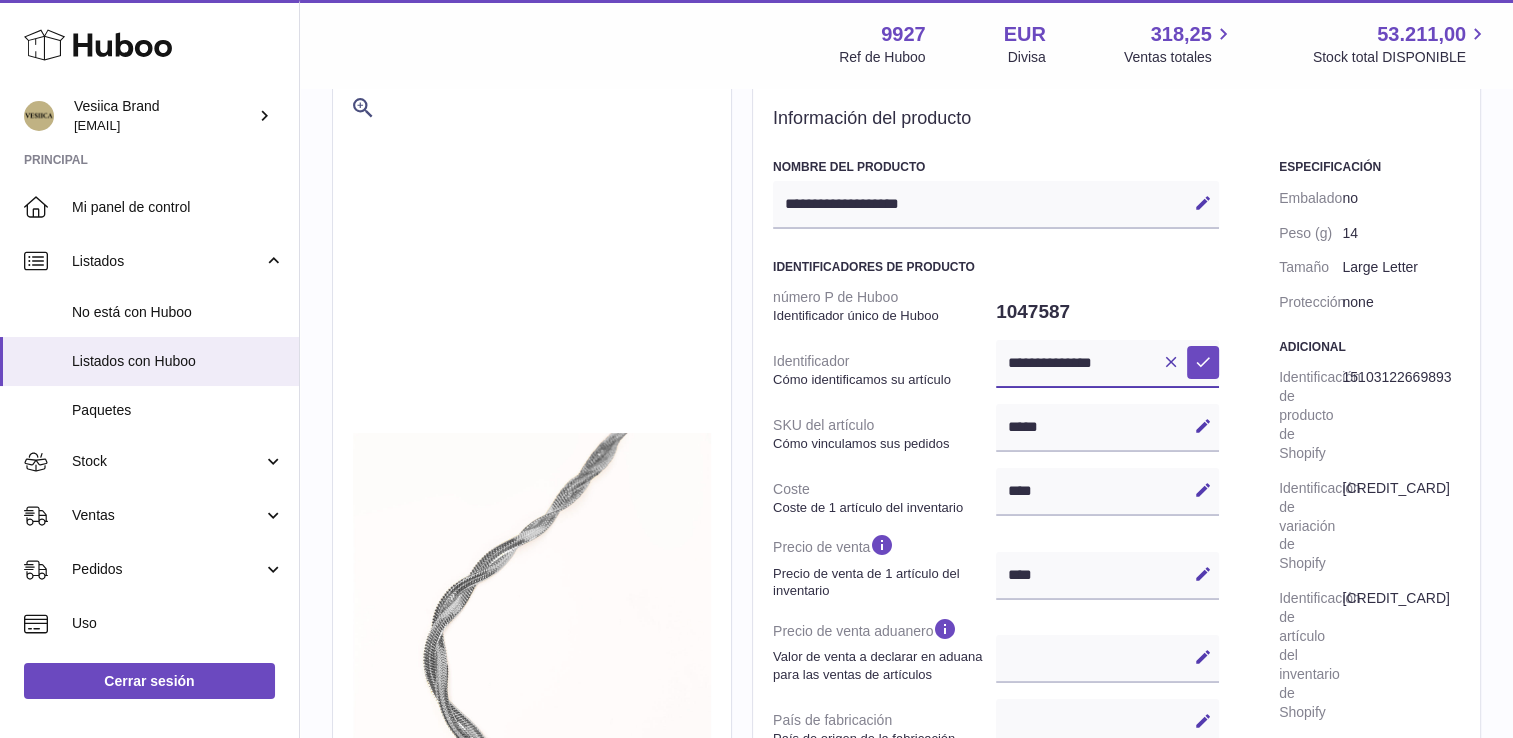 paste 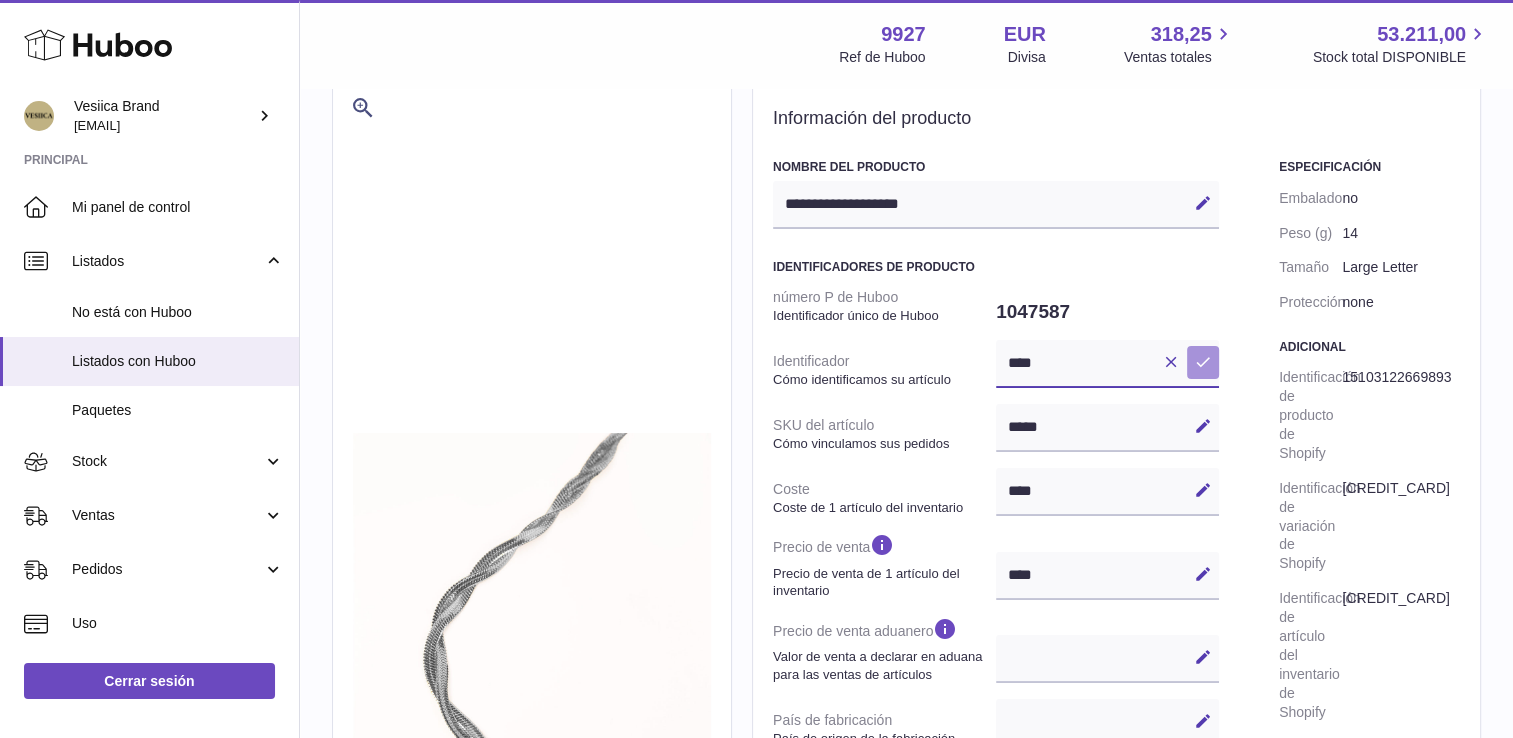 type on "****" 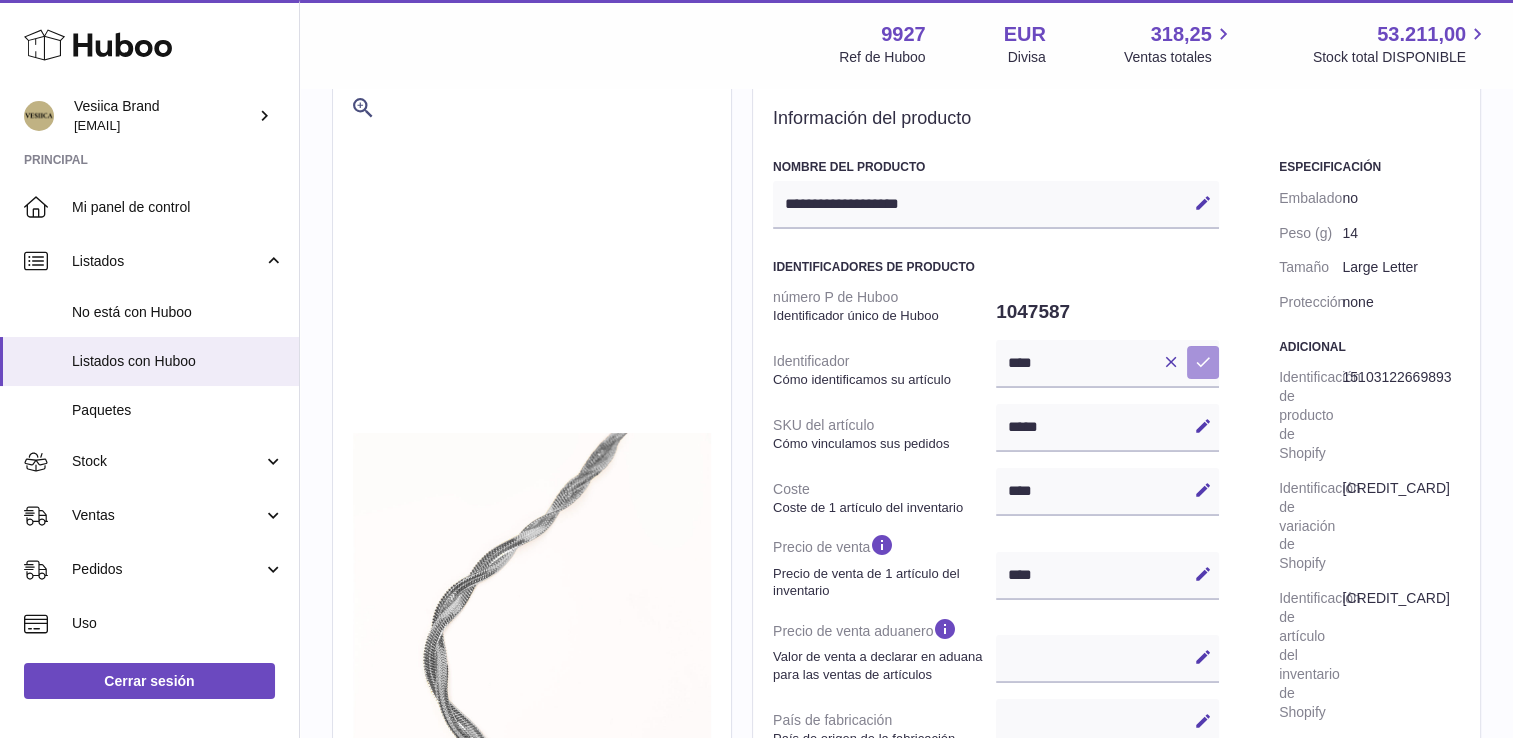 click on "Guardar" at bounding box center [1203, 362] 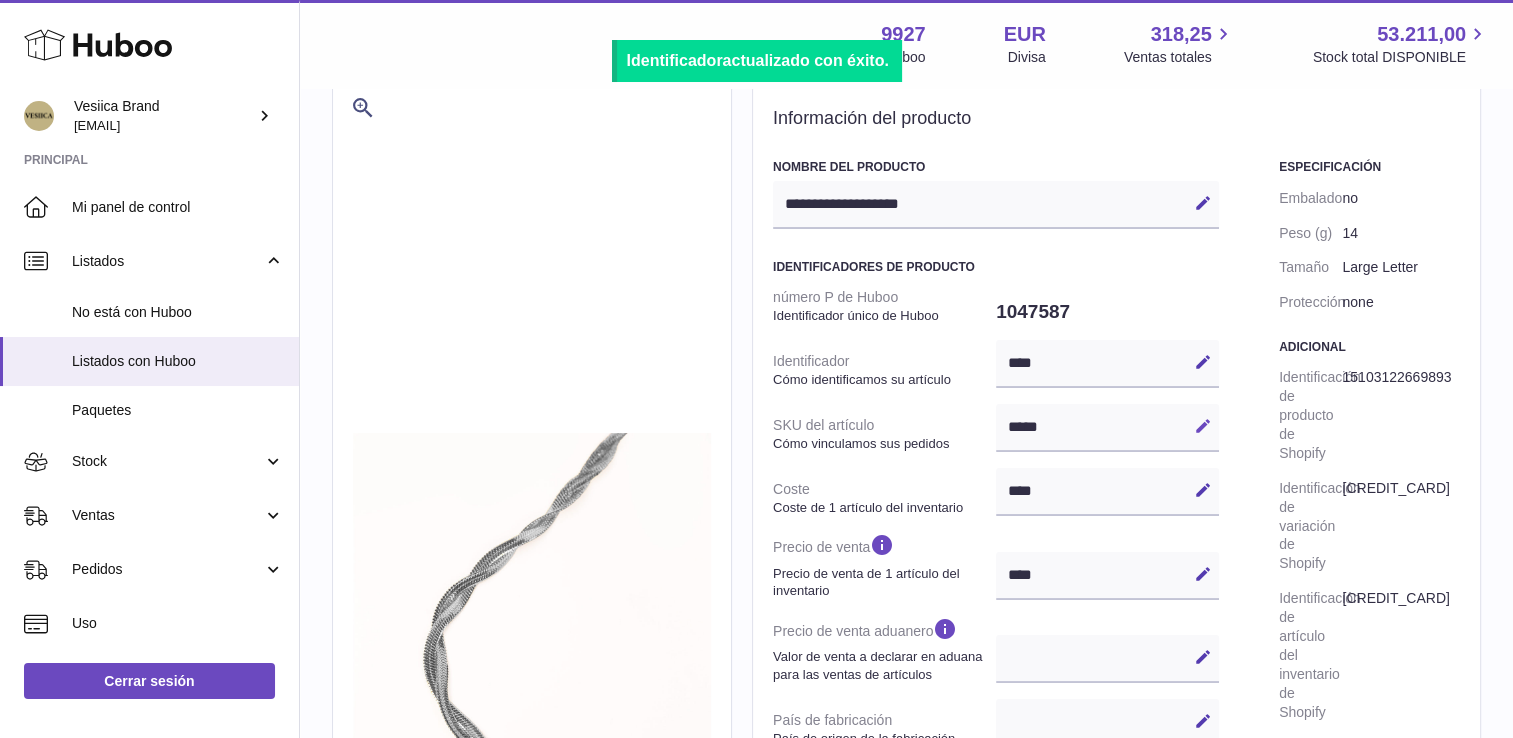 click at bounding box center (1203, 426) 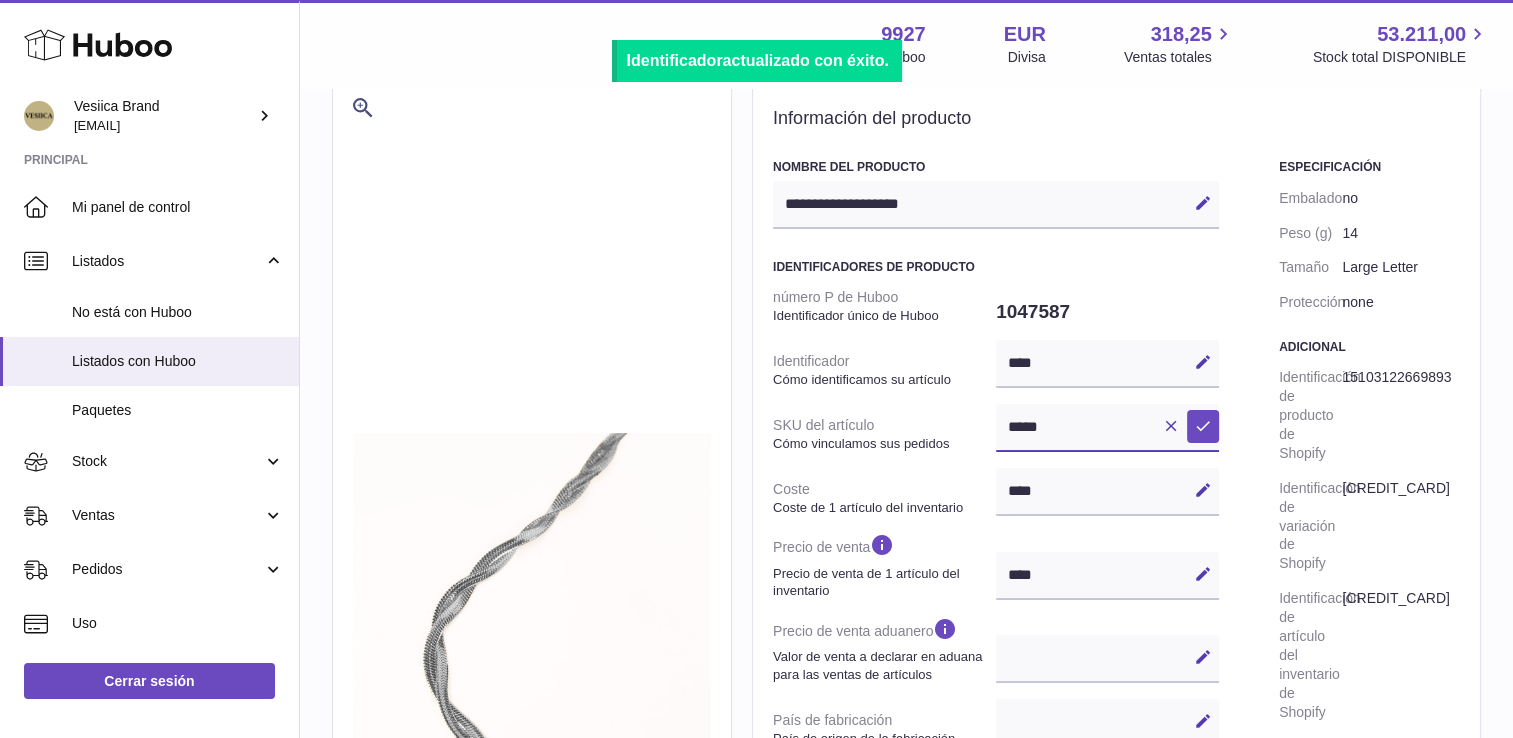 drag, startPoint x: 1095, startPoint y: 427, endPoint x: 864, endPoint y: 418, distance: 231.17526 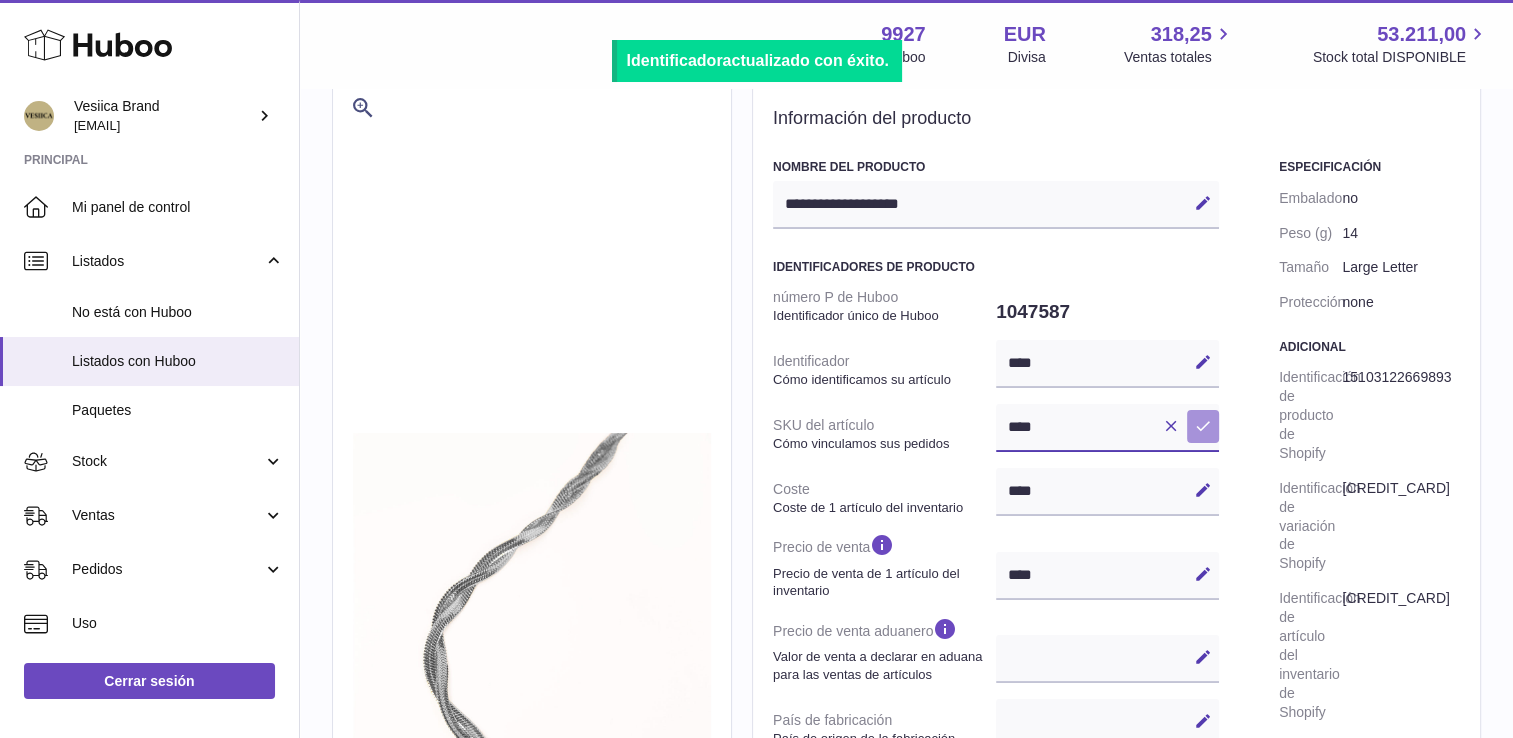 type on "****" 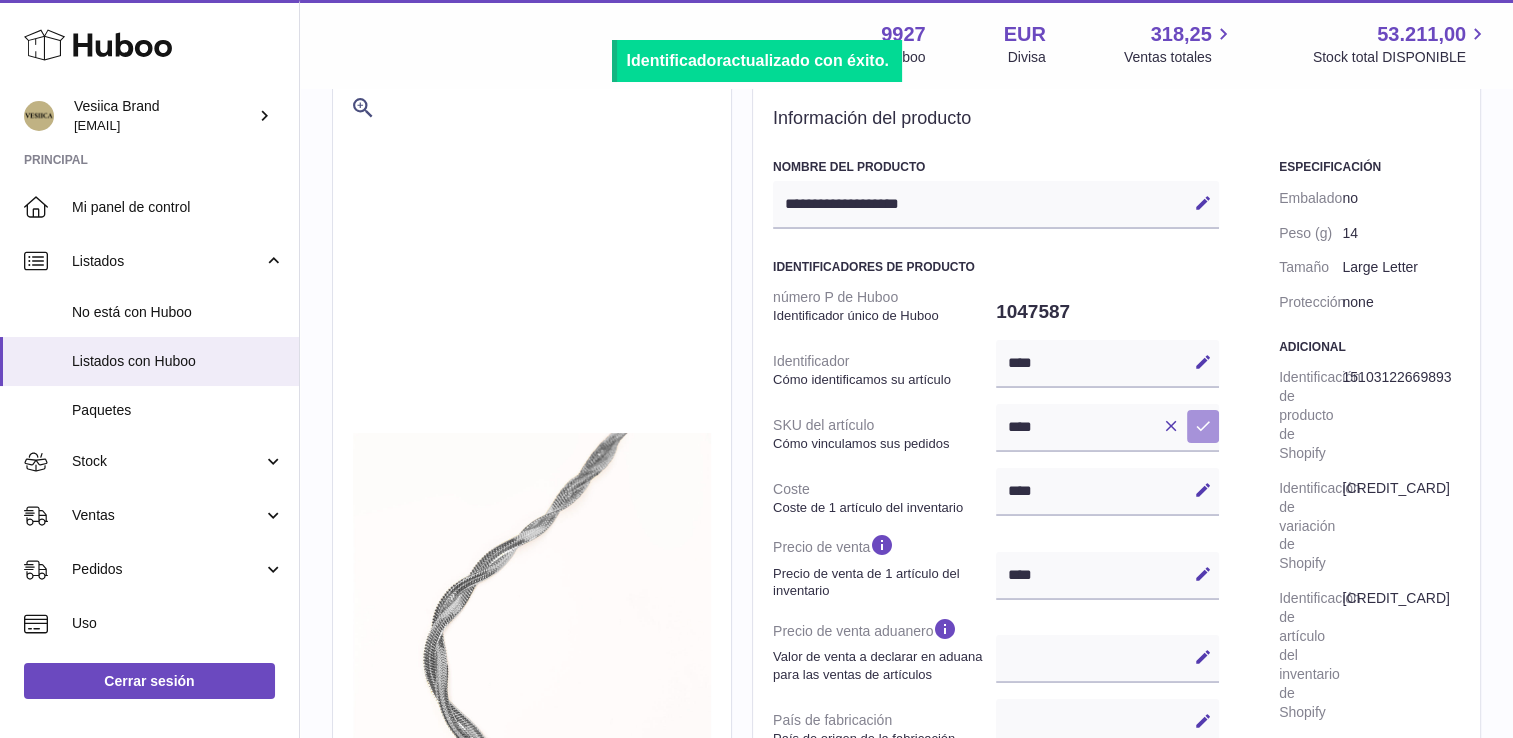 click on "Guardar" at bounding box center (1203, 426) 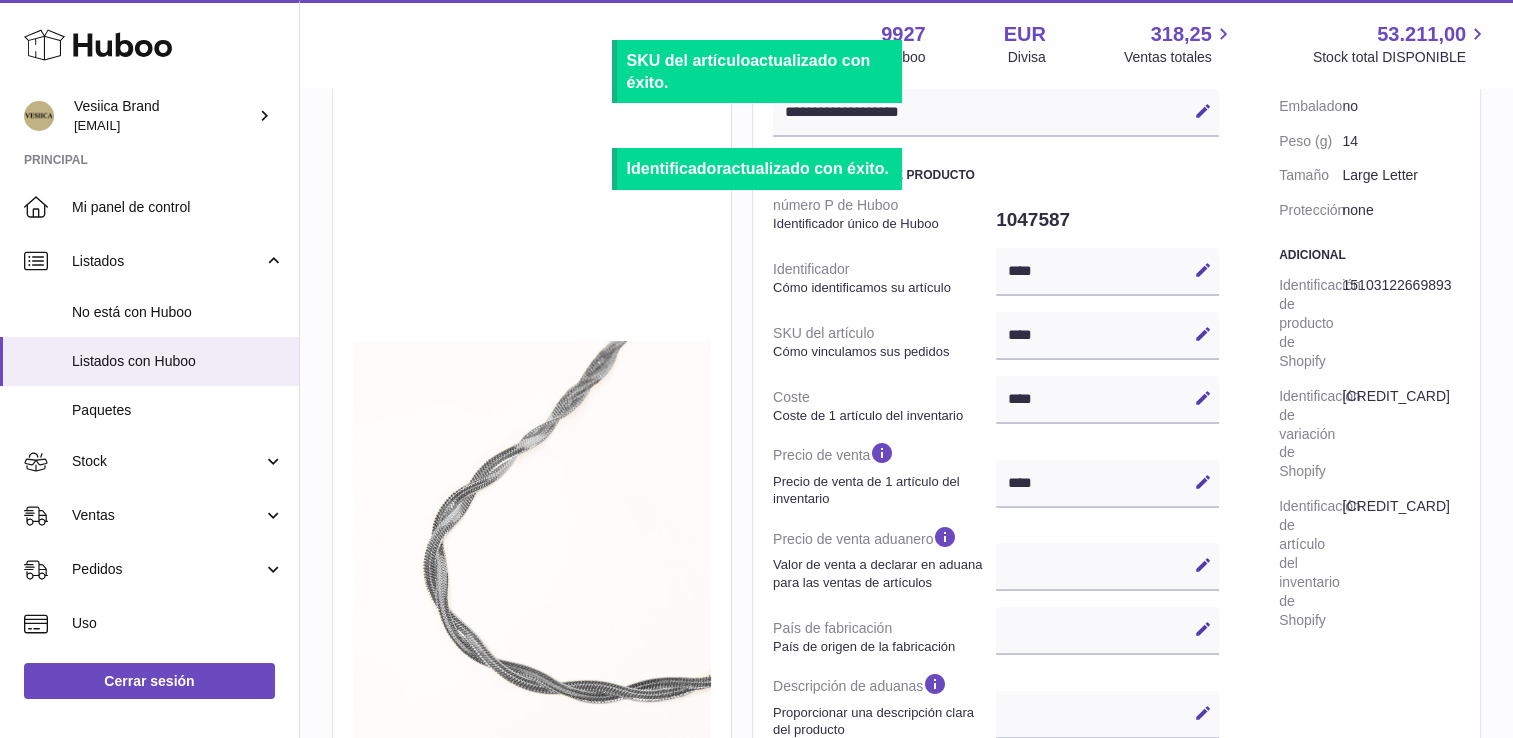 scroll, scrollTop: 300, scrollLeft: 0, axis: vertical 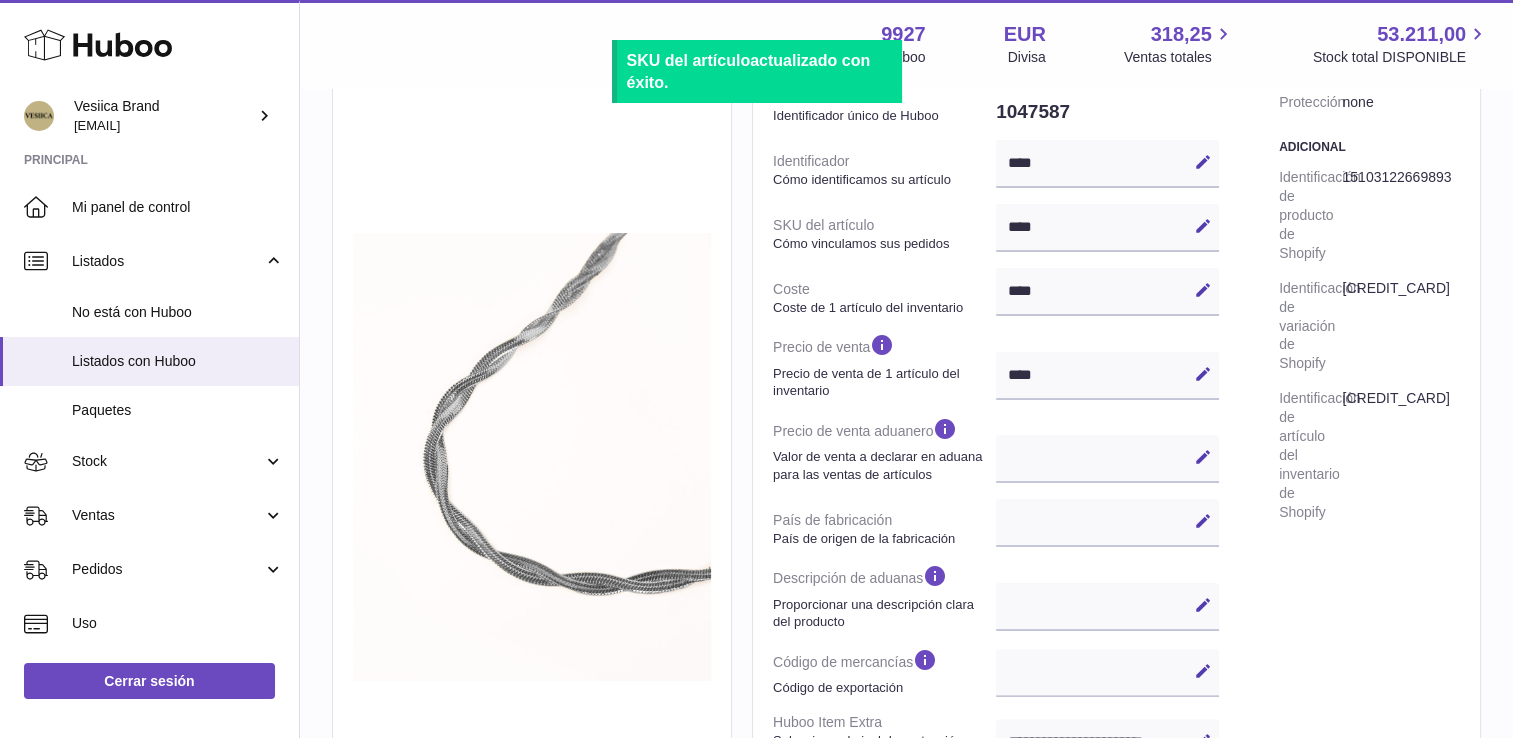 drag, startPoint x: 1208, startPoint y: 378, endPoint x: 1132, endPoint y: 378, distance: 76 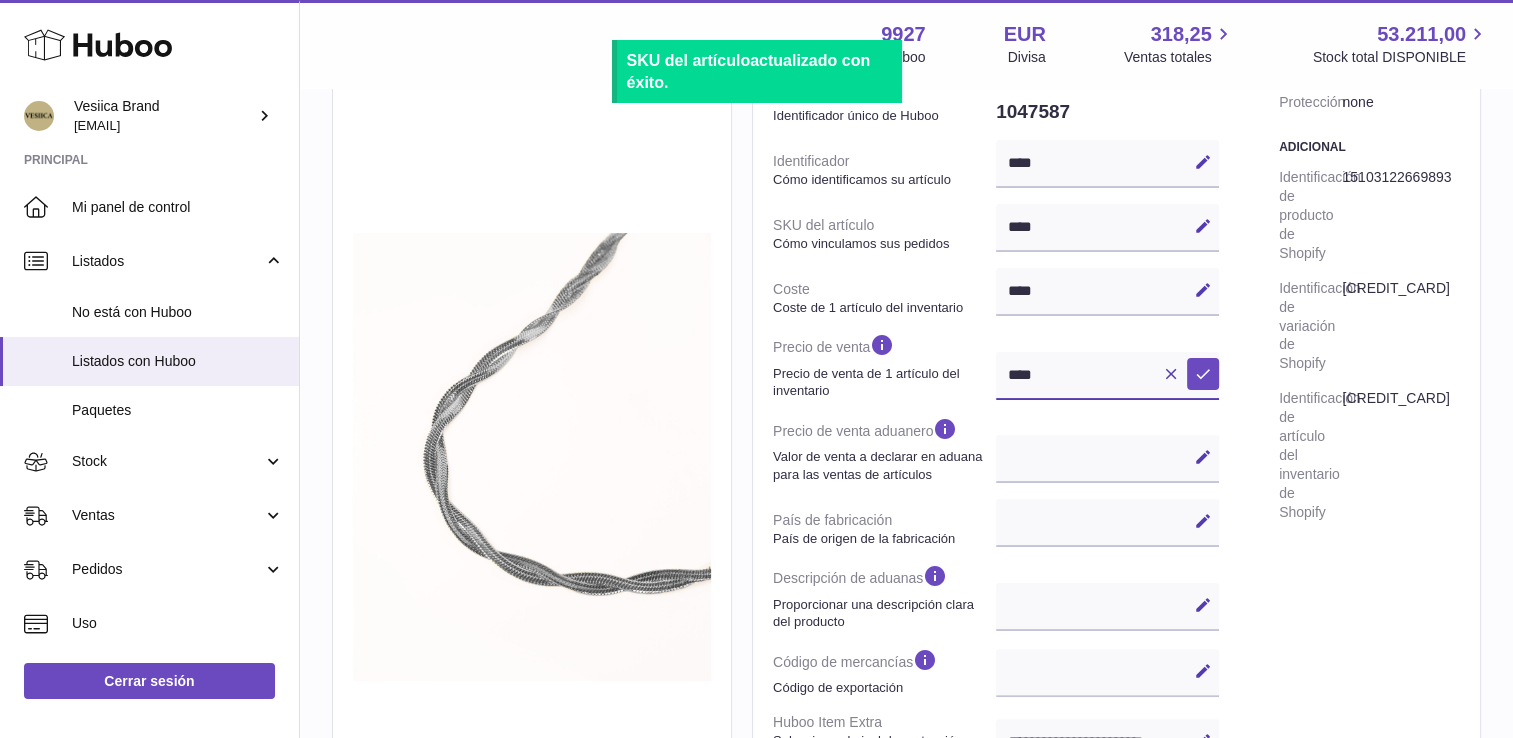 drag, startPoint x: 1083, startPoint y: 376, endPoint x: 809, endPoint y: 363, distance: 274.30823 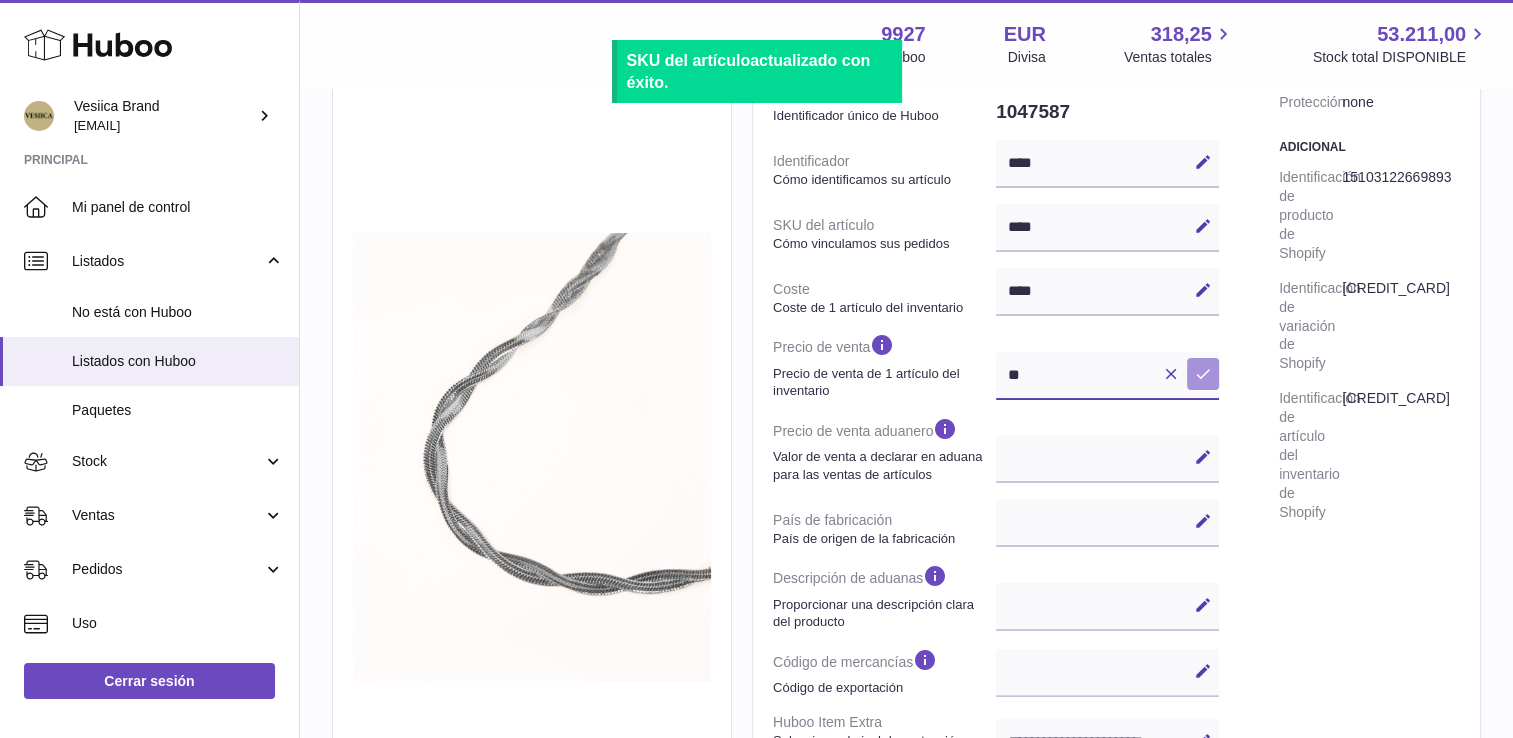 type on "**" 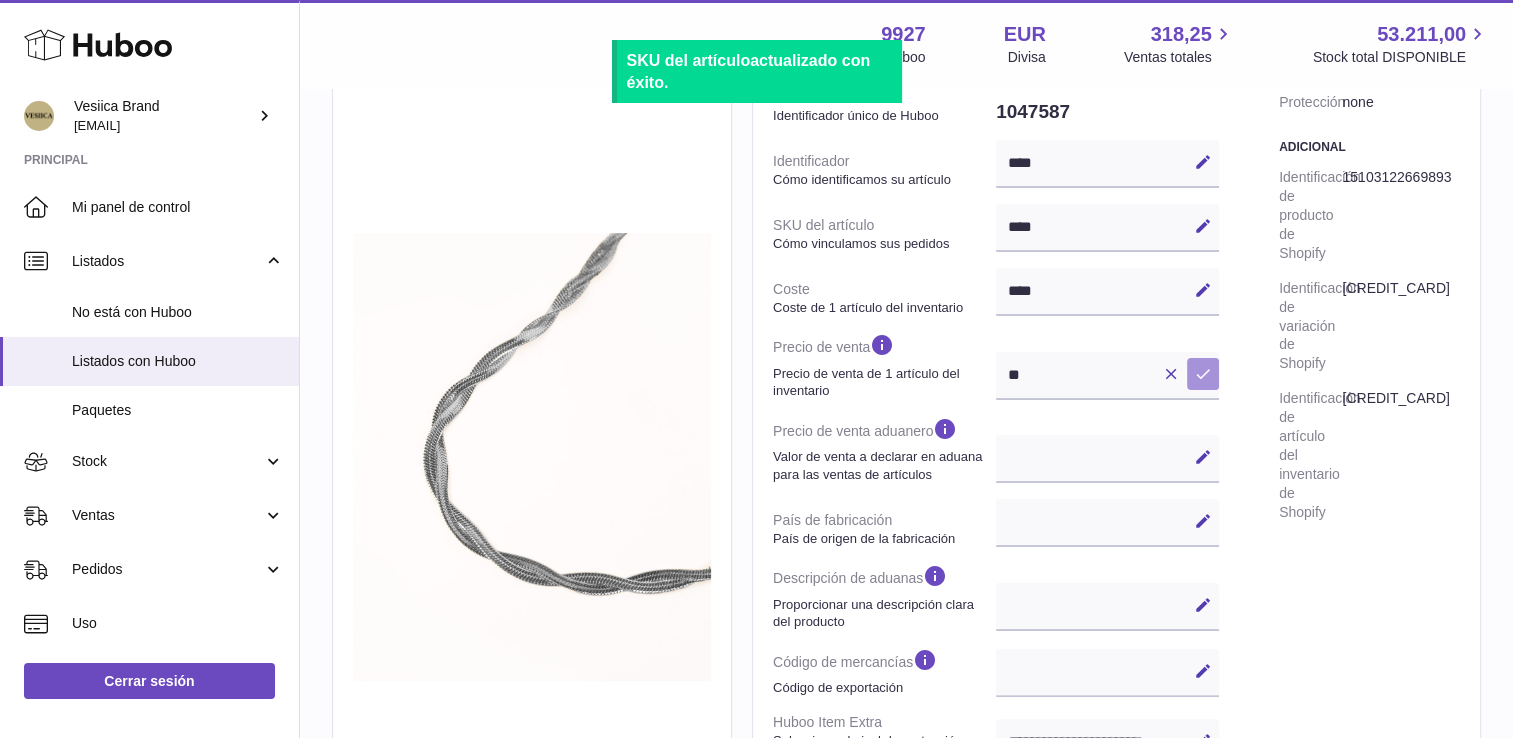 click at bounding box center [1203, 374] 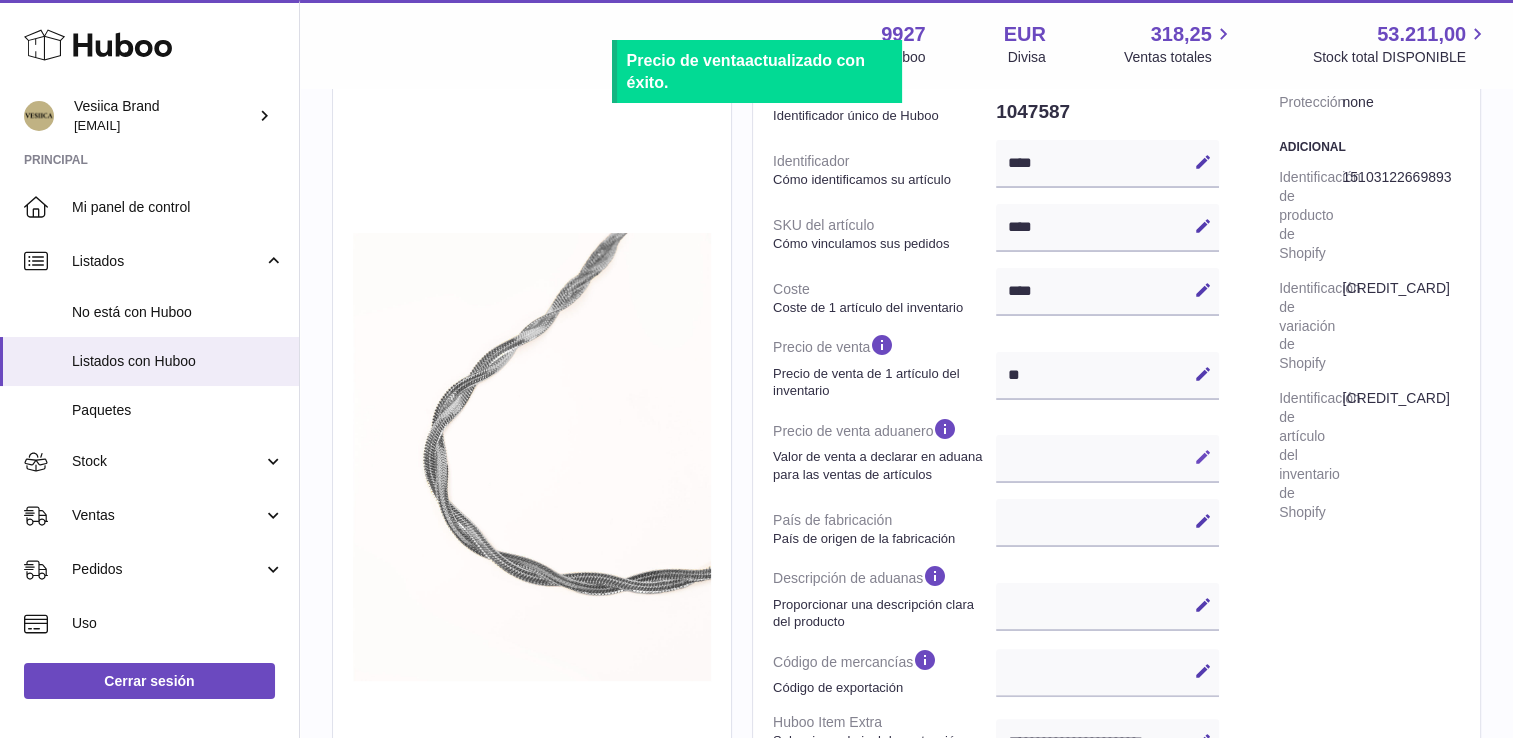 click at bounding box center [1203, 457] 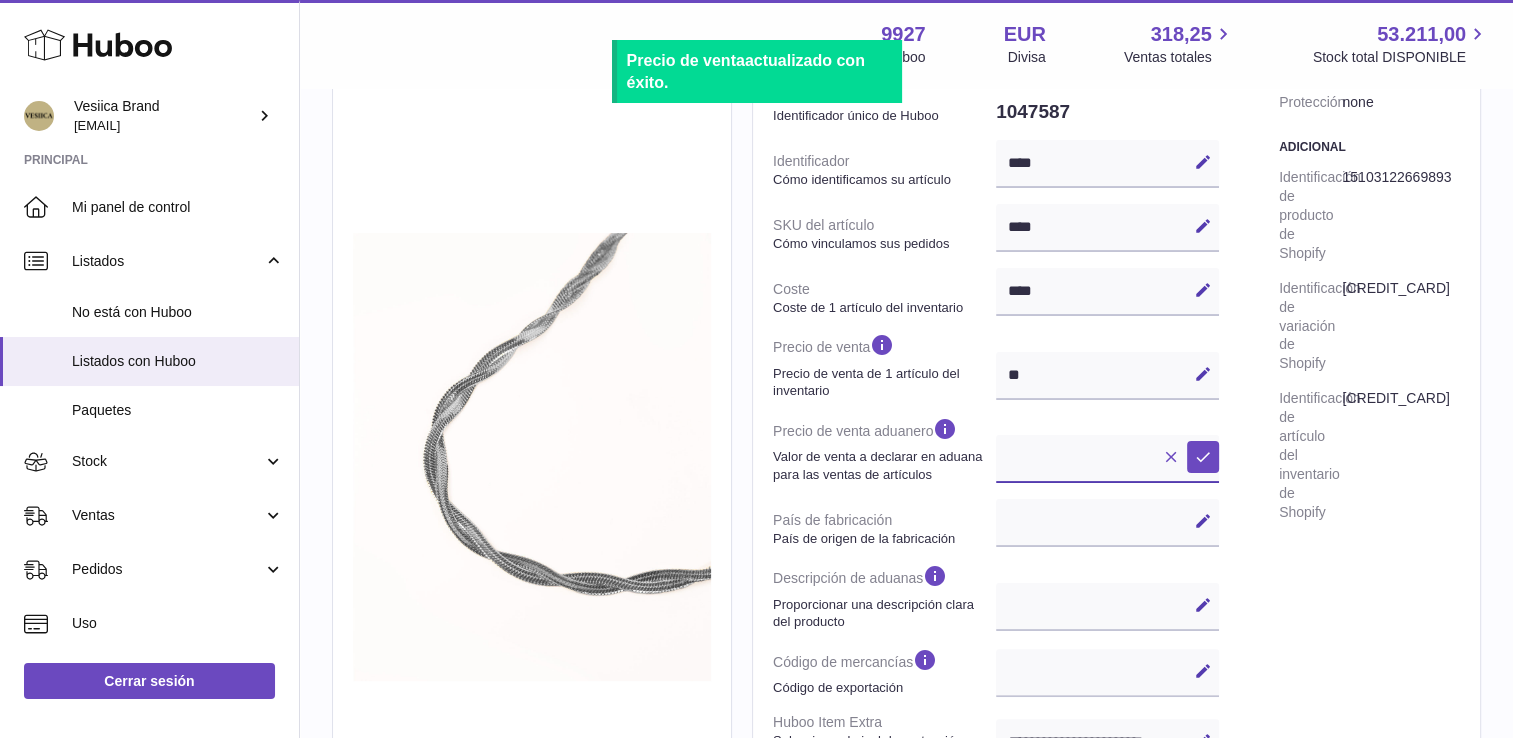 type on "*" 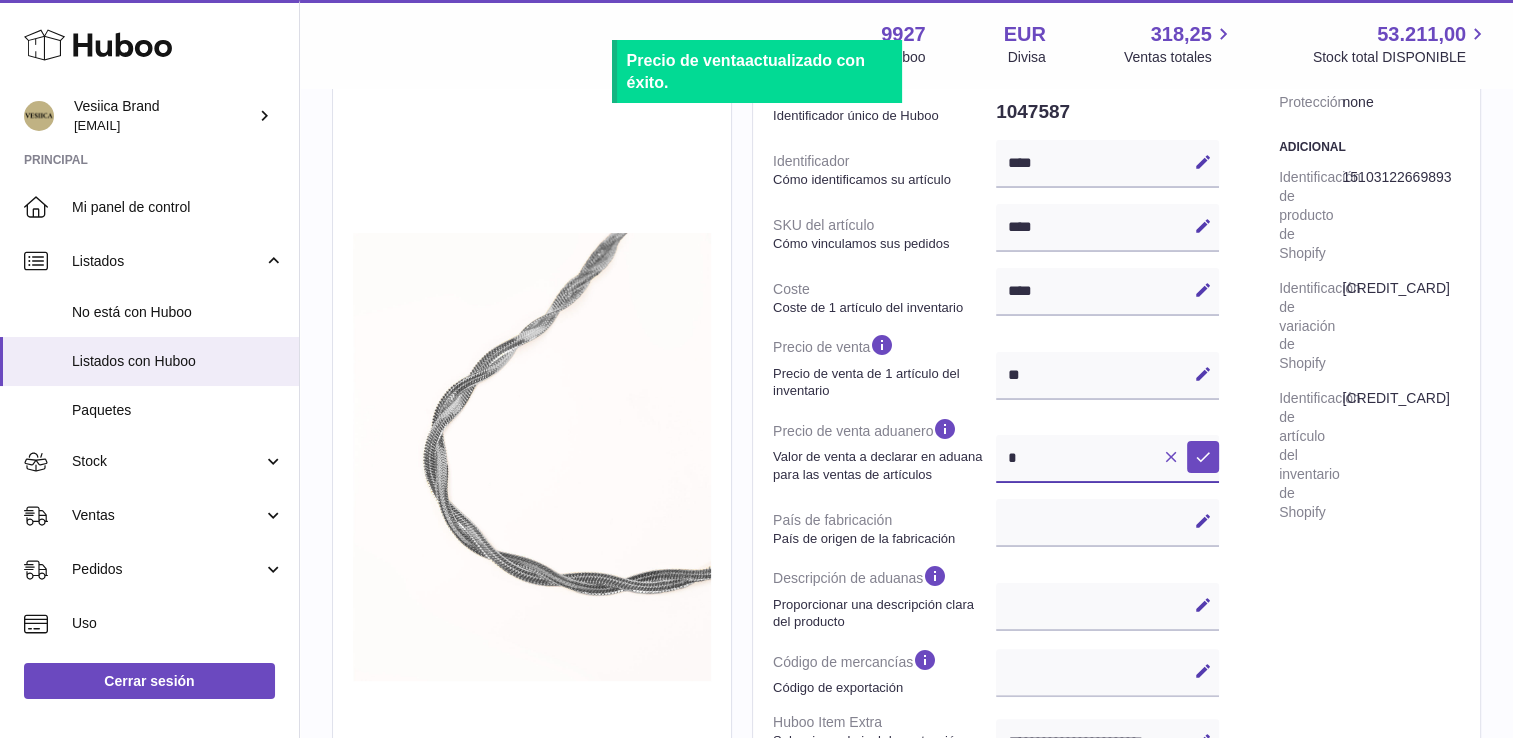 select 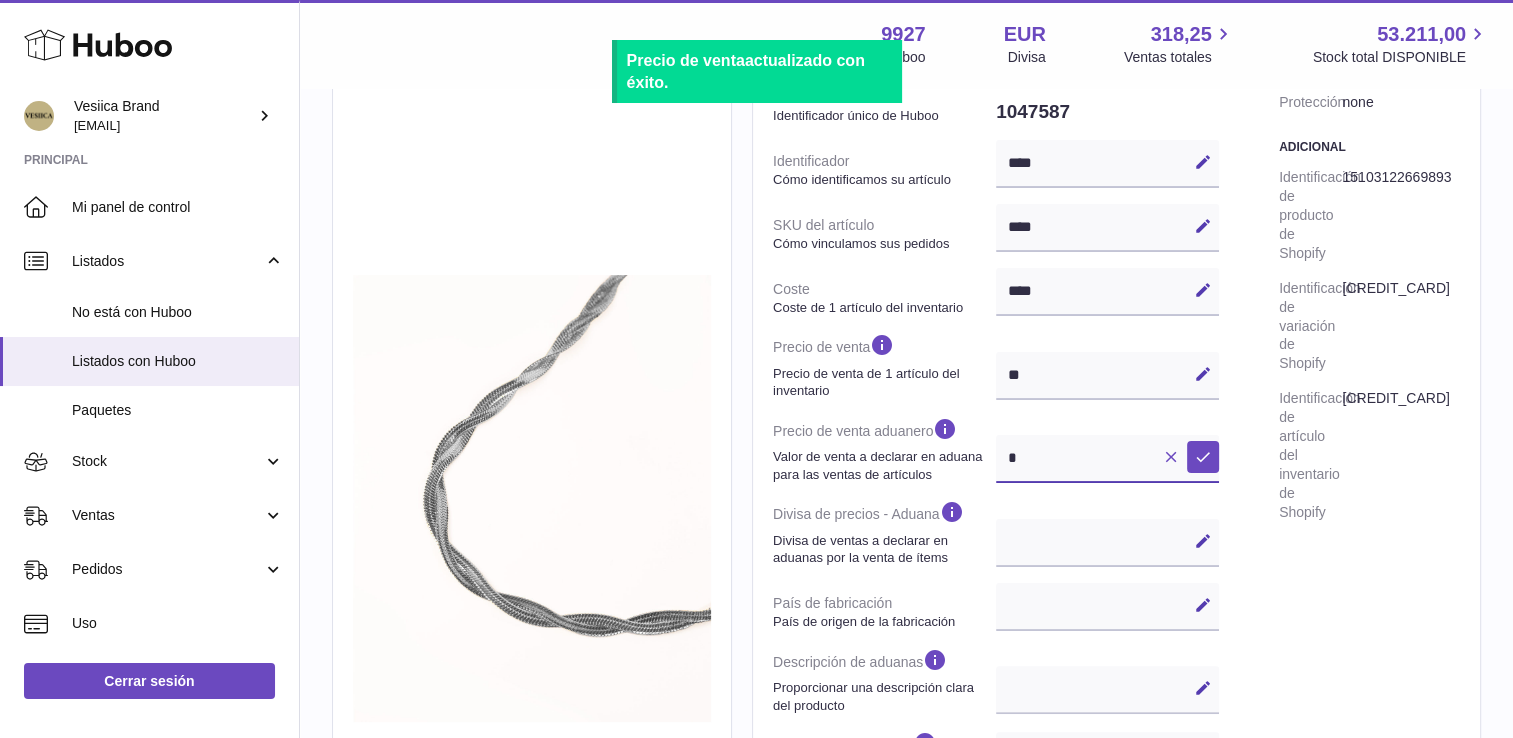 scroll, scrollTop: 341, scrollLeft: 0, axis: vertical 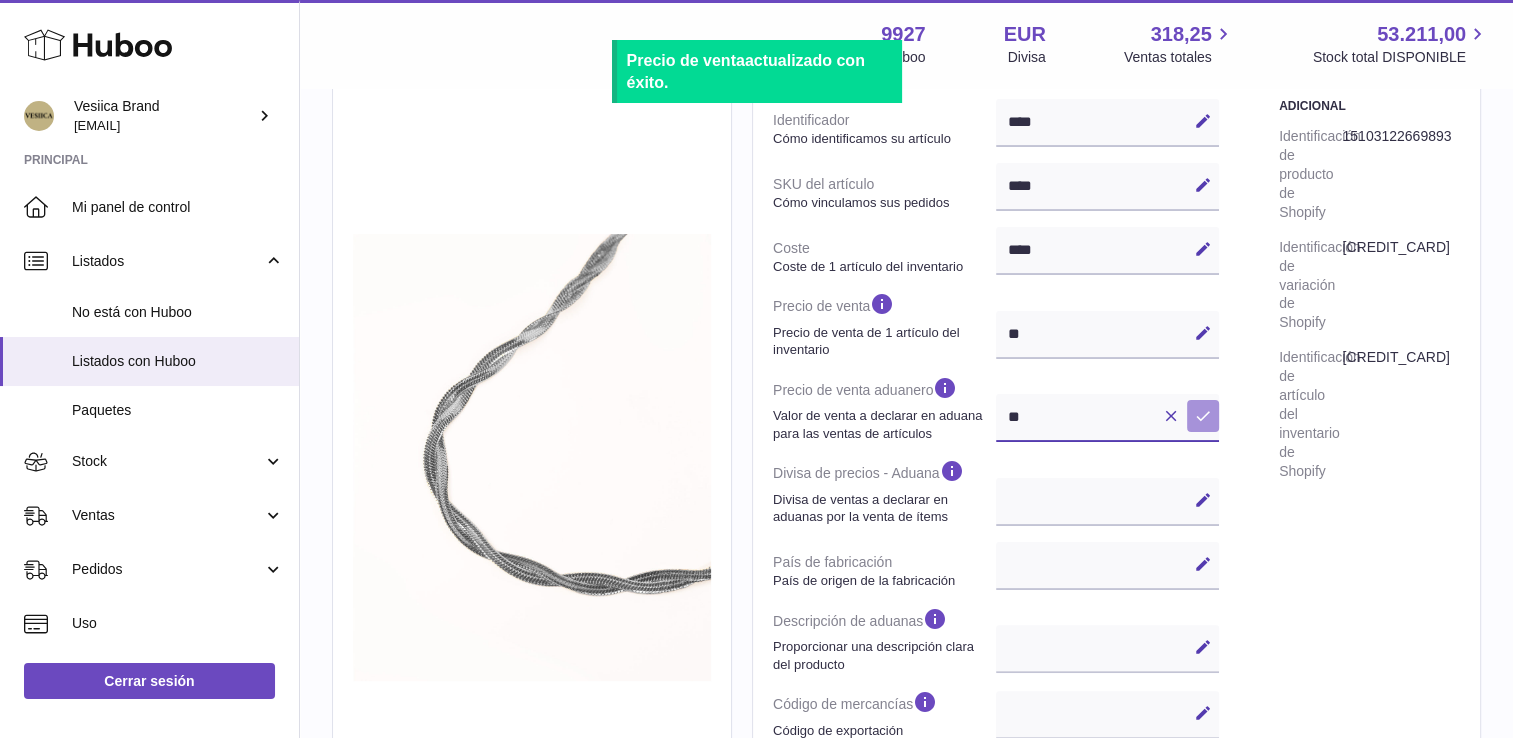 type on "**" 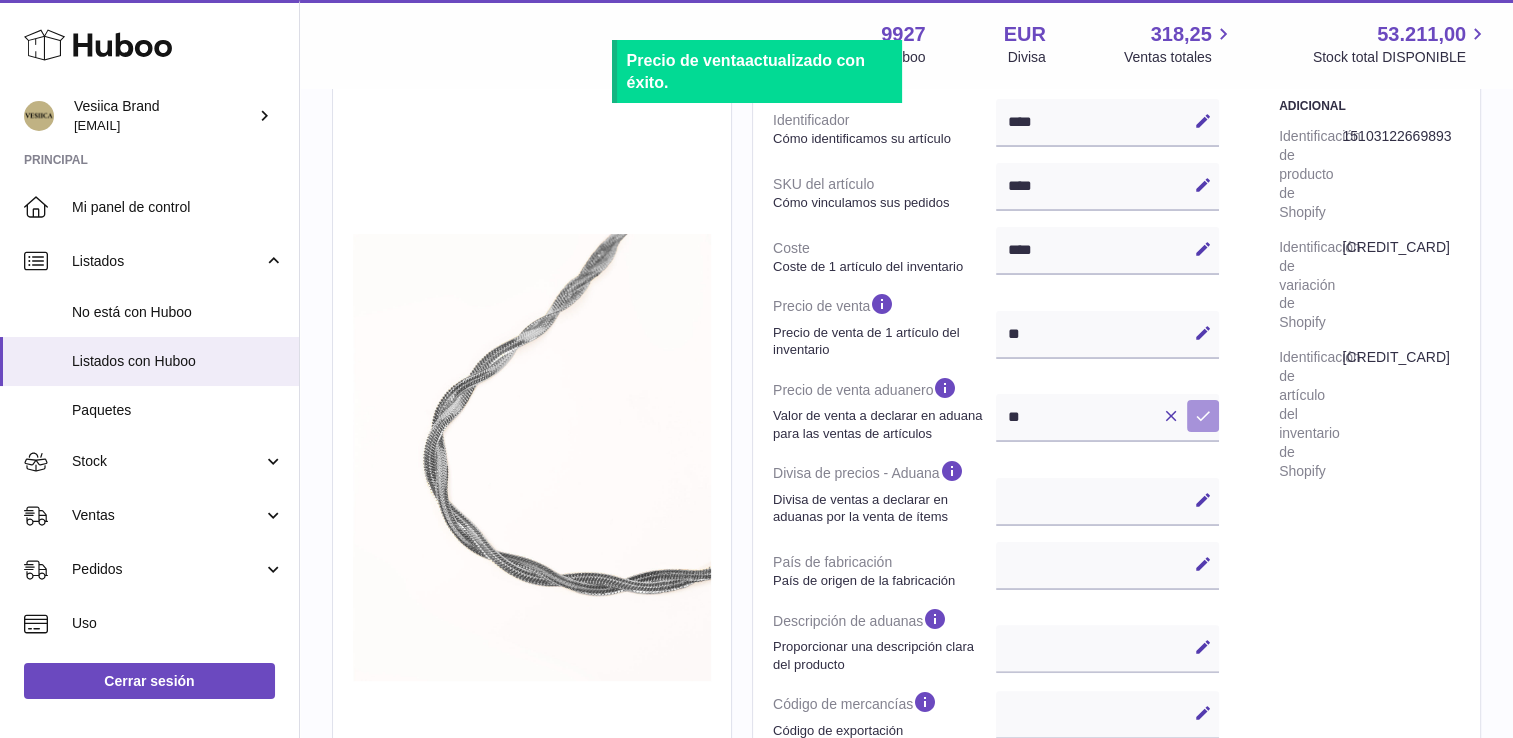 click at bounding box center [1203, 416] 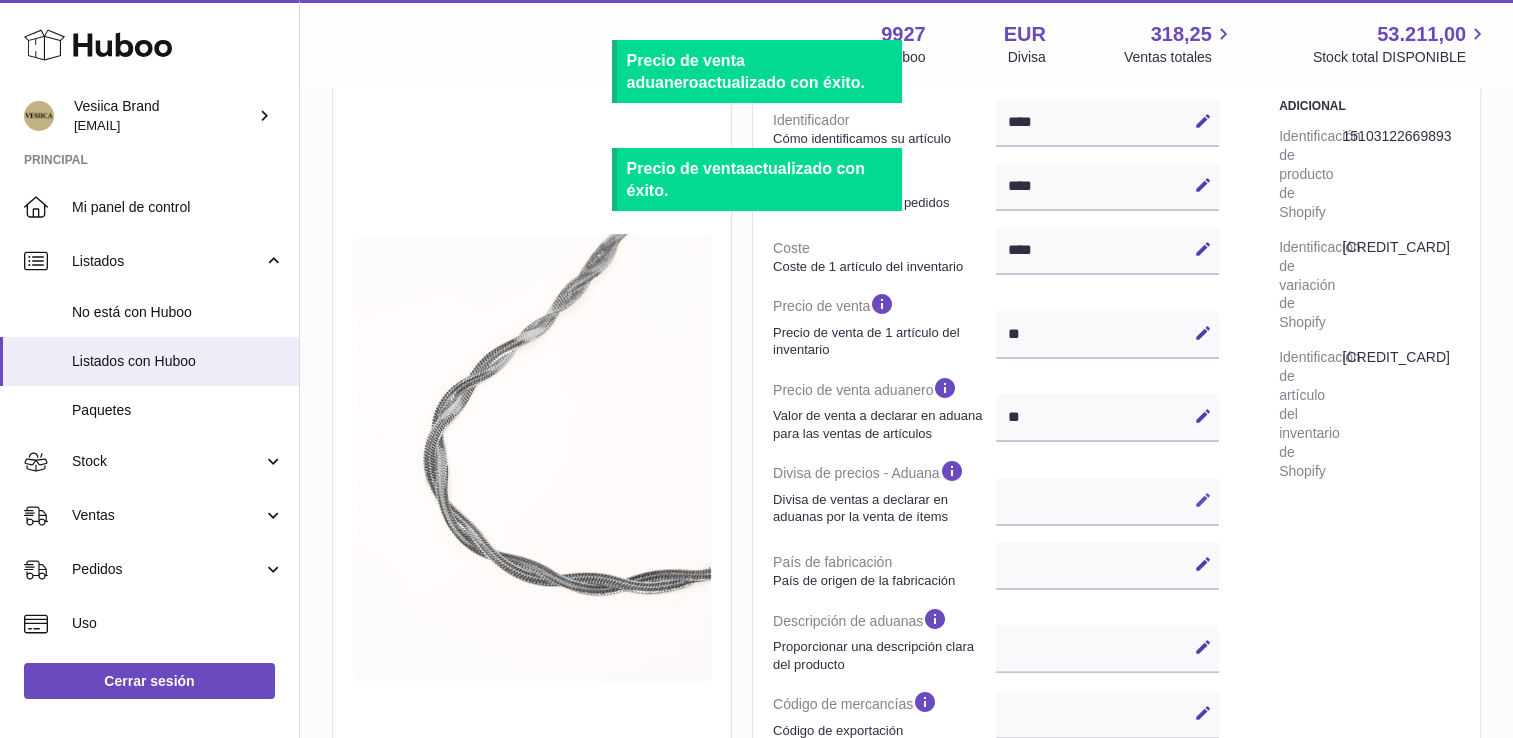 click on "Editar" at bounding box center (1203, 500) 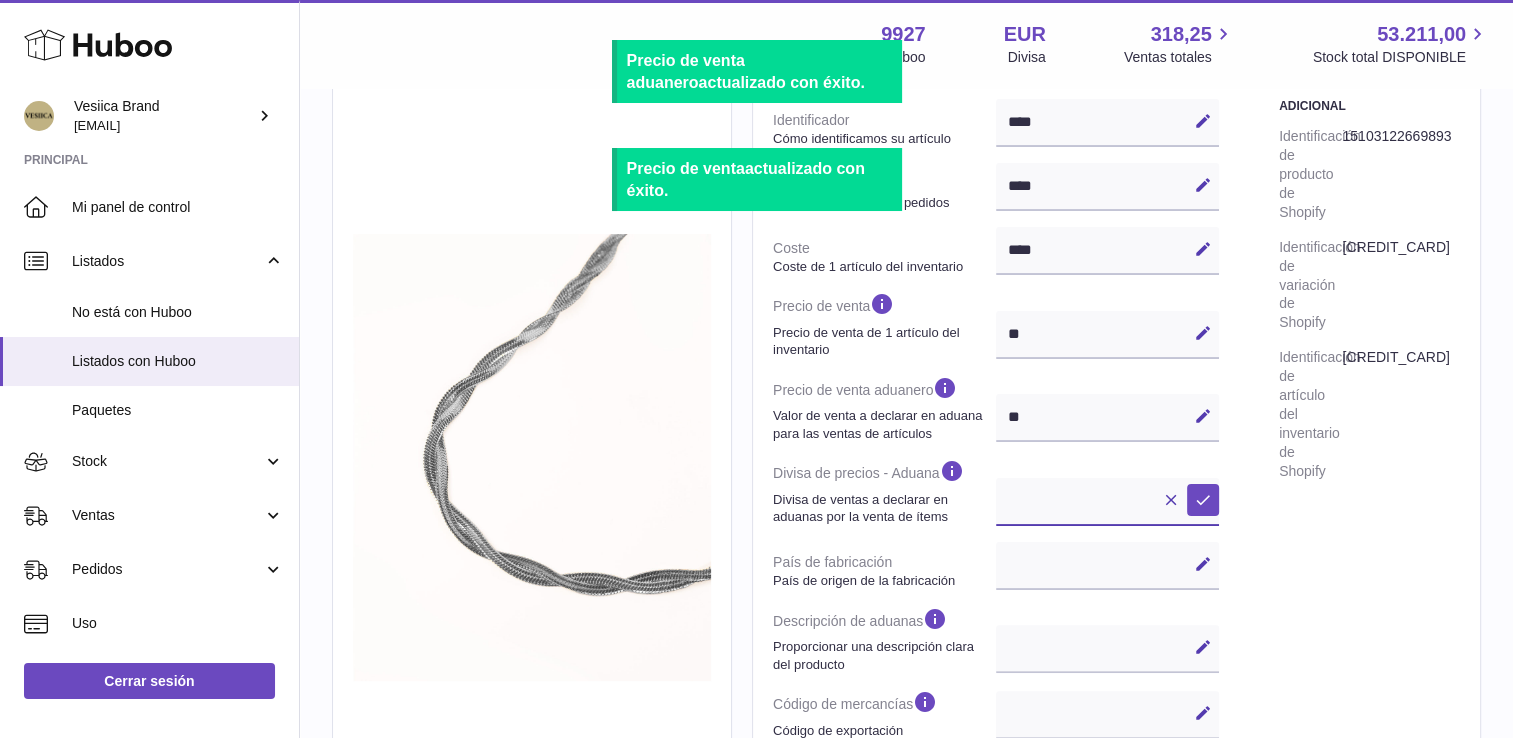 click on "*** ***" at bounding box center (1107, 502) 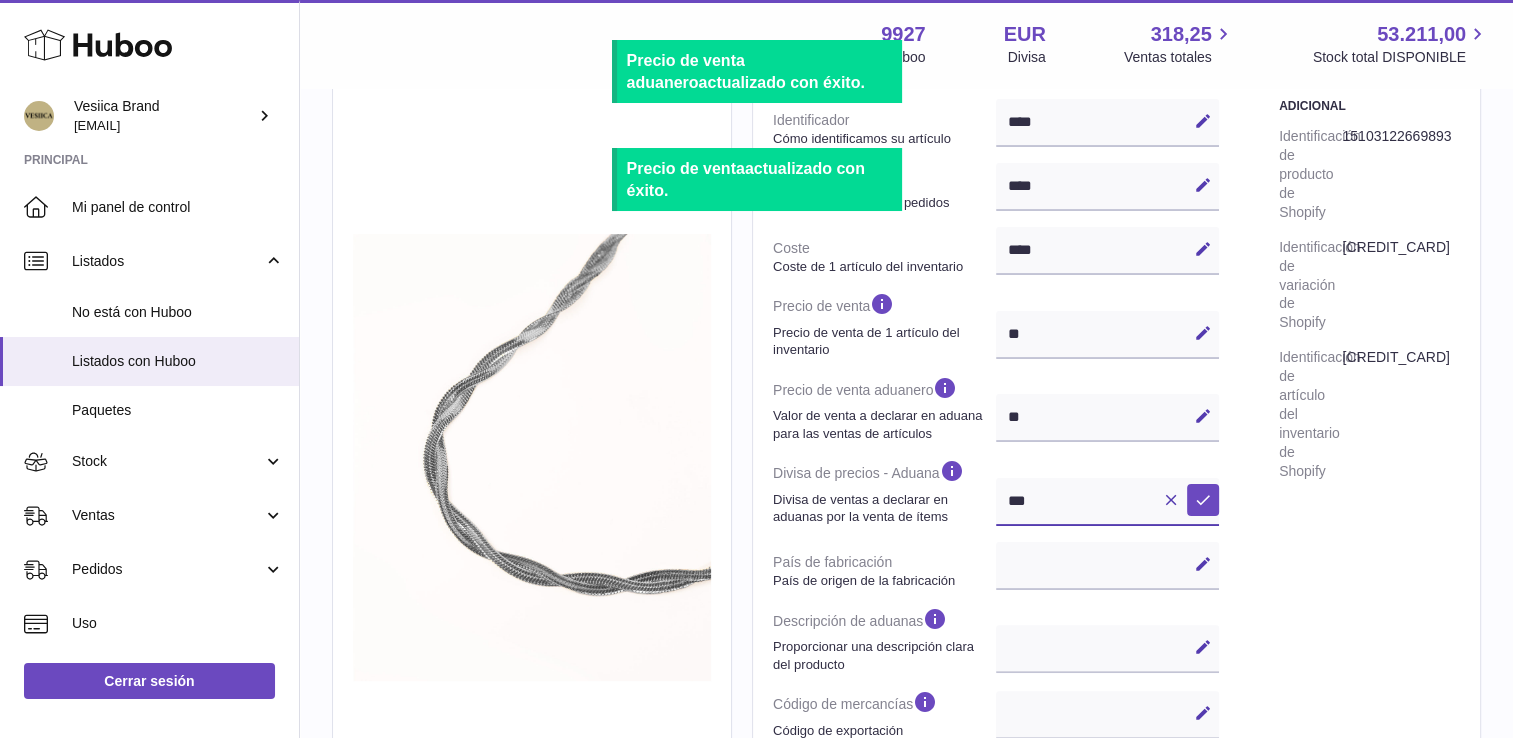 click on "*** ***" at bounding box center [1107, 502] 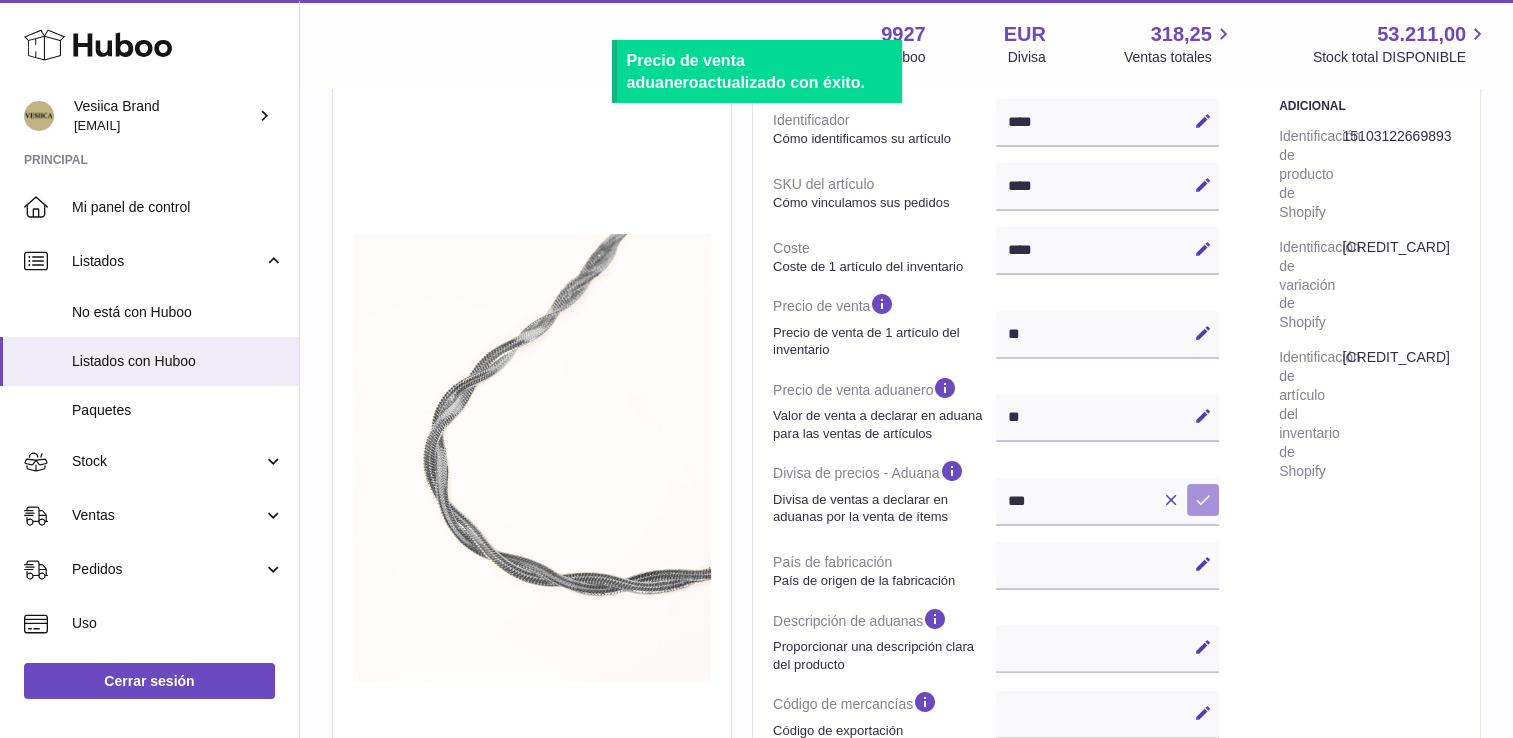 click on "Guardar" at bounding box center (1203, 500) 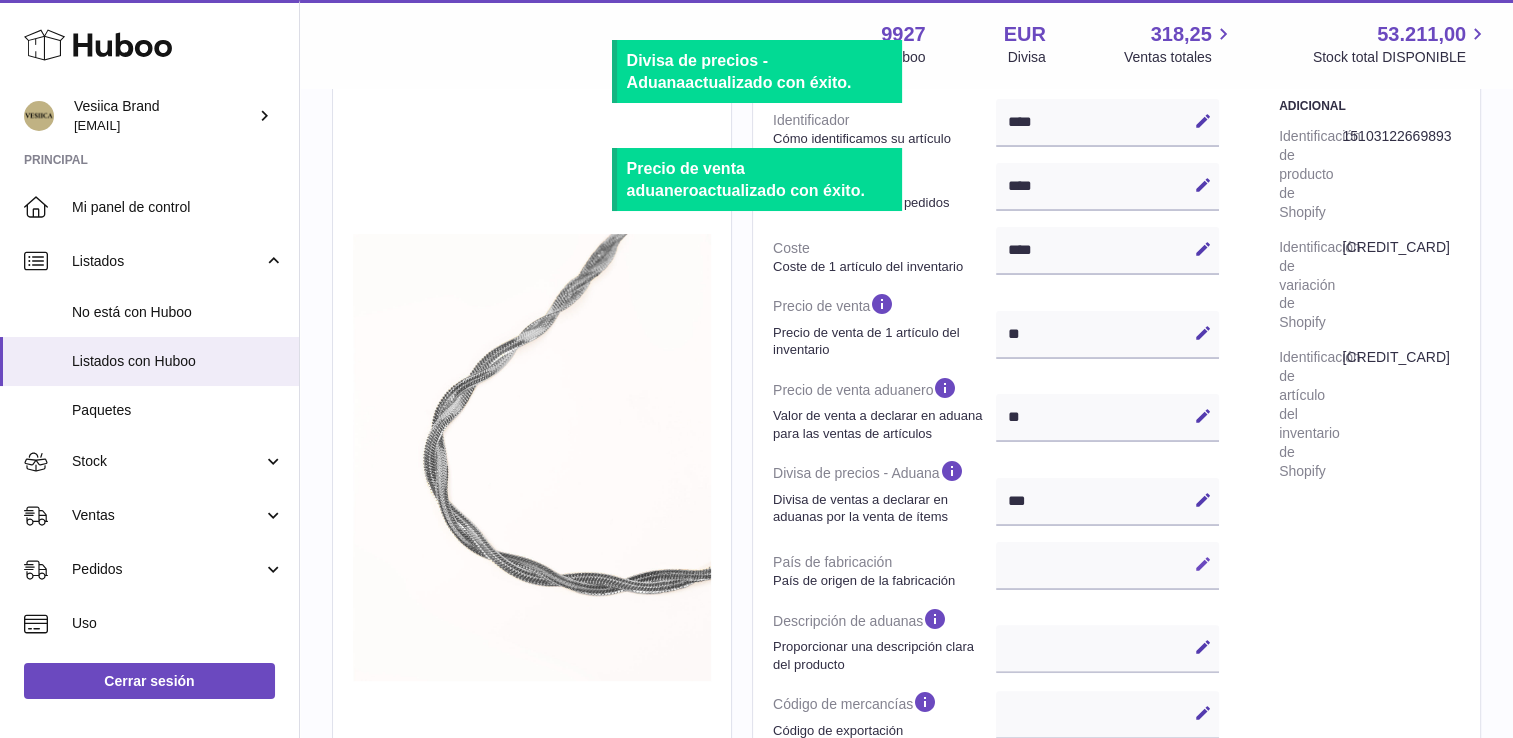 click at bounding box center [1203, 564] 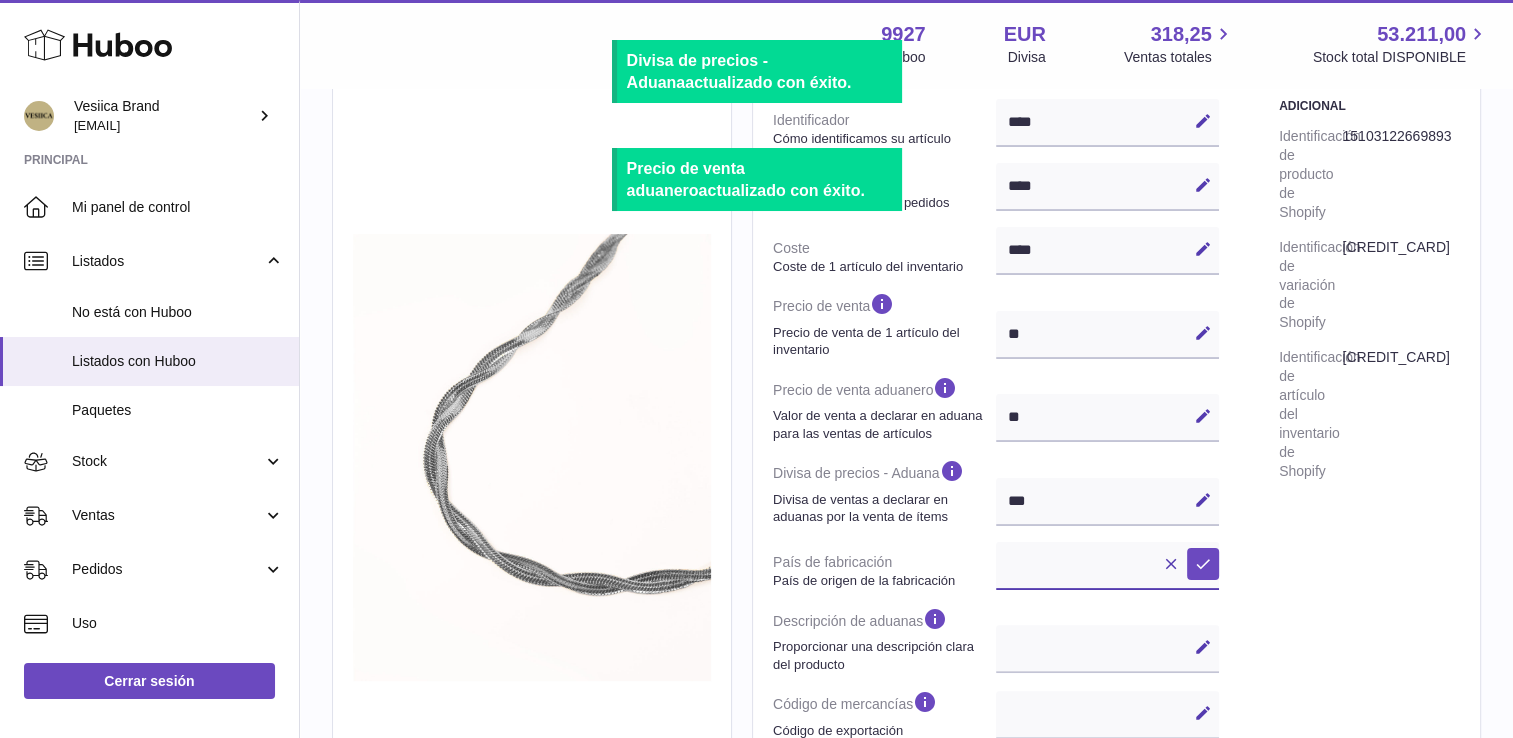 click on "**********" at bounding box center [1107, 566] 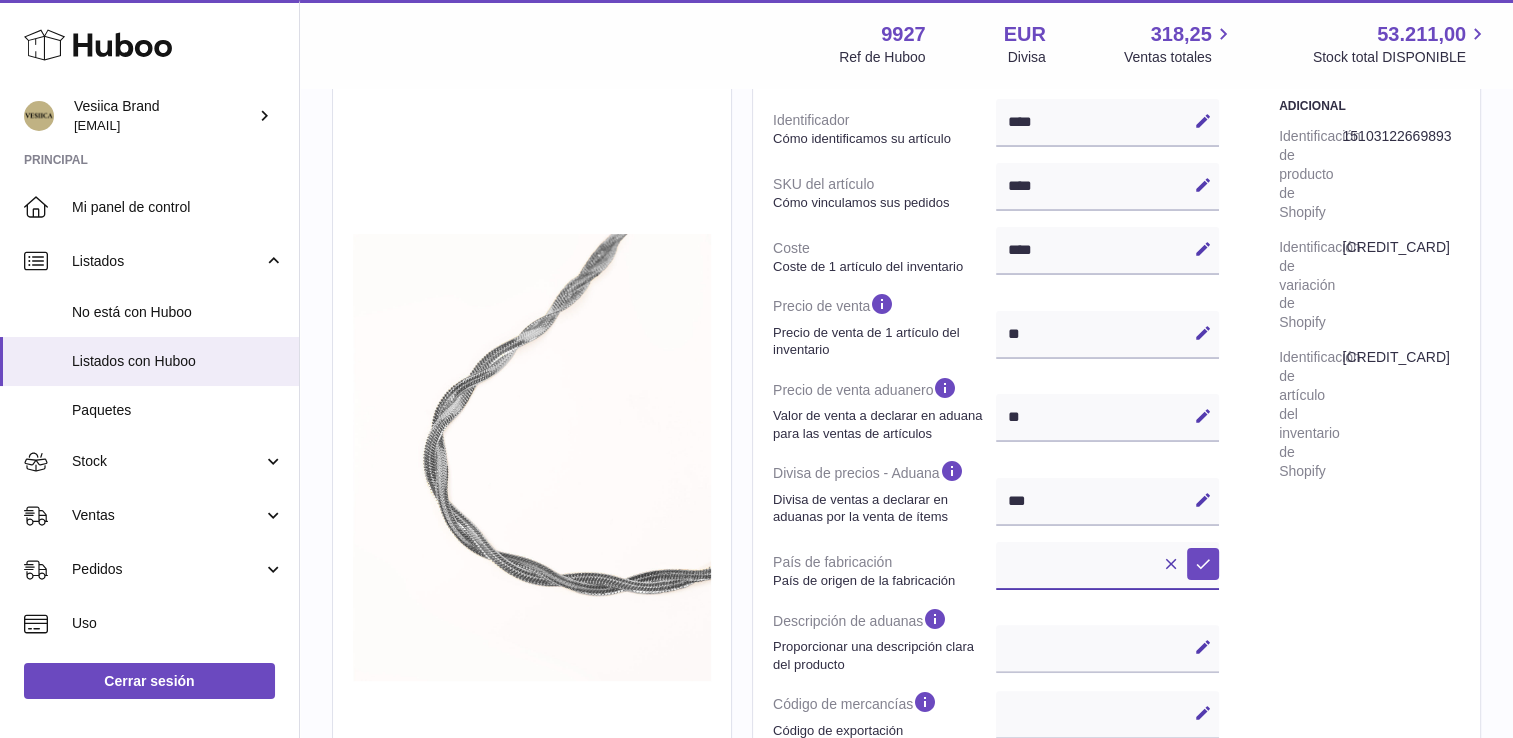 select on "***" 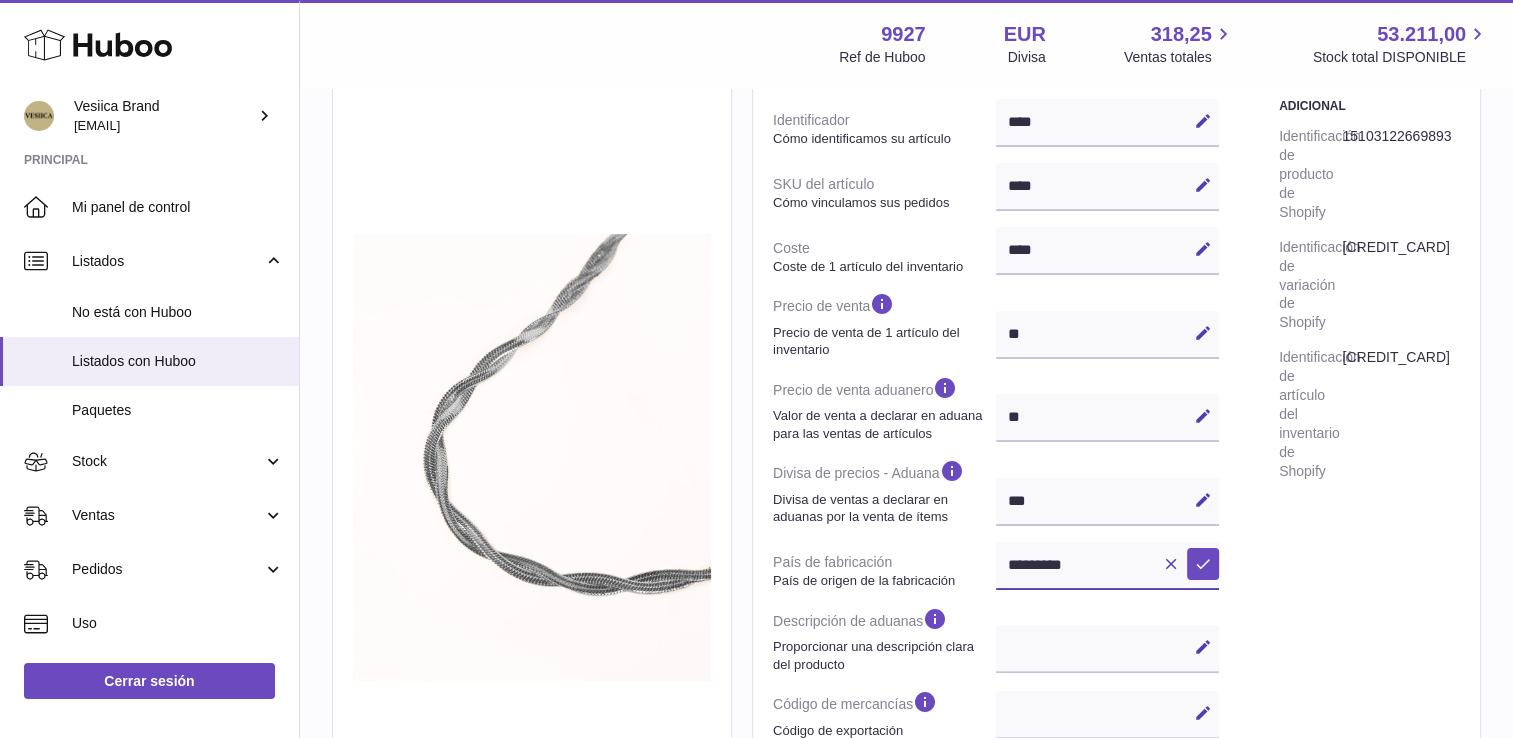click on "**********" at bounding box center (1107, 566) 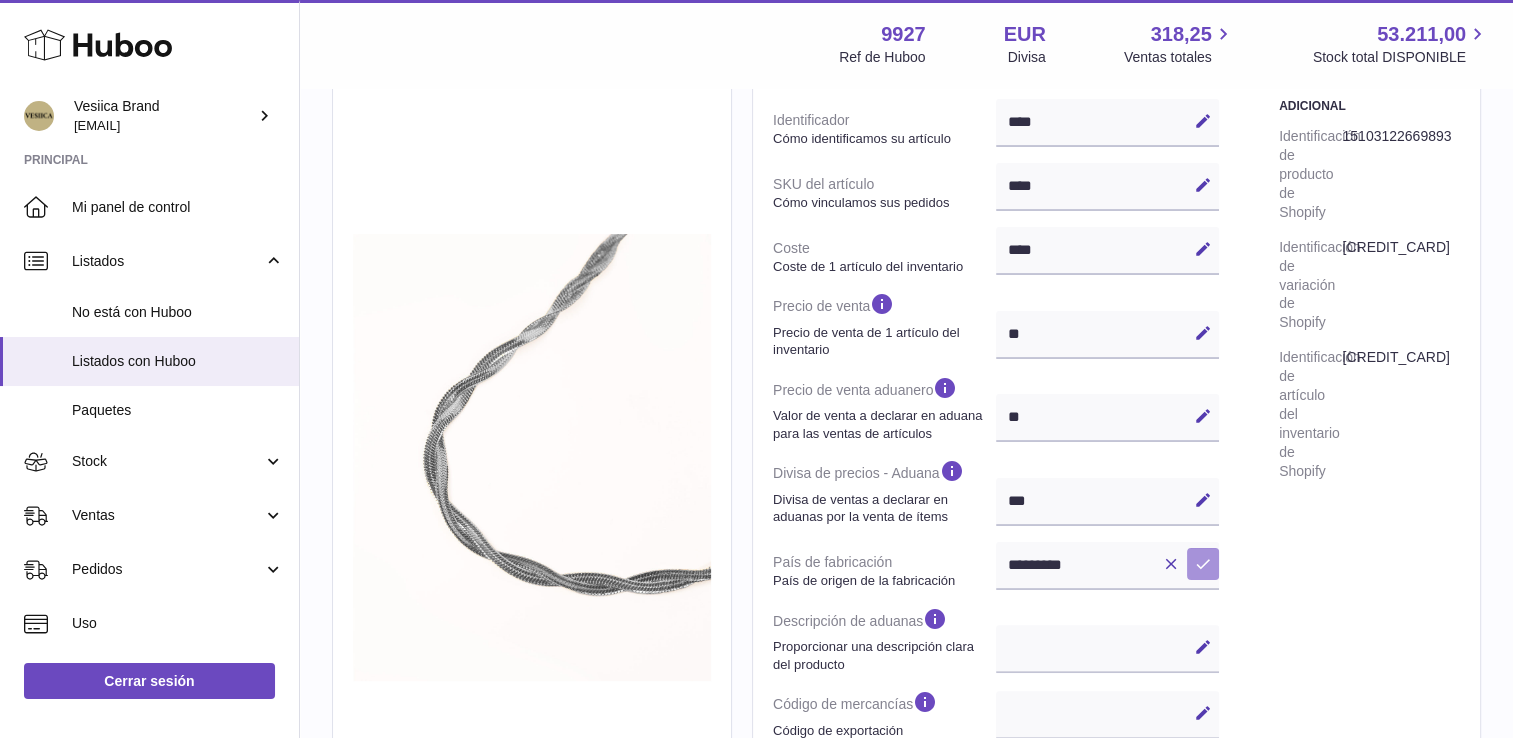 click on "Guardar" at bounding box center [1203, 564] 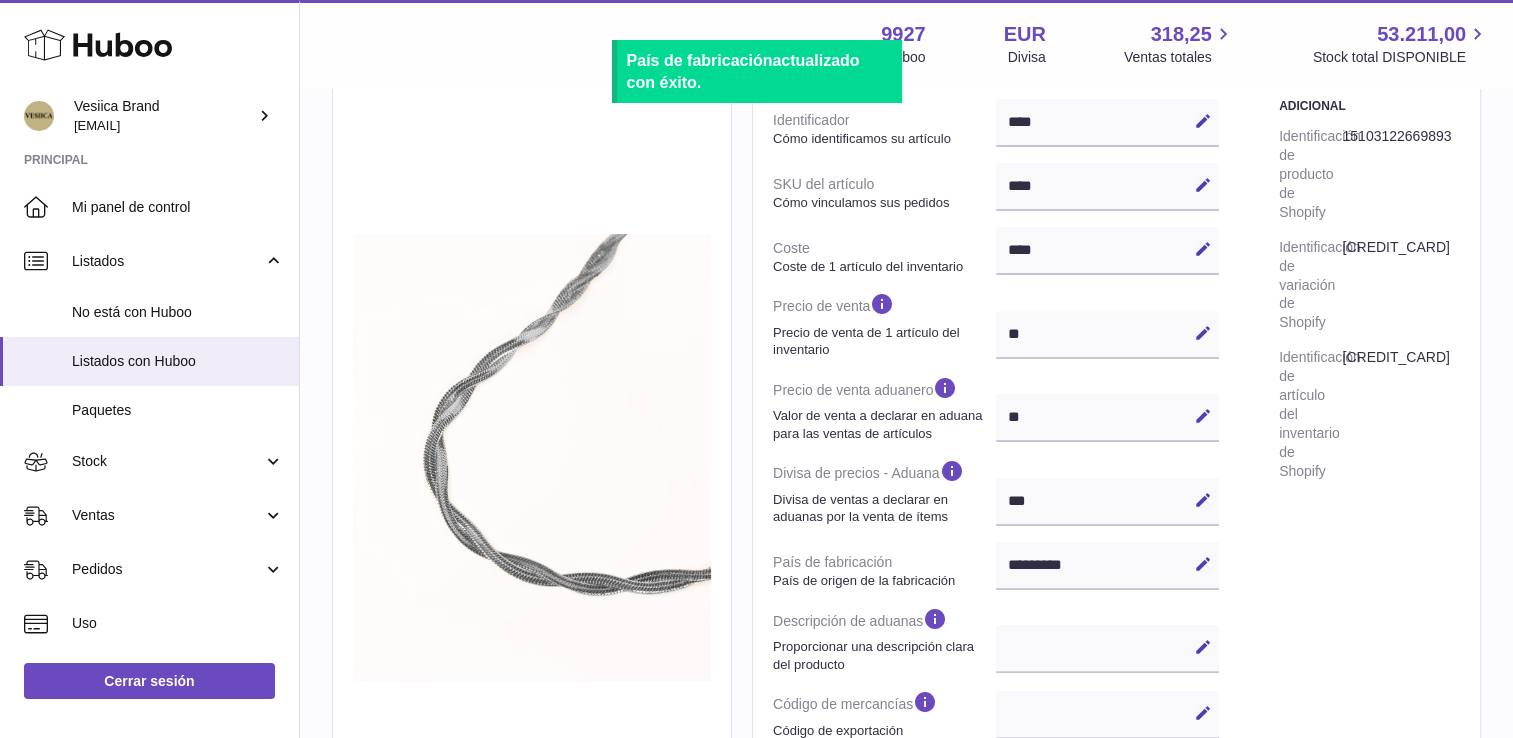 scroll, scrollTop: 441, scrollLeft: 0, axis: vertical 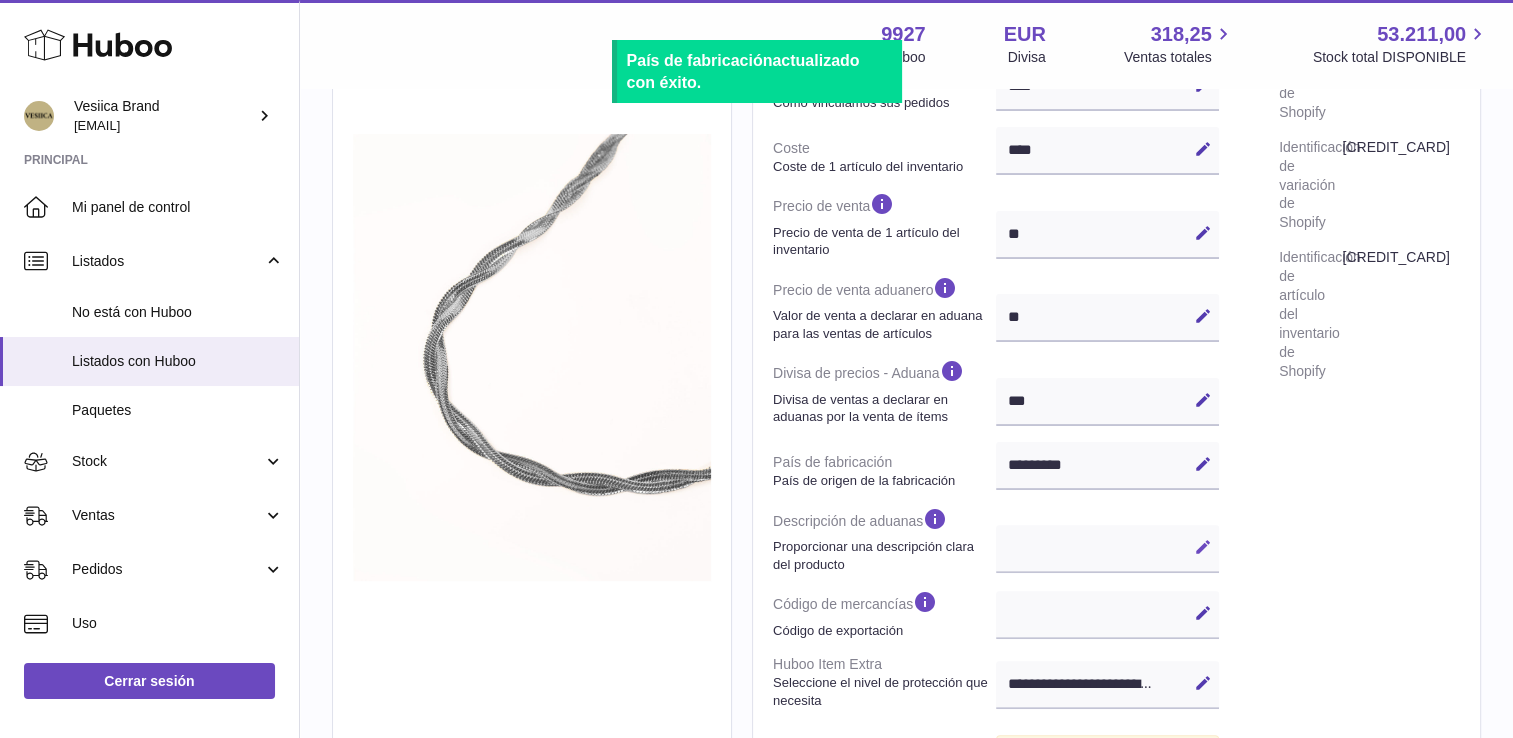 click at bounding box center [1203, 547] 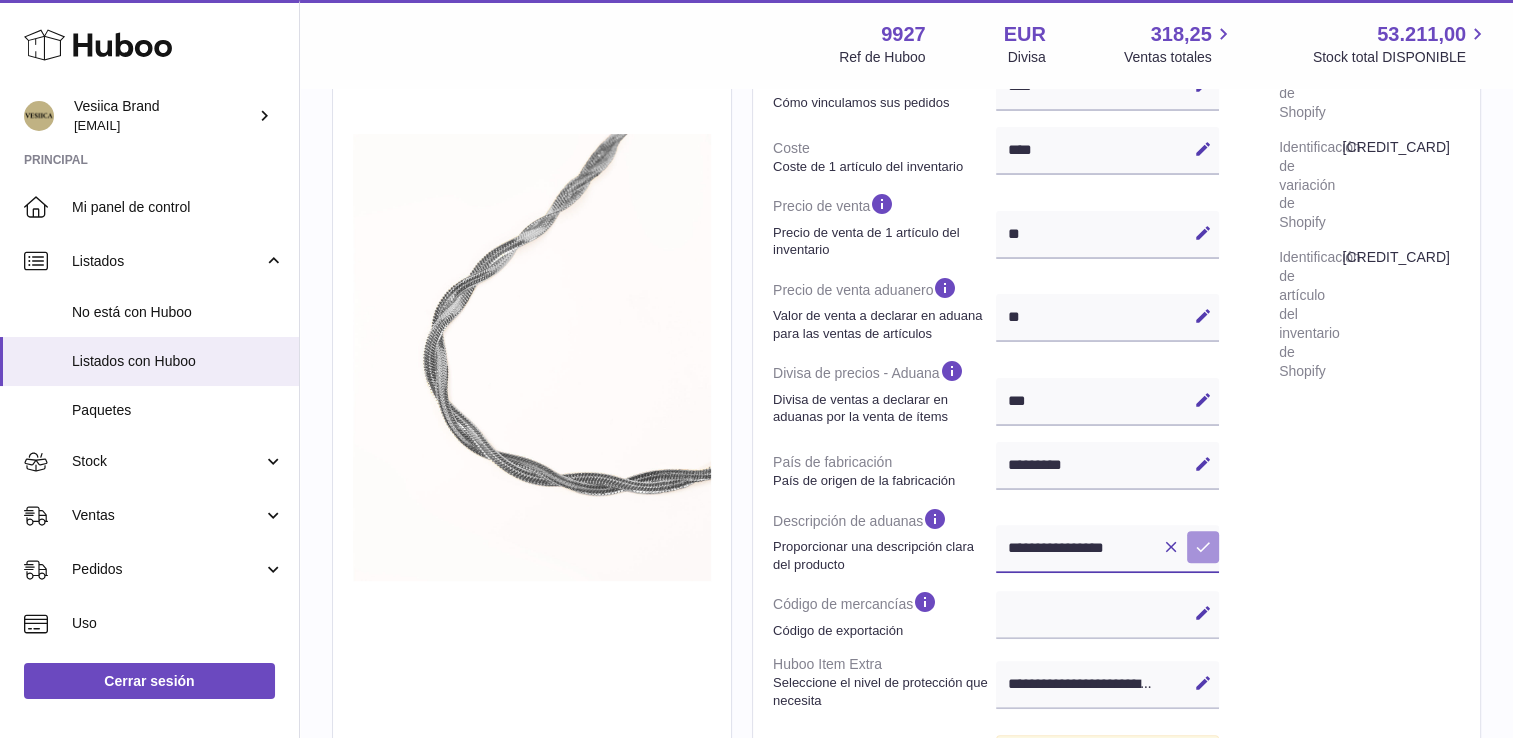 type on "**********" 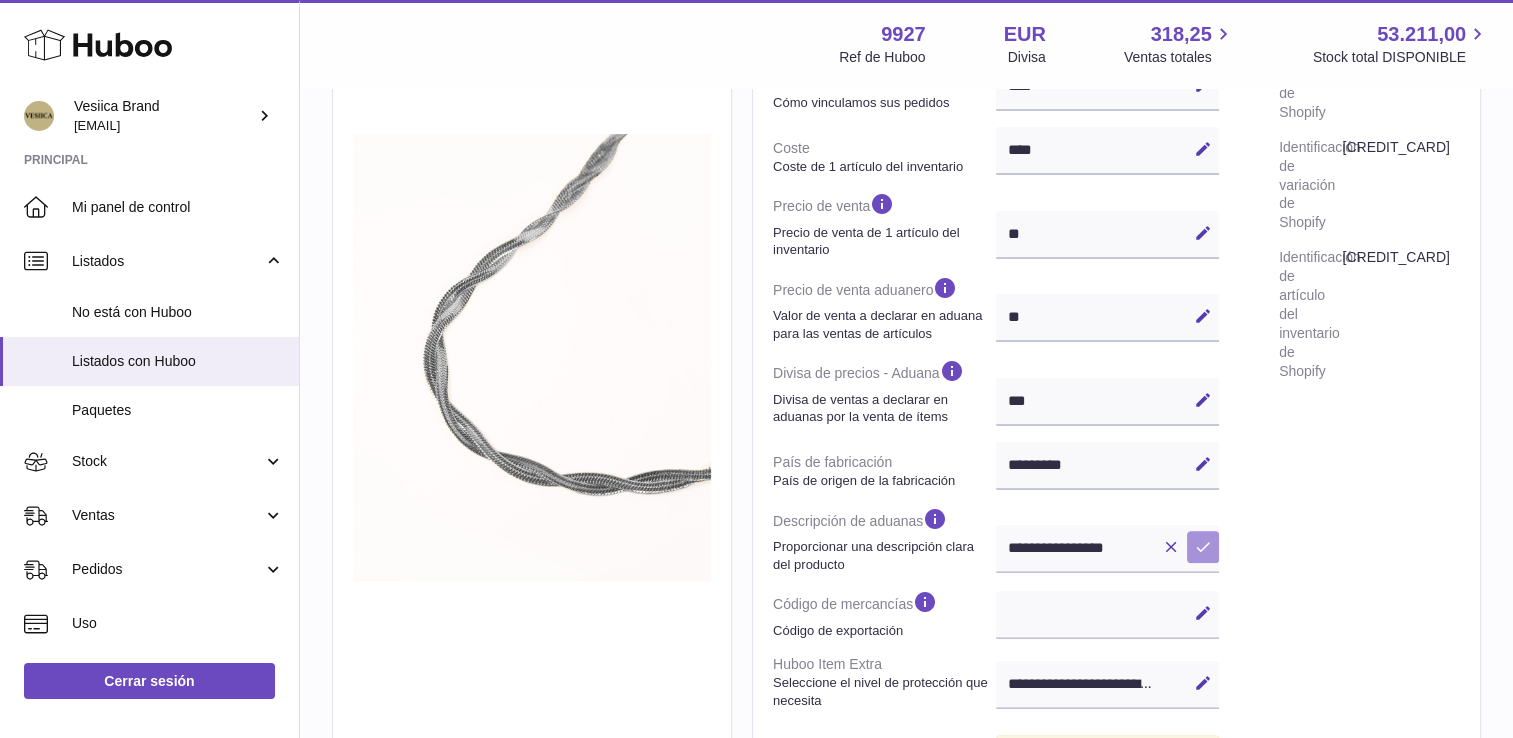 click at bounding box center [1203, 547] 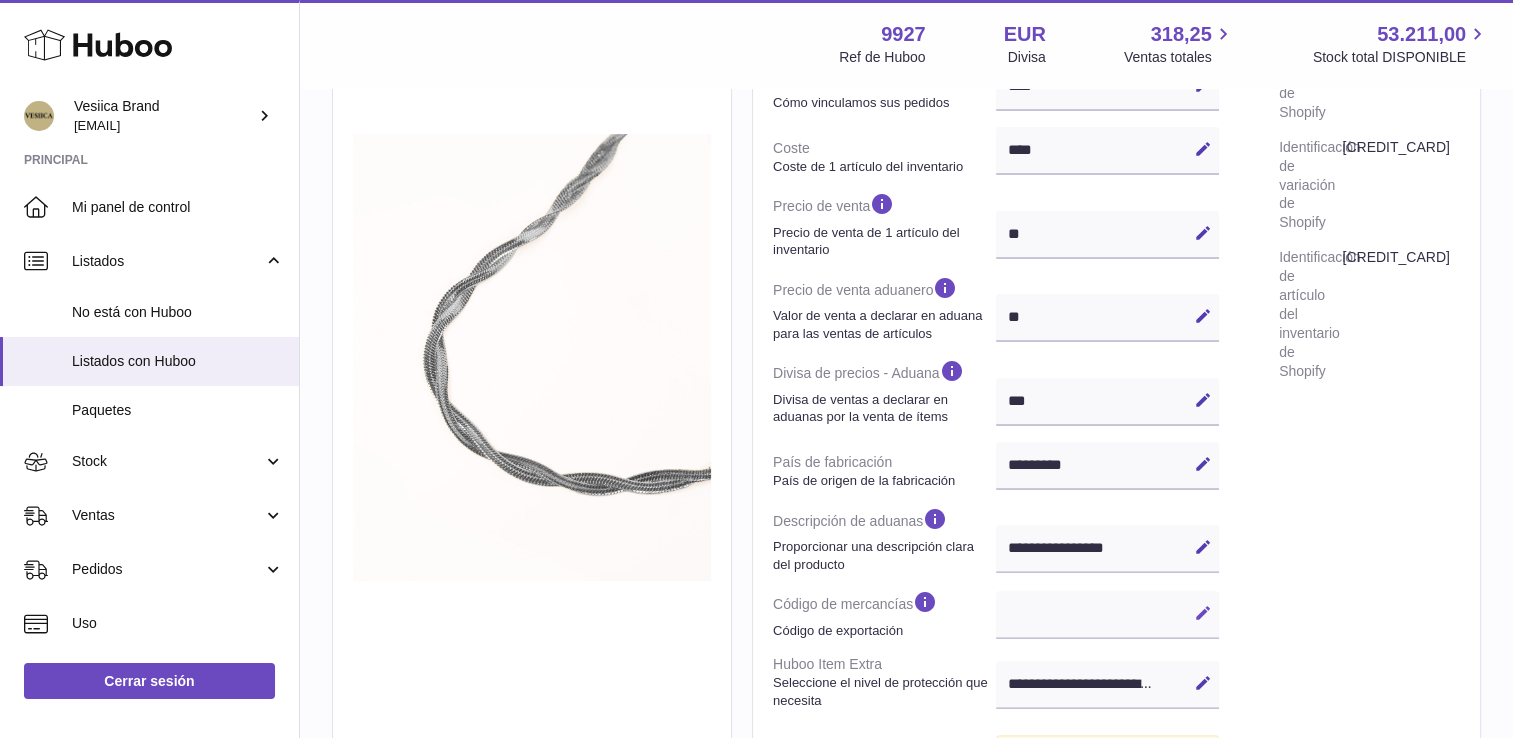 drag, startPoint x: 1198, startPoint y: 606, endPoint x: 1188, endPoint y: 603, distance: 10.440307 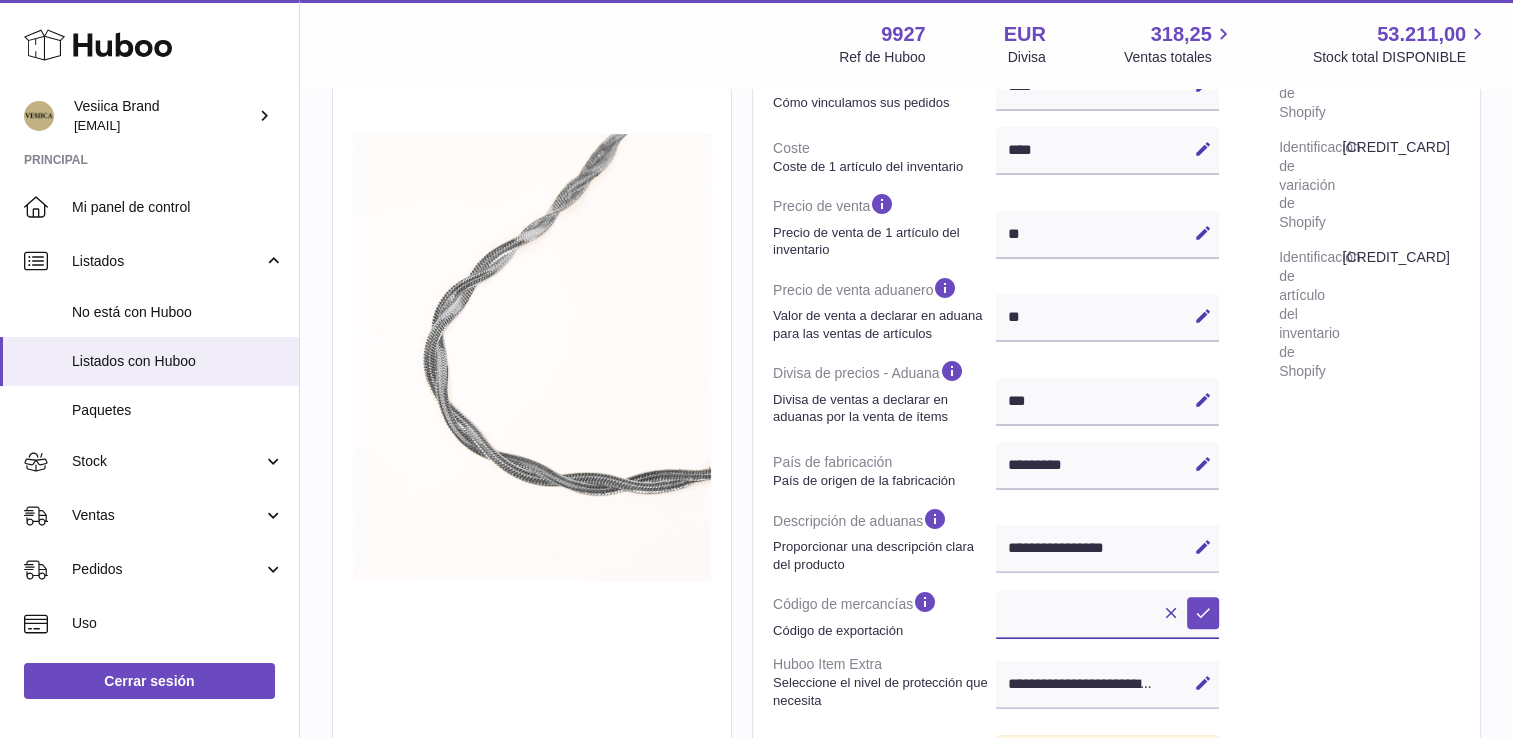 paste on "********" 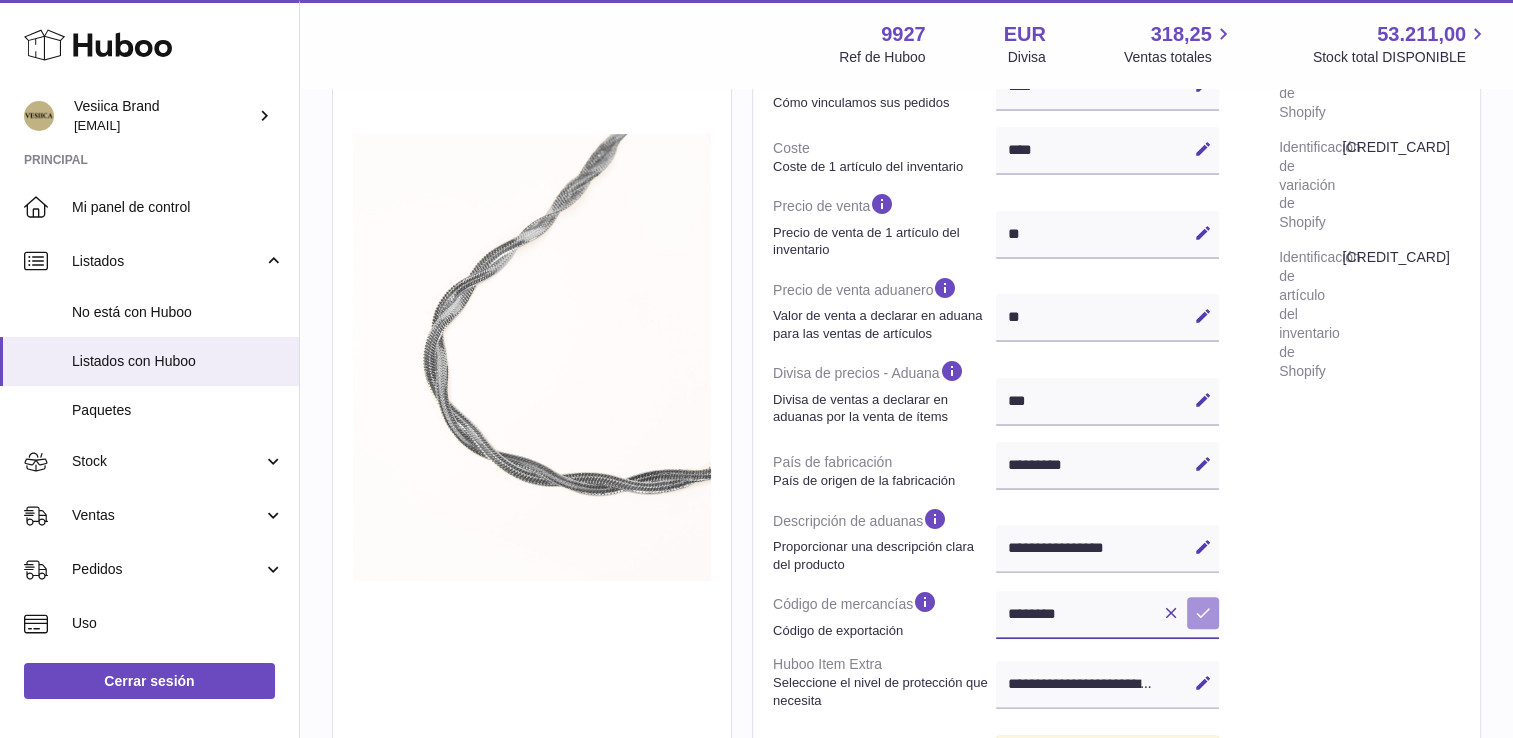type on "********" 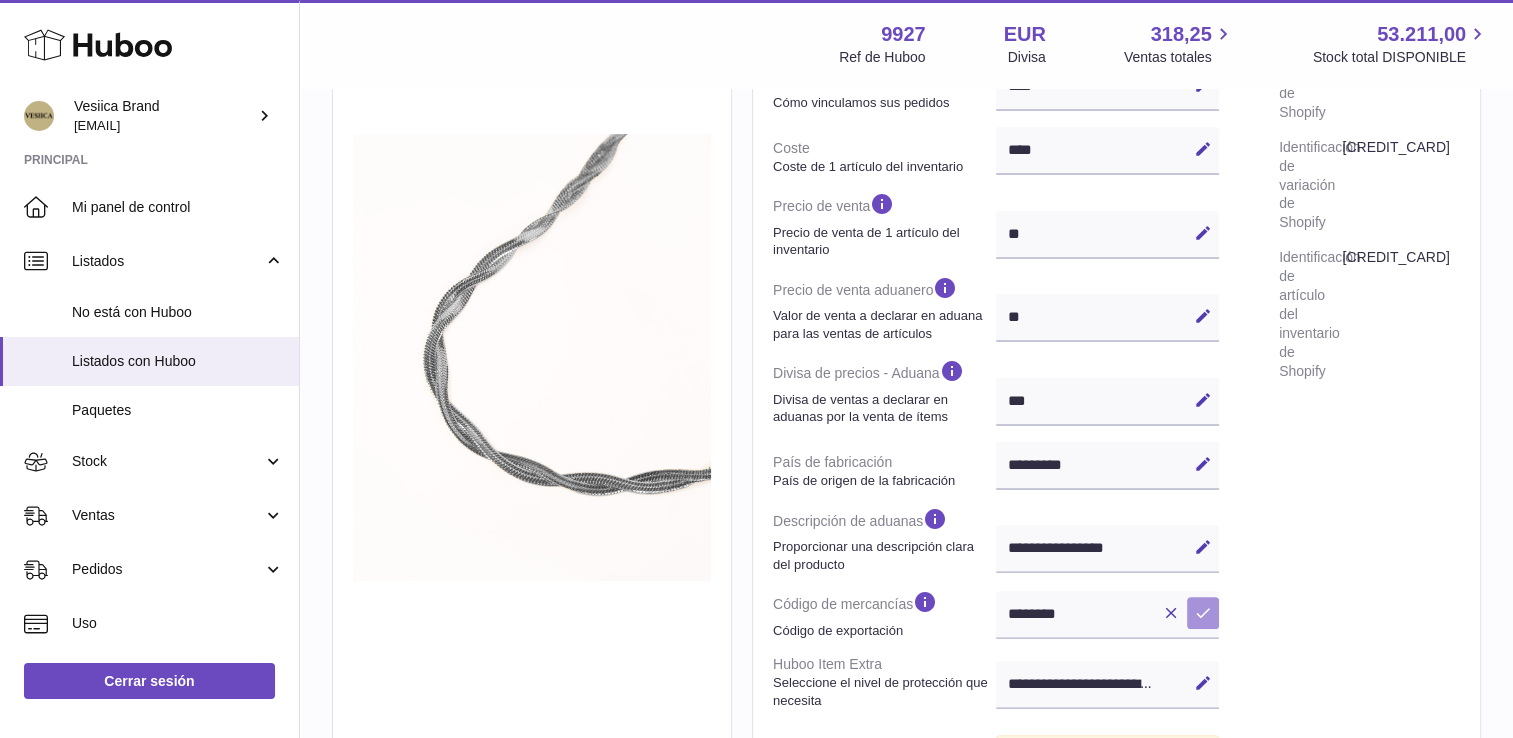 click at bounding box center (1203, 613) 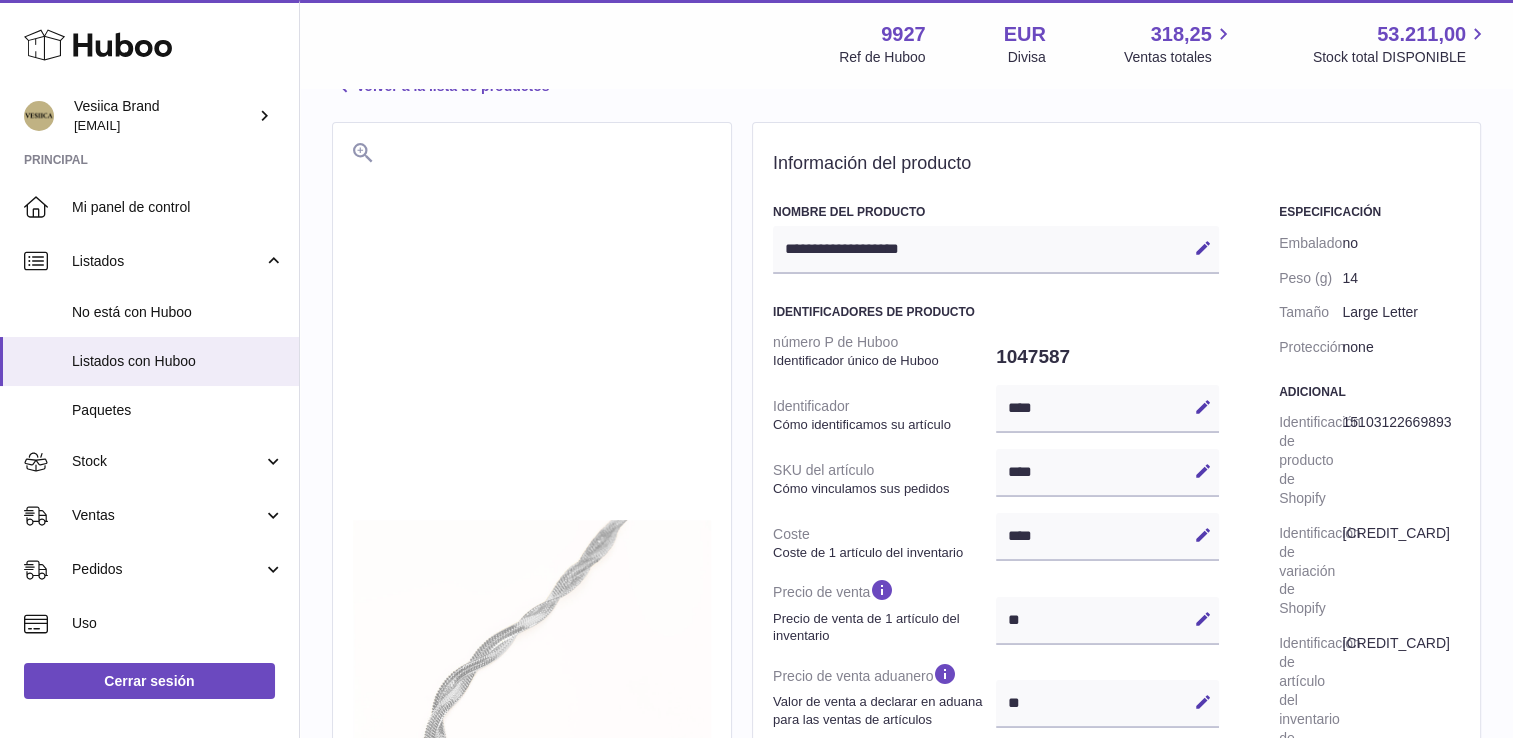 scroll, scrollTop: 100, scrollLeft: 0, axis: vertical 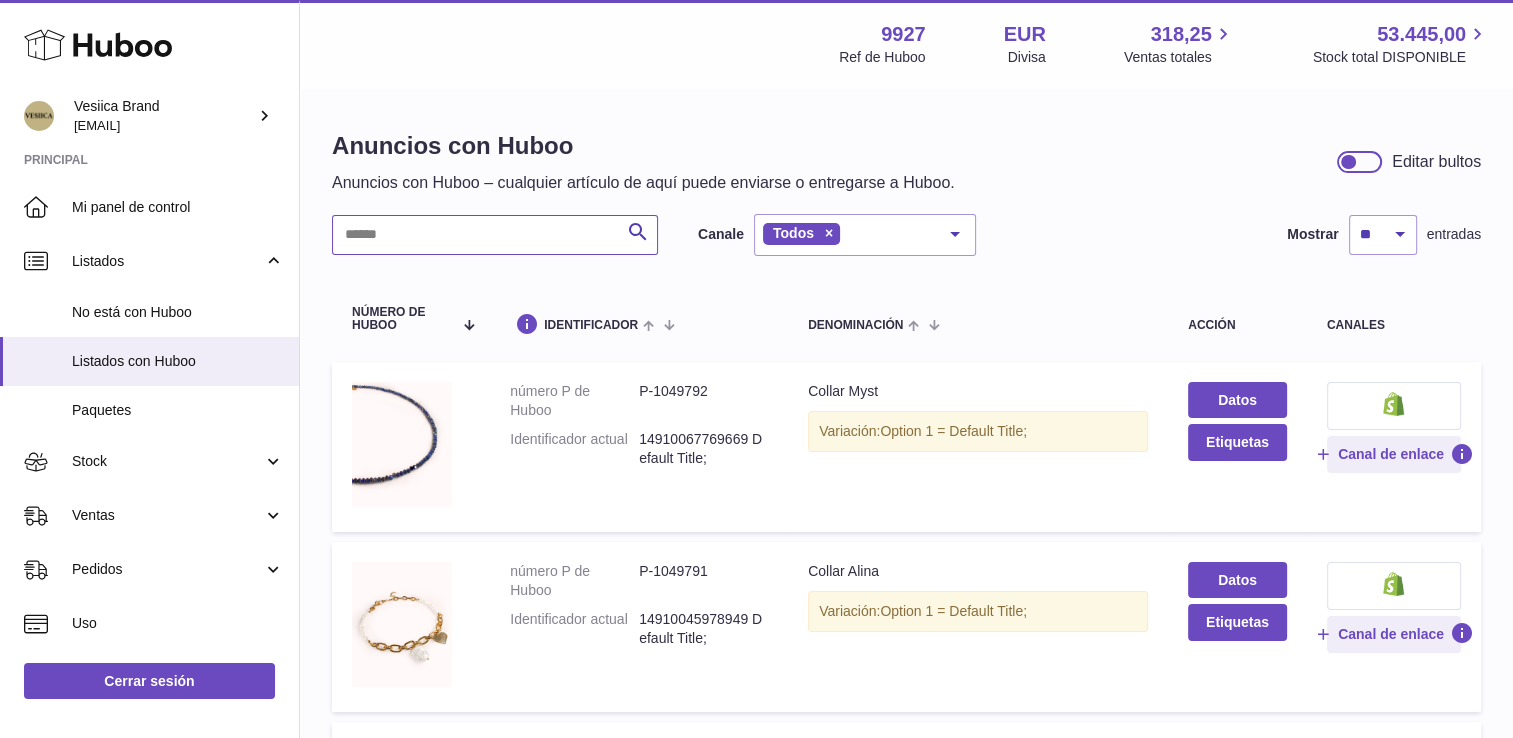 click at bounding box center [495, 235] 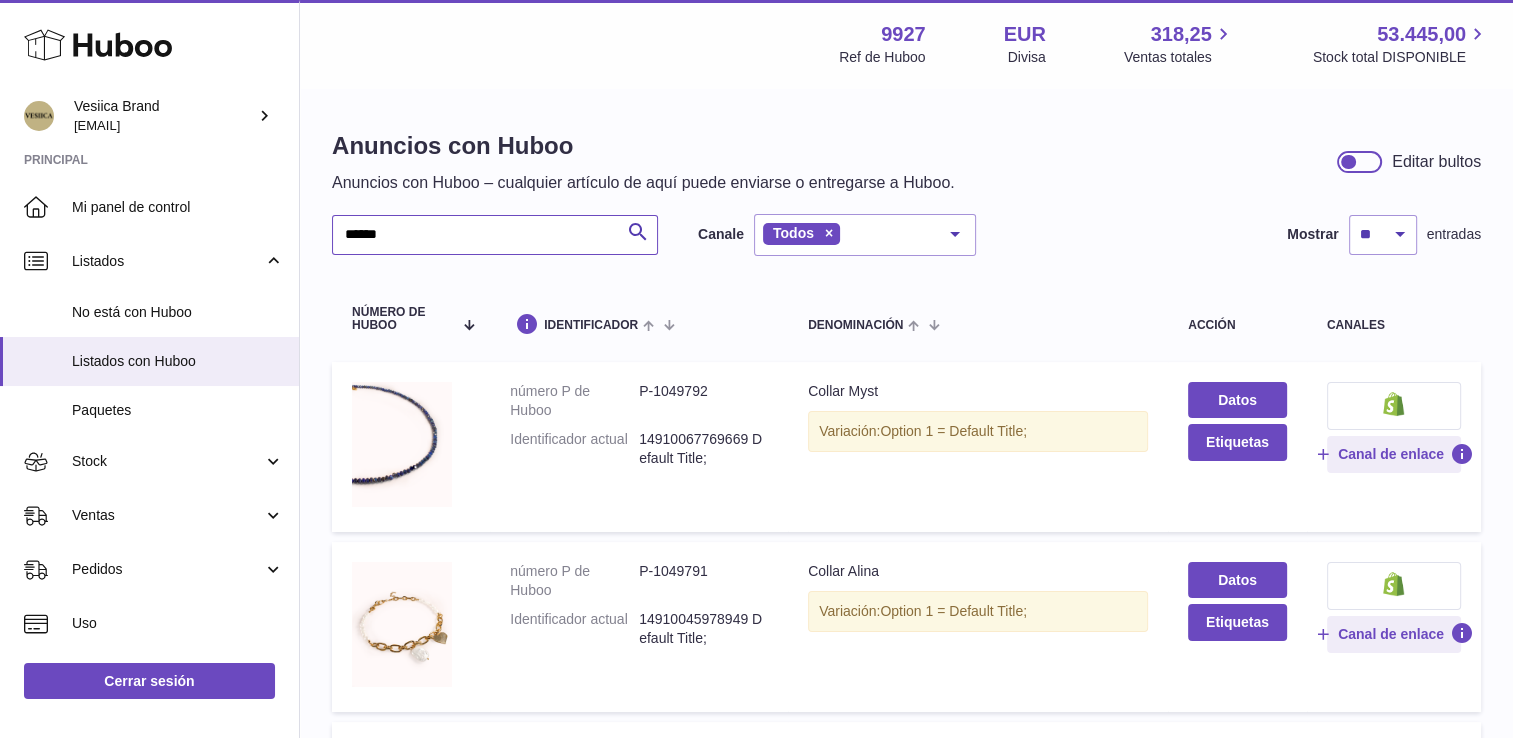 type on "******" 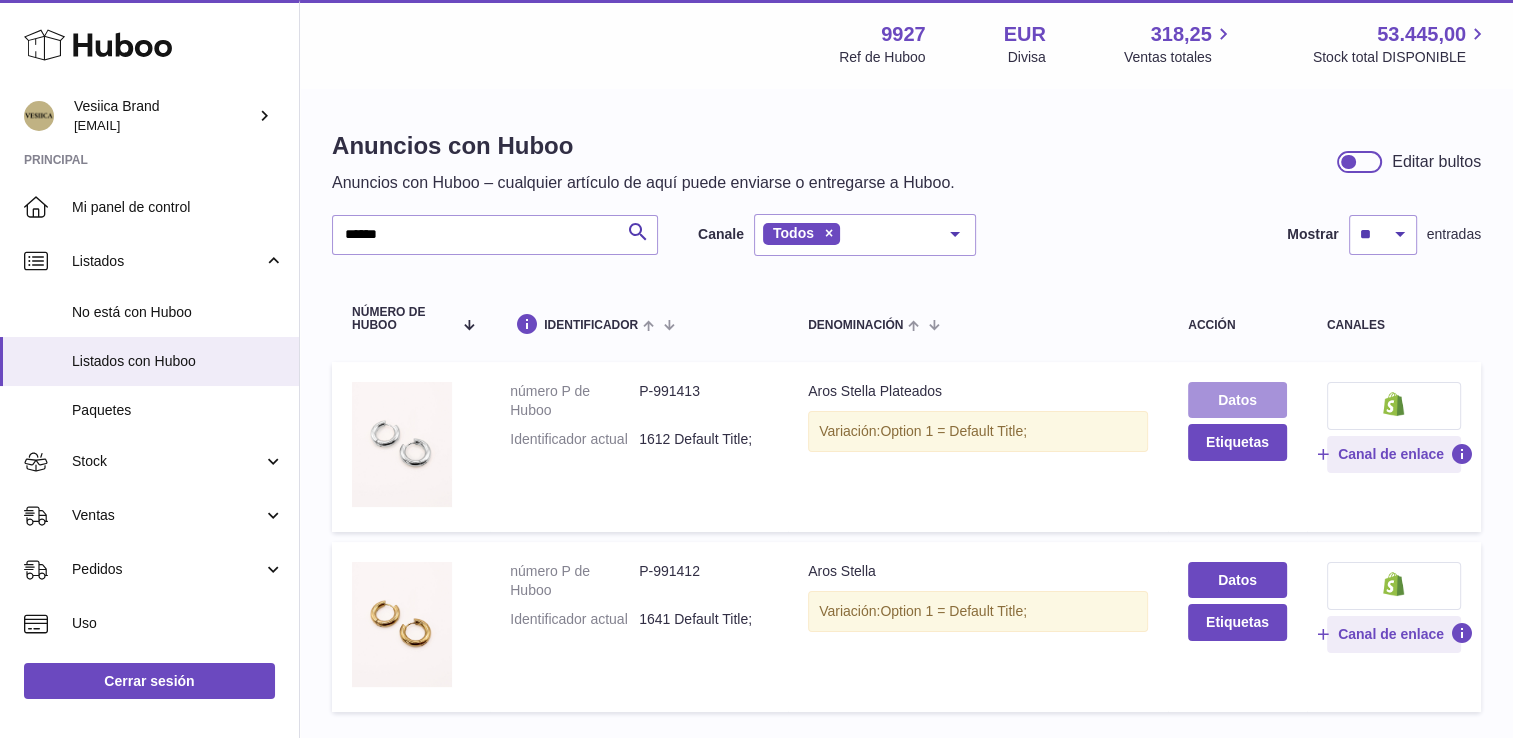 click on "Datos" at bounding box center [1237, 400] 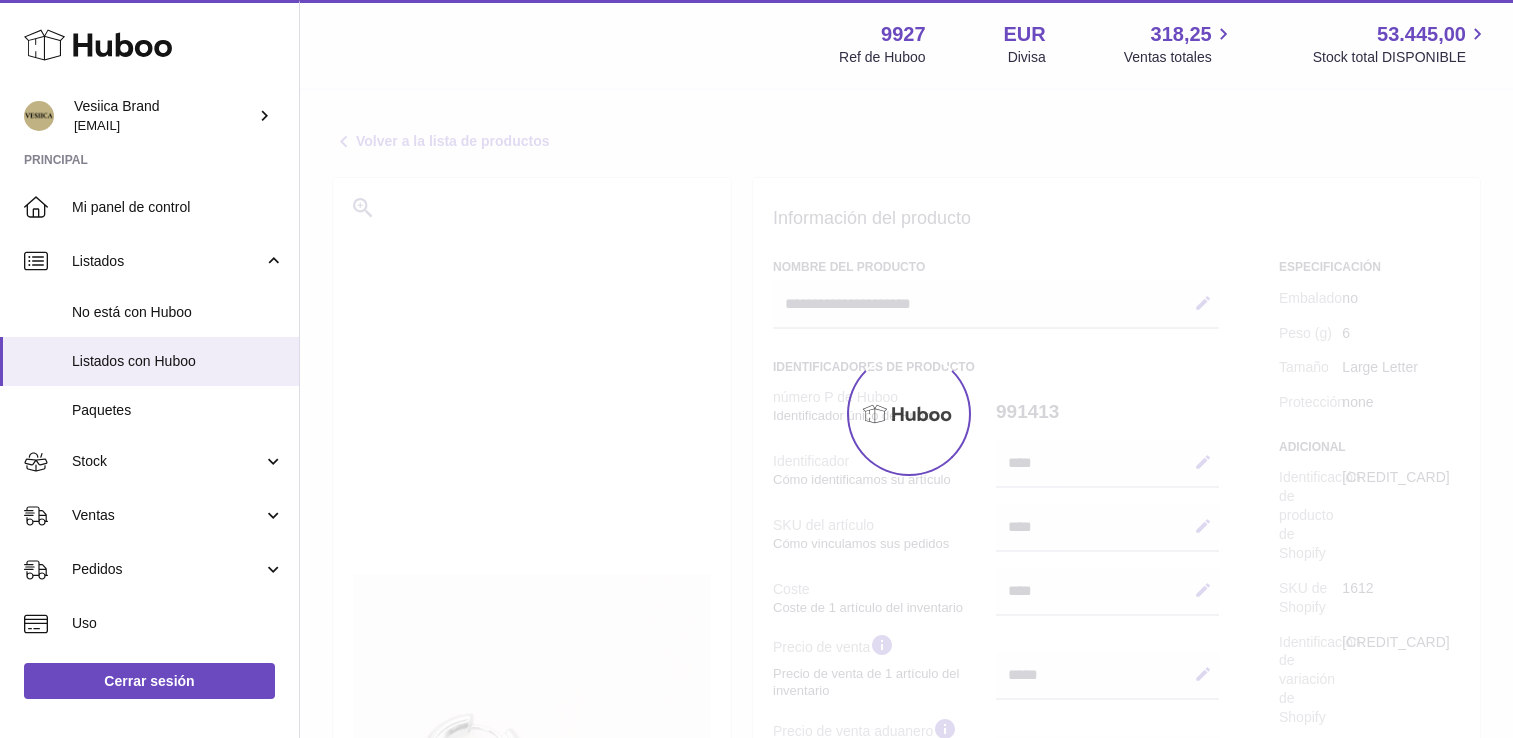 select on "***" 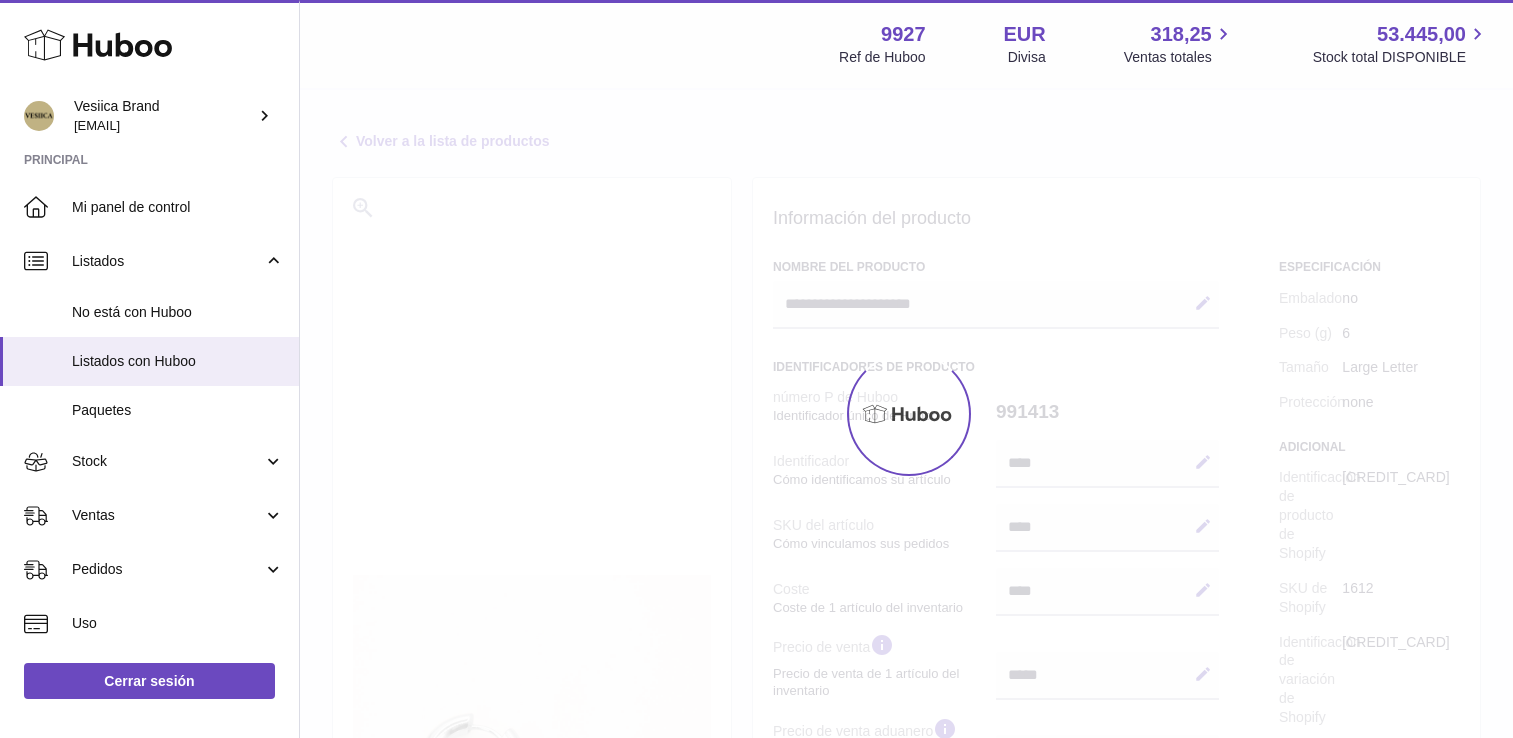 scroll, scrollTop: 0, scrollLeft: 0, axis: both 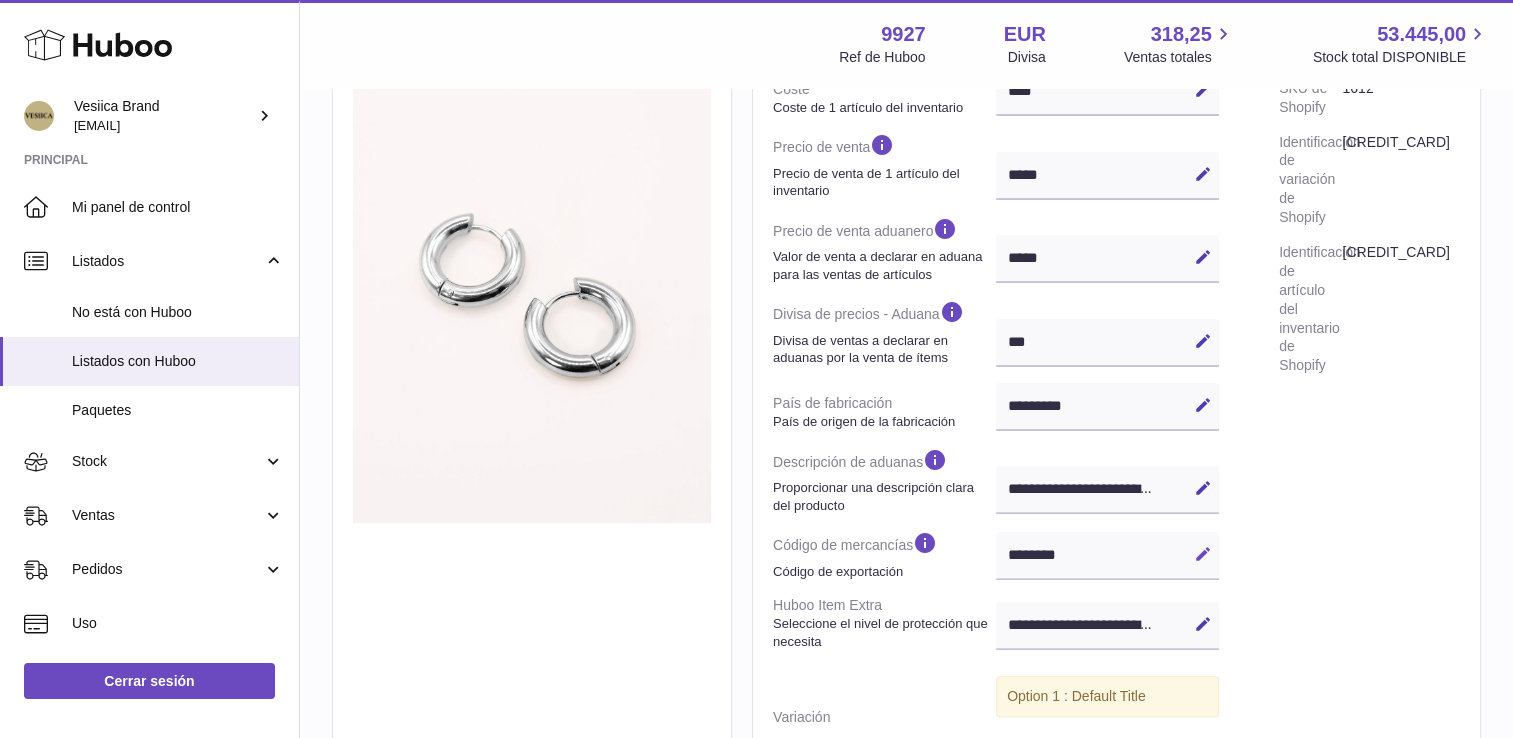 click at bounding box center (1203, 554) 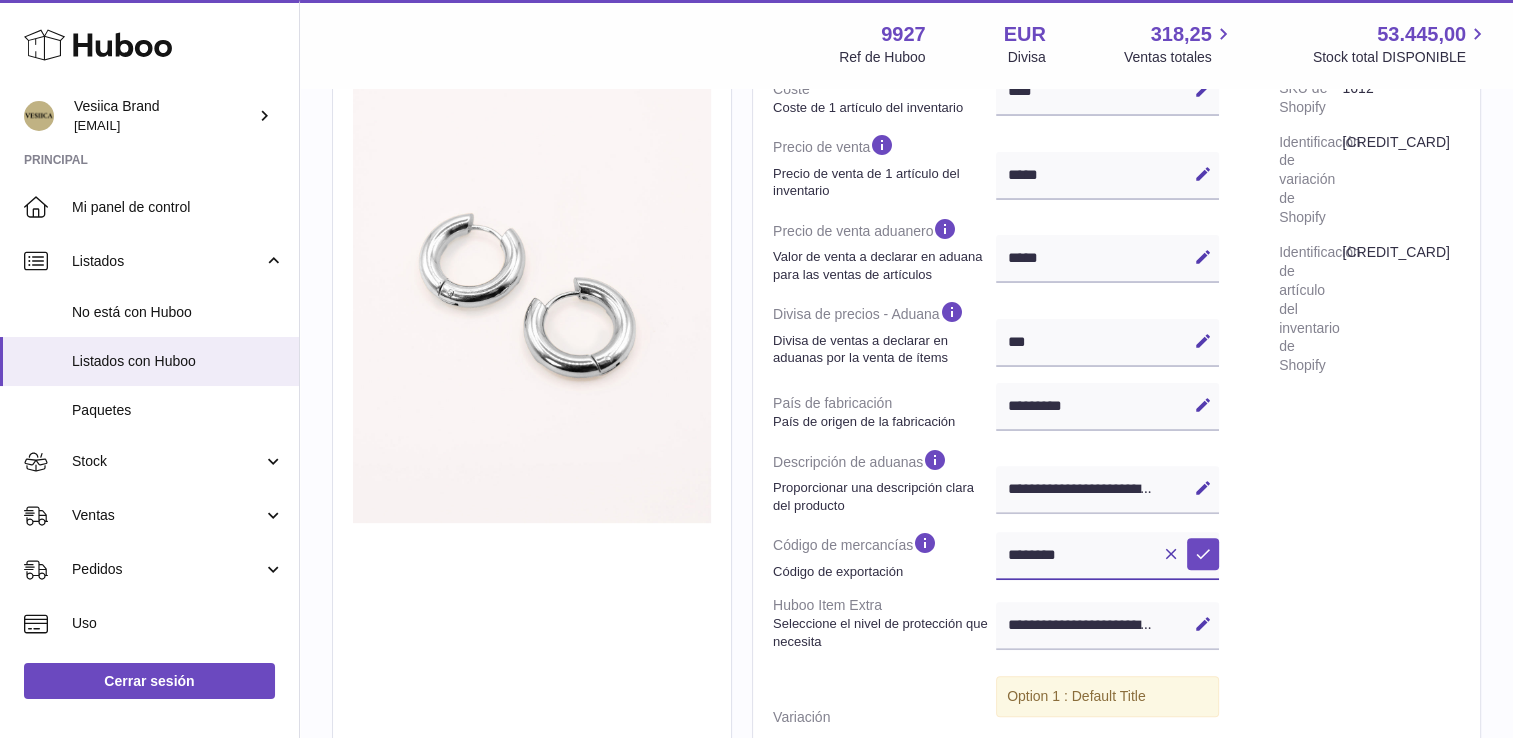 drag, startPoint x: 1136, startPoint y: 554, endPoint x: 986, endPoint y: 551, distance: 150.03 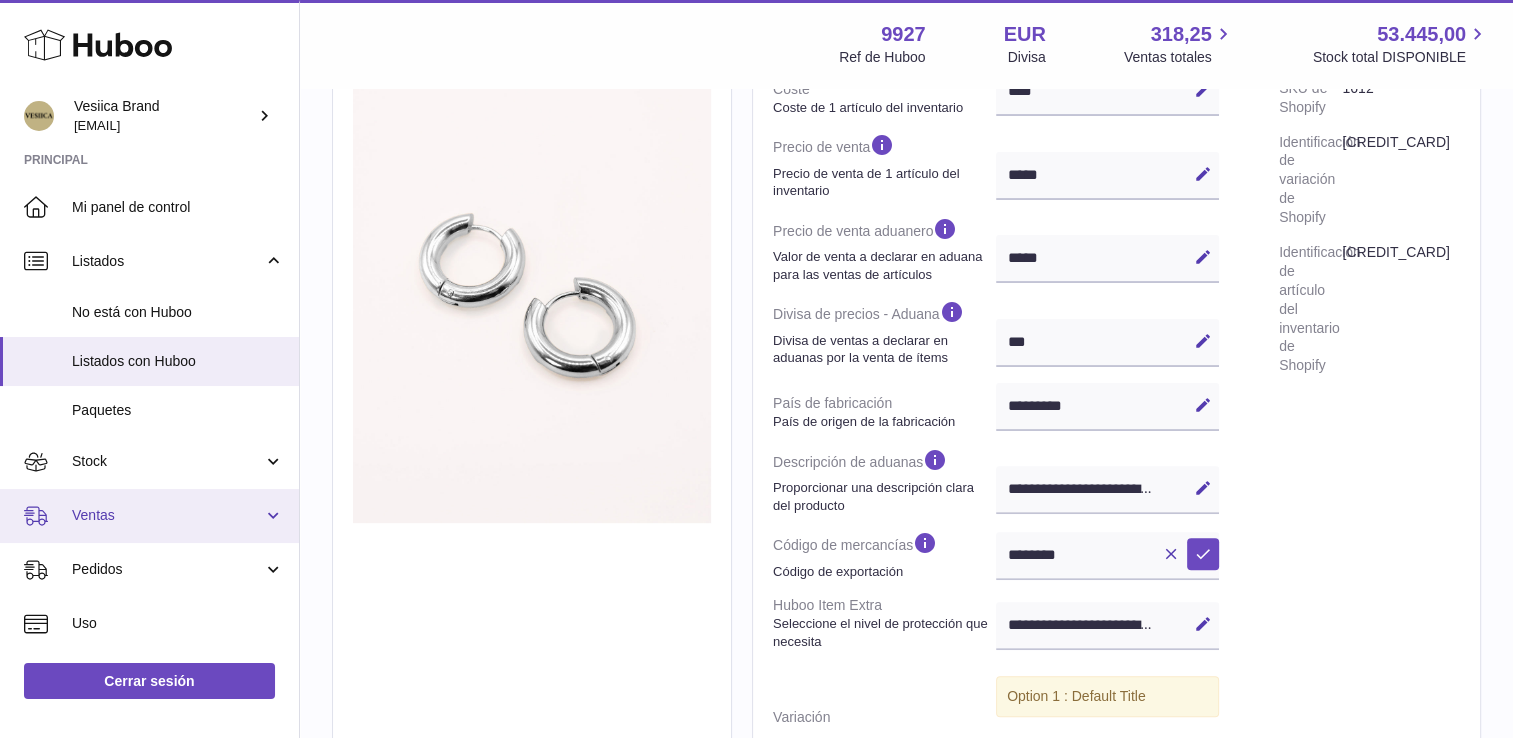 click on "Ventas" at bounding box center [167, 515] 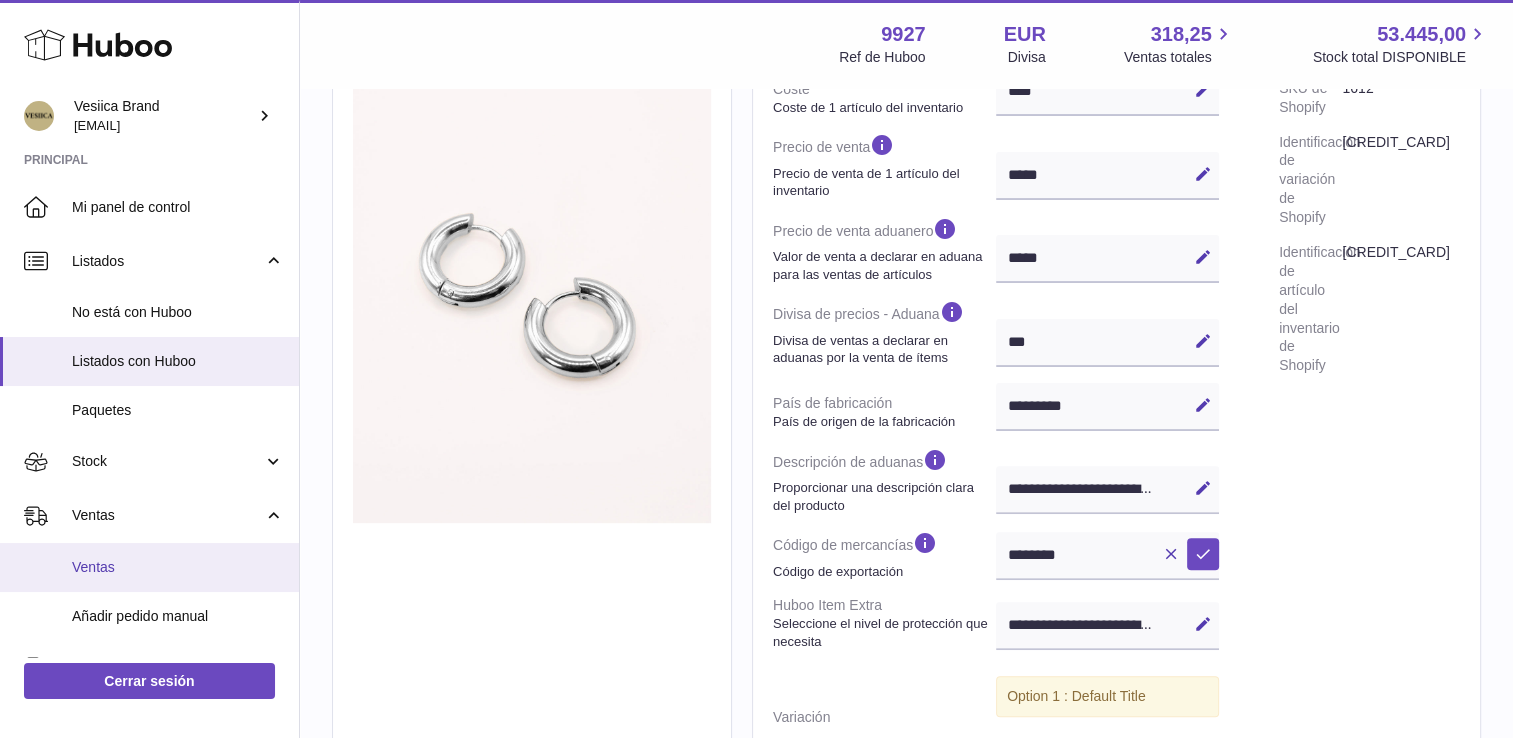 click on "Ventas" at bounding box center (178, 567) 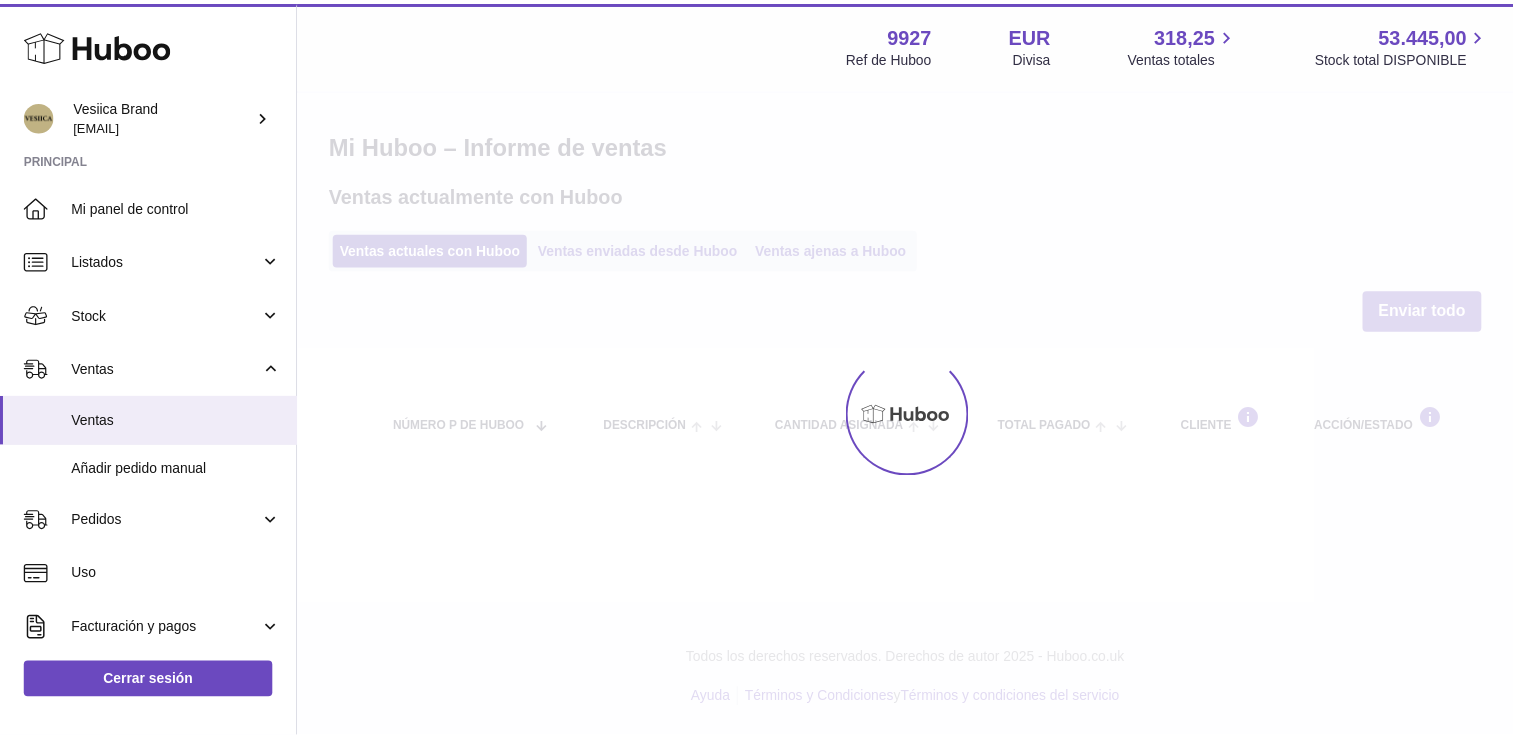scroll, scrollTop: 0, scrollLeft: 0, axis: both 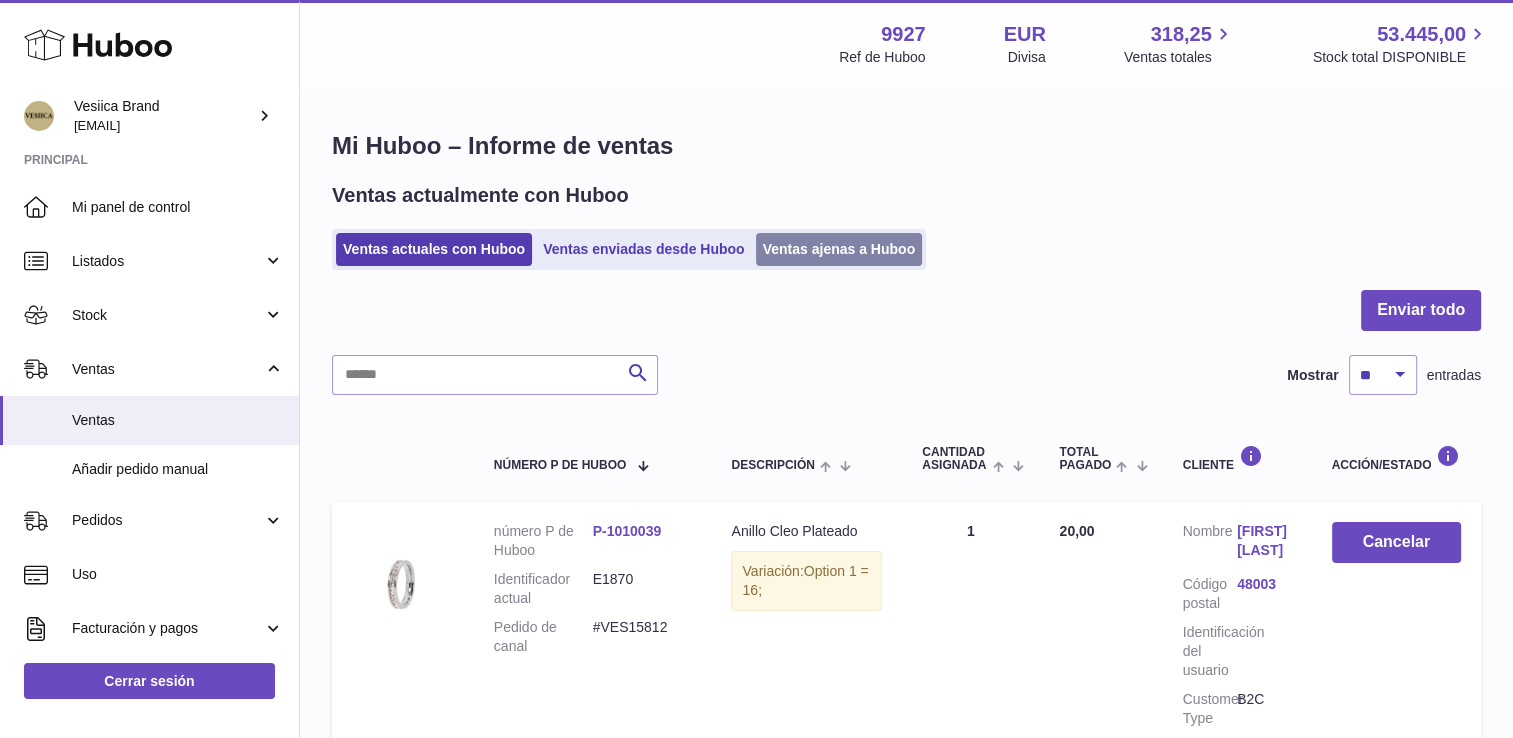 click on "Ventas ajenas a Huboo" at bounding box center (839, 249) 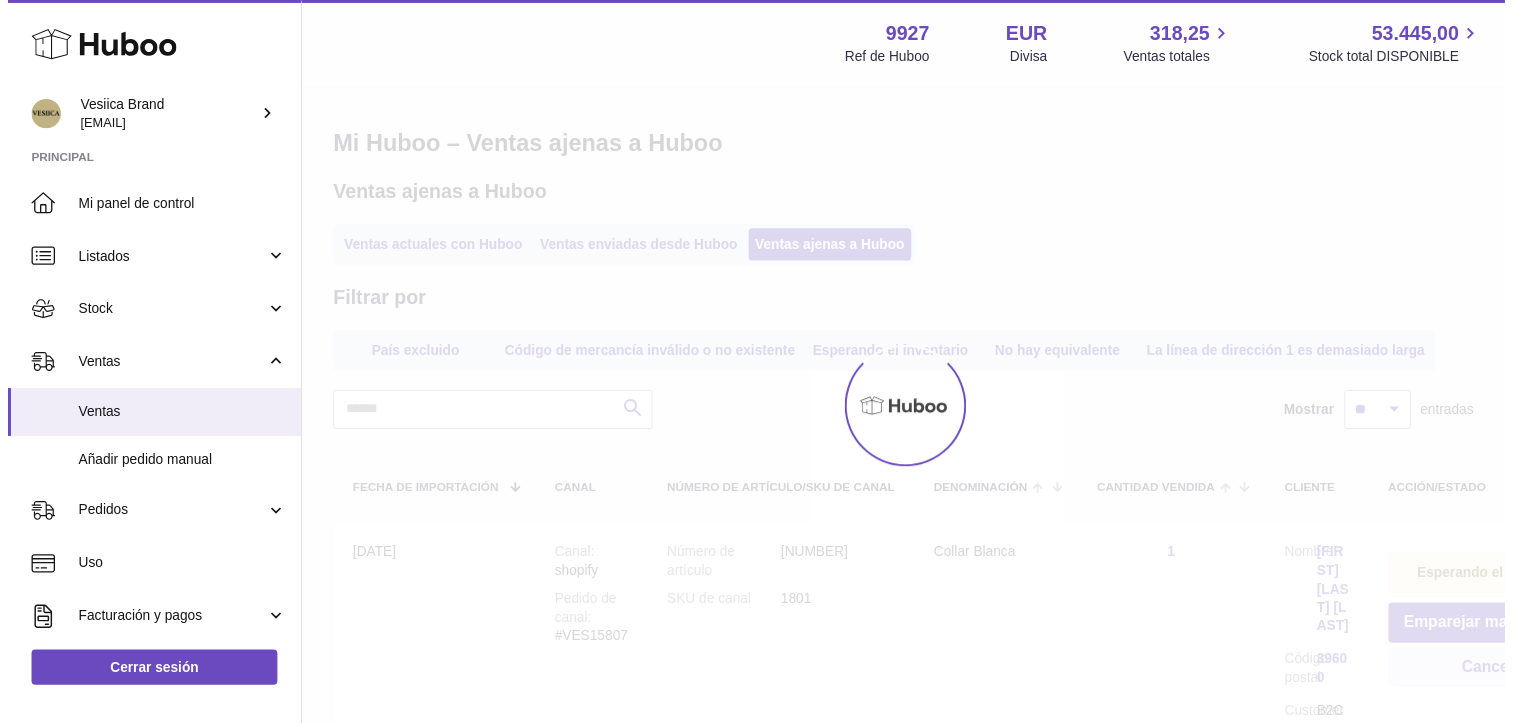 scroll, scrollTop: 0, scrollLeft: 0, axis: both 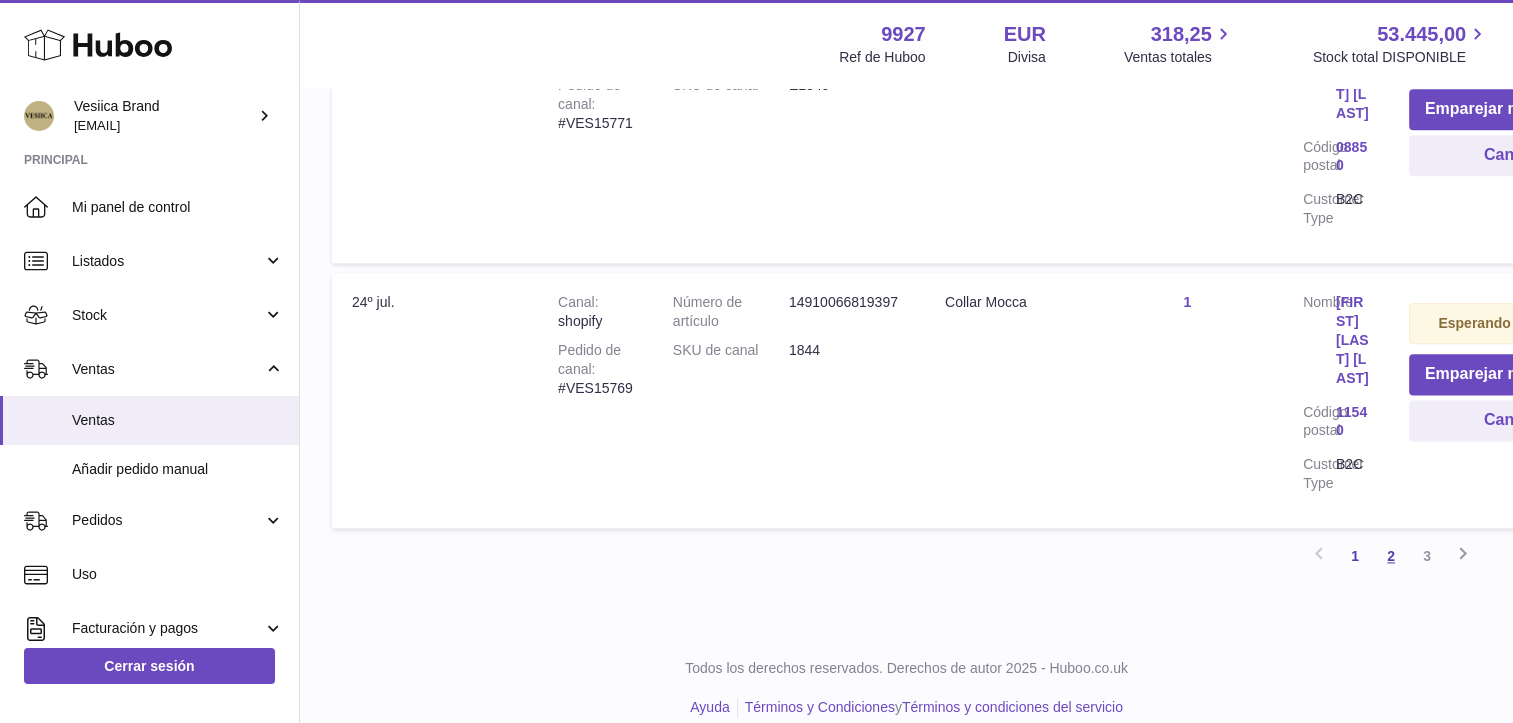 click on "2" at bounding box center (1391, 556) 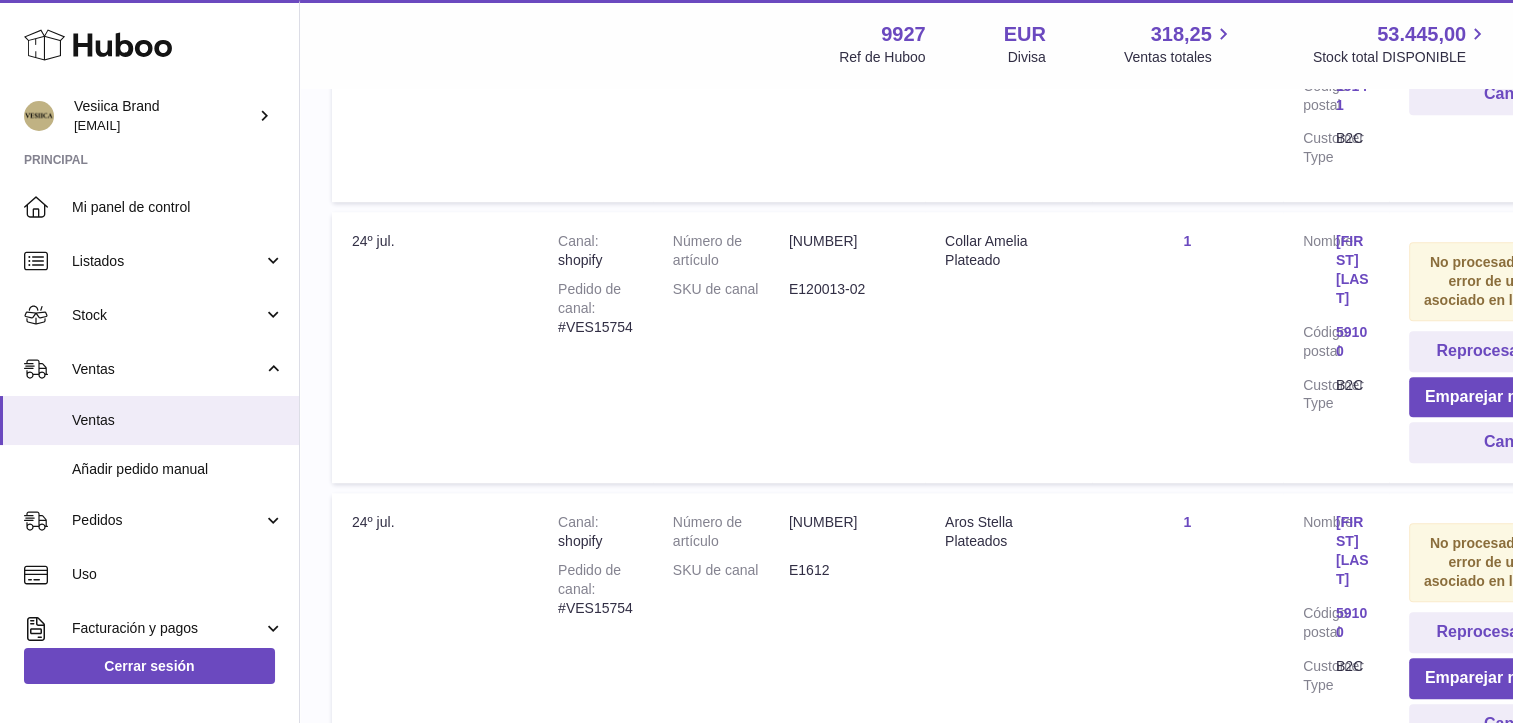 scroll, scrollTop: 1352, scrollLeft: 0, axis: vertical 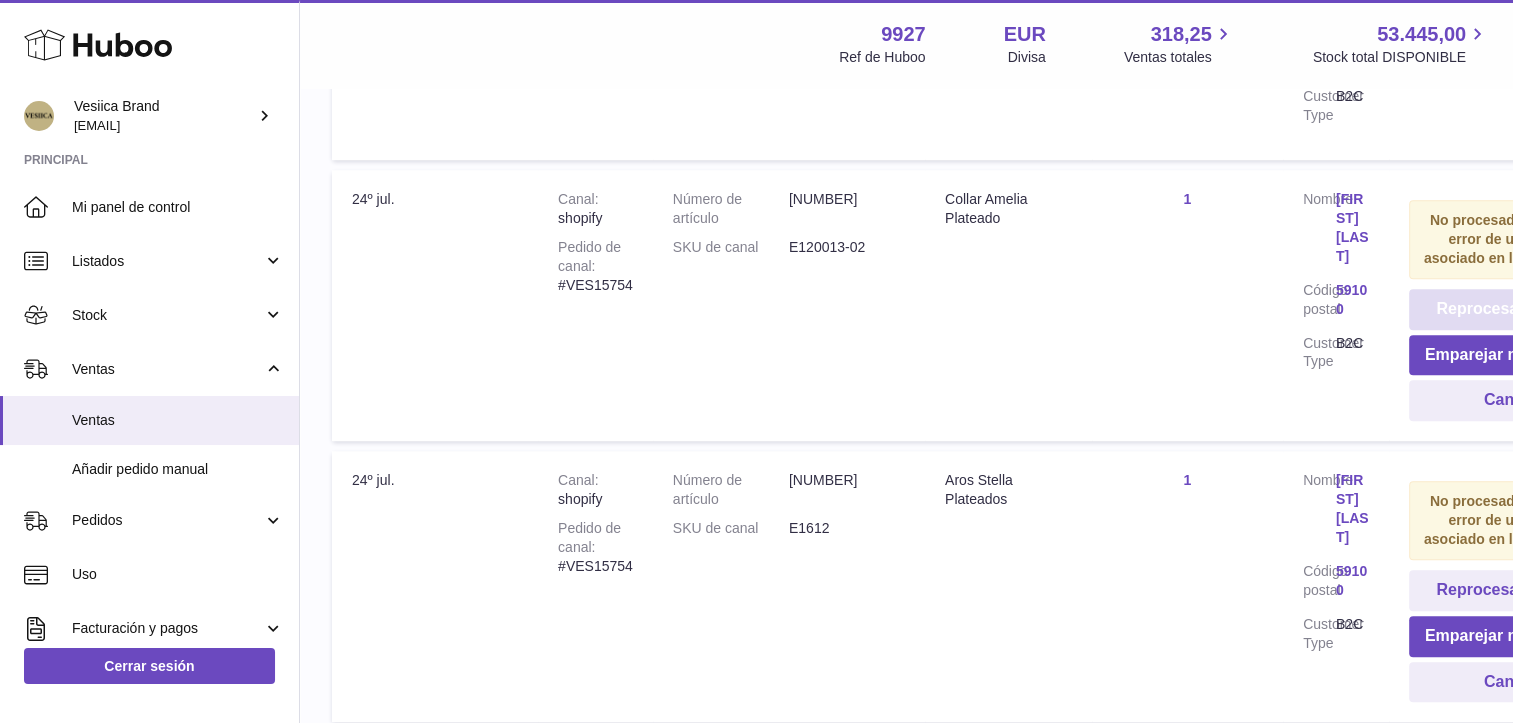click on "Reprocesar el pedido" at bounding box center [1518, 309] 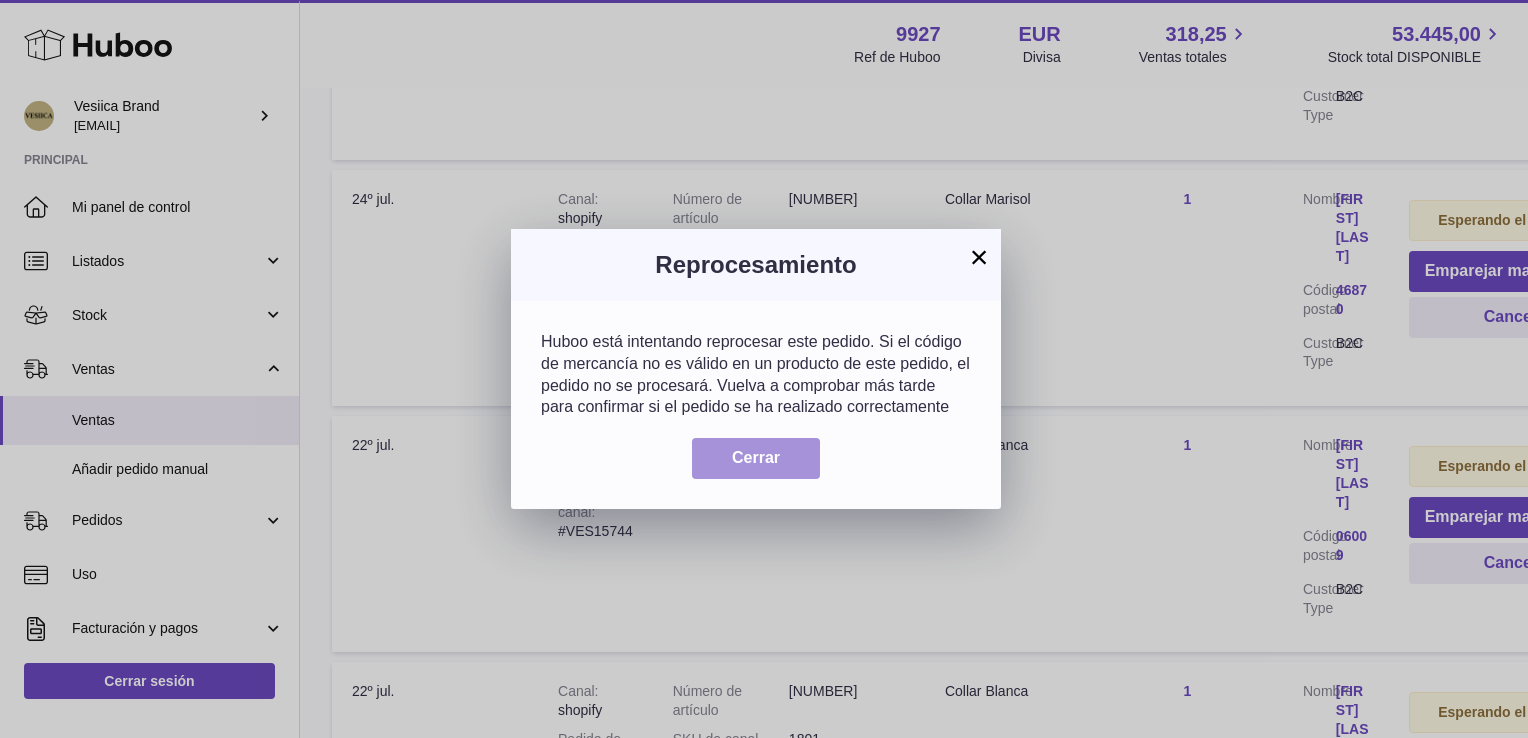 click on "Cerrar" at bounding box center (756, 458) 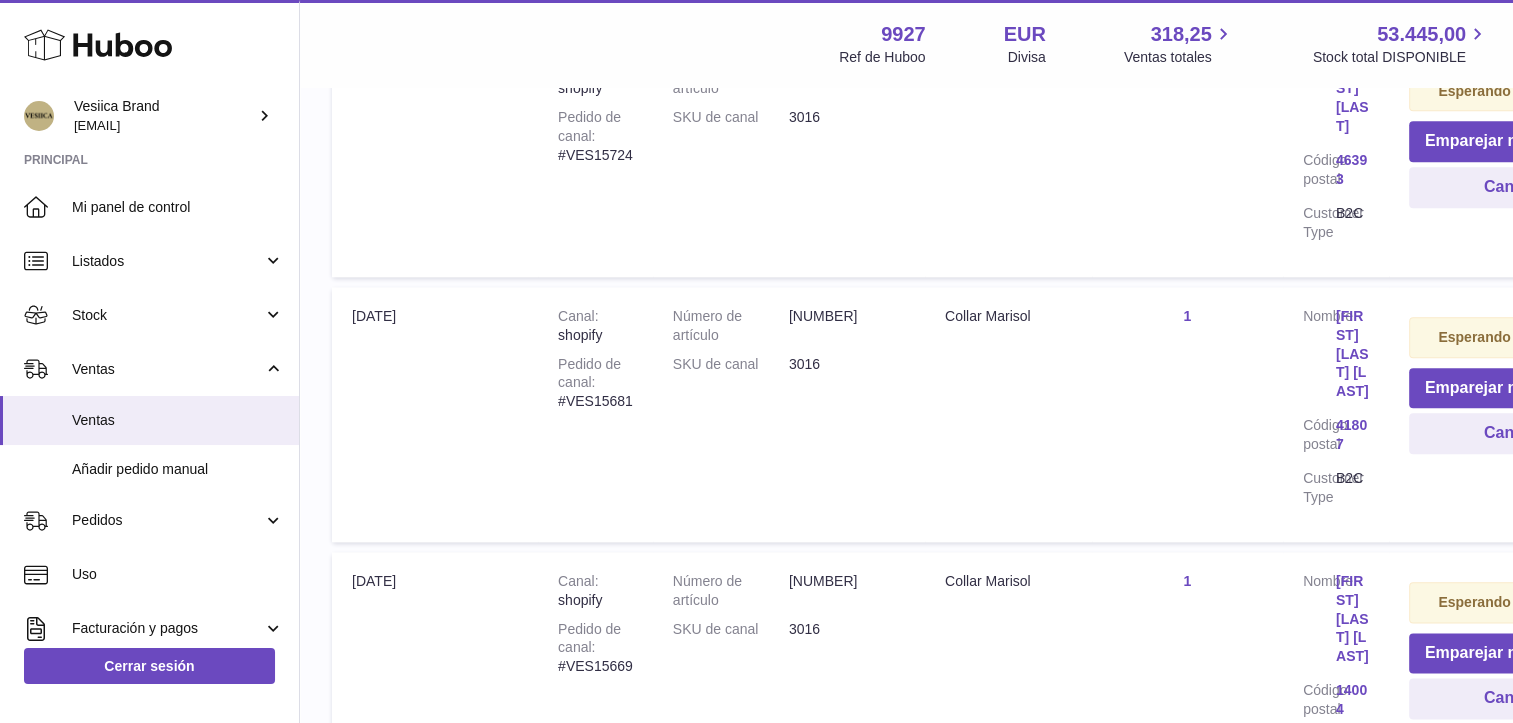 scroll, scrollTop: 2452, scrollLeft: 0, axis: vertical 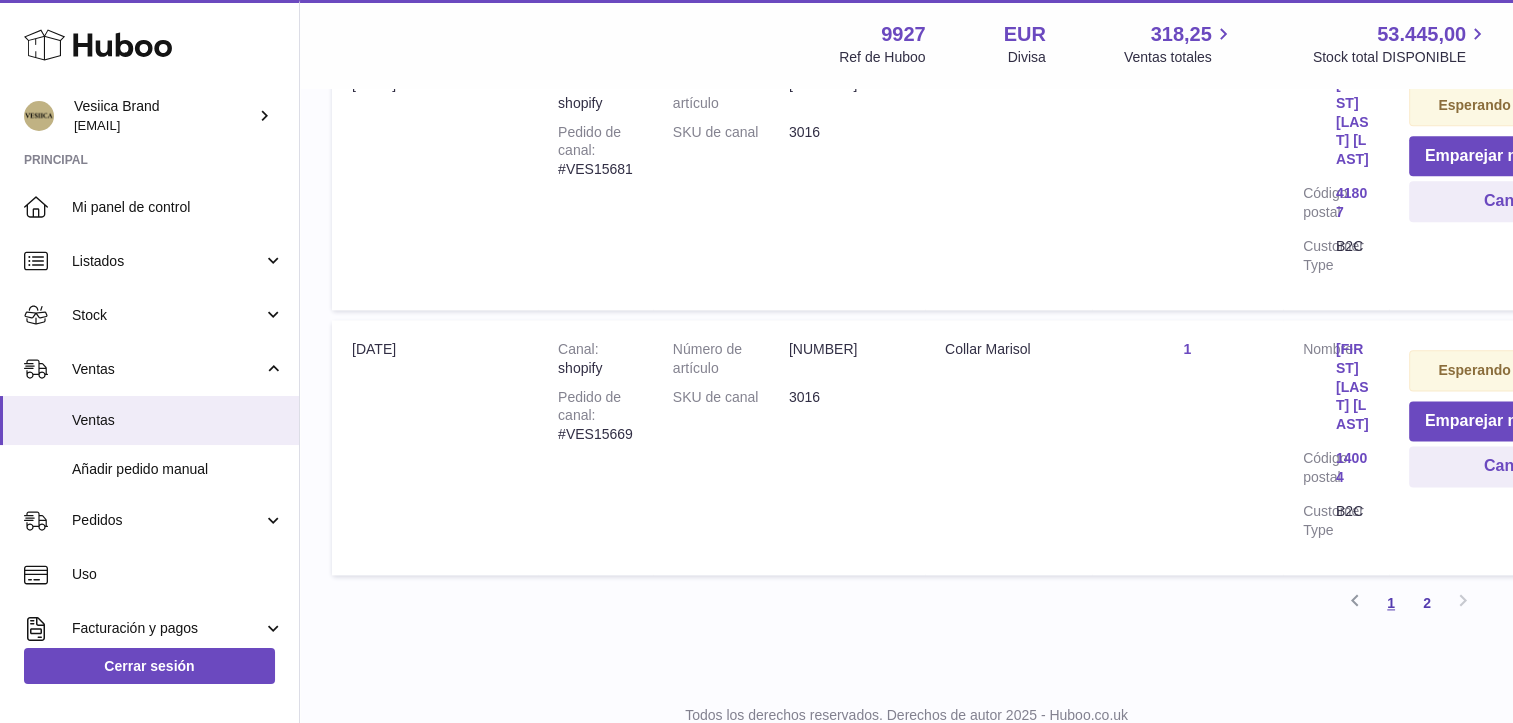 click on "1" at bounding box center [1391, 603] 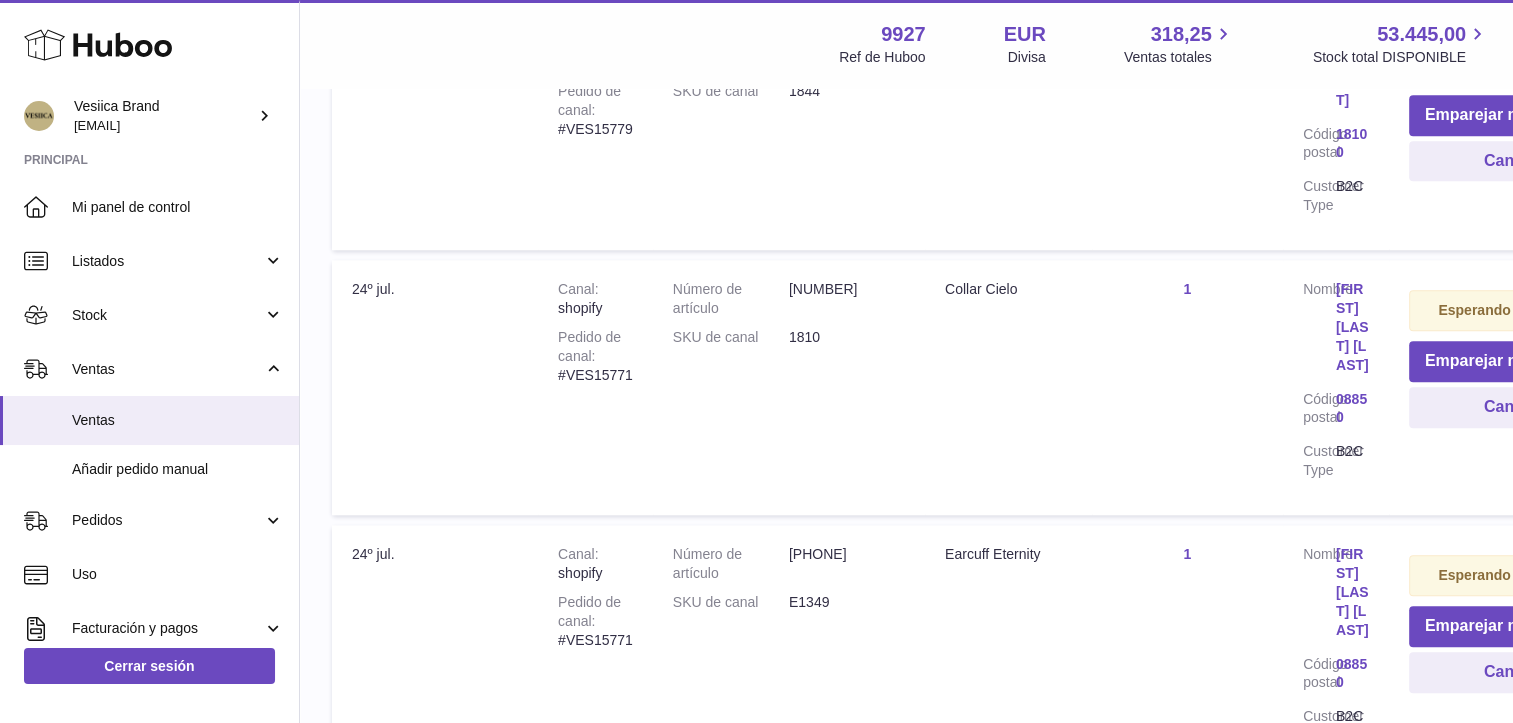 scroll, scrollTop: 1974, scrollLeft: 0, axis: vertical 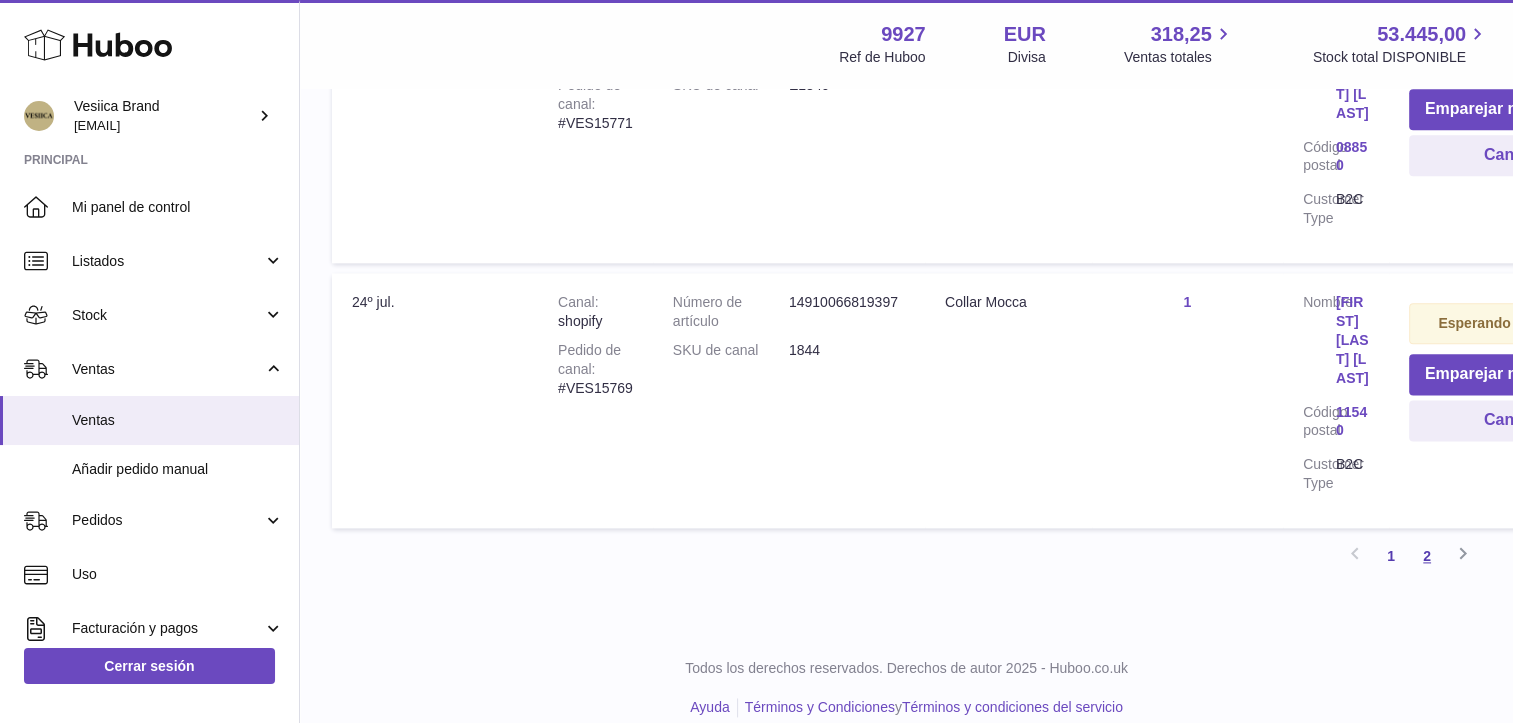 click on "2" at bounding box center (1427, 556) 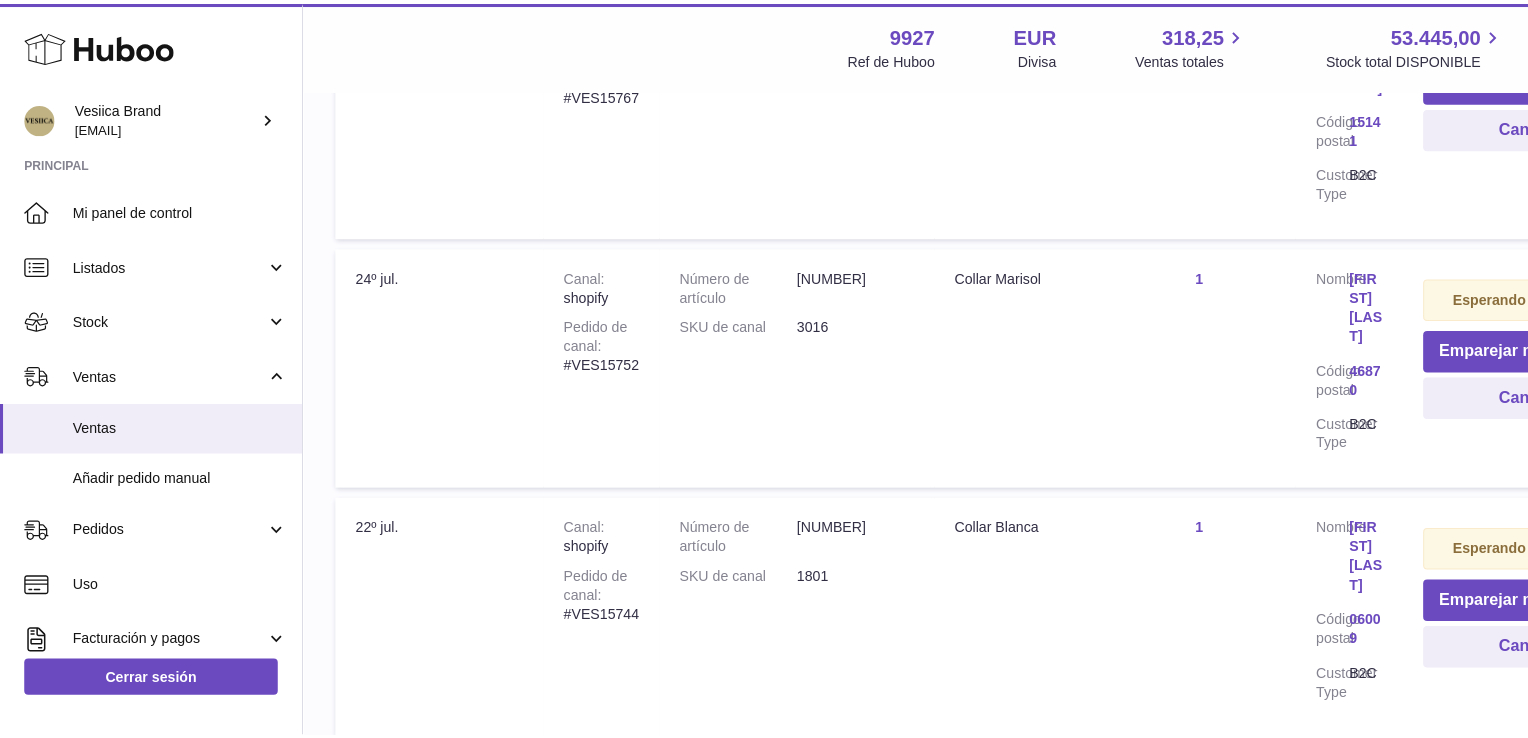scroll, scrollTop: 1186, scrollLeft: 0, axis: vertical 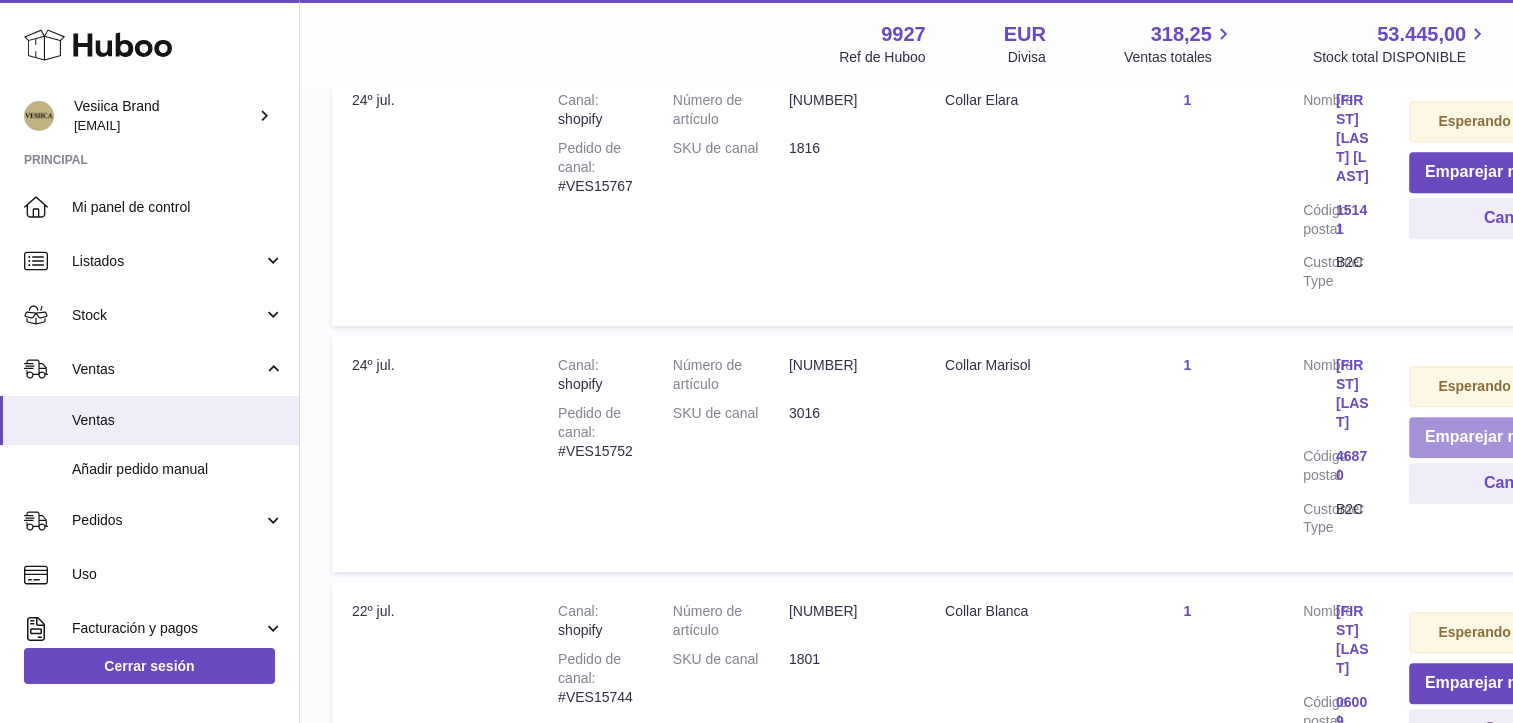 click on "Emparejar manualmente" at bounding box center [1518, 437] 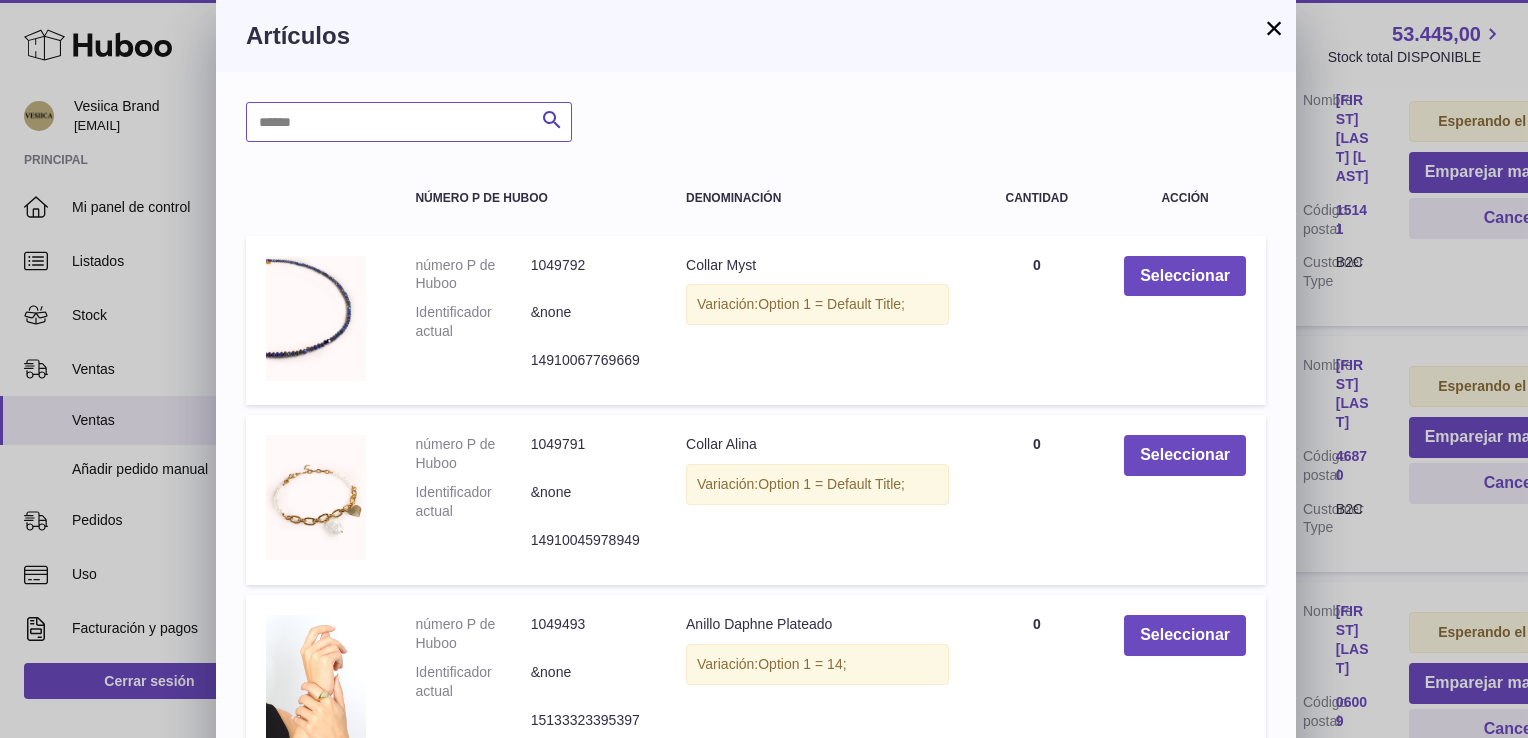 click at bounding box center (409, 122) 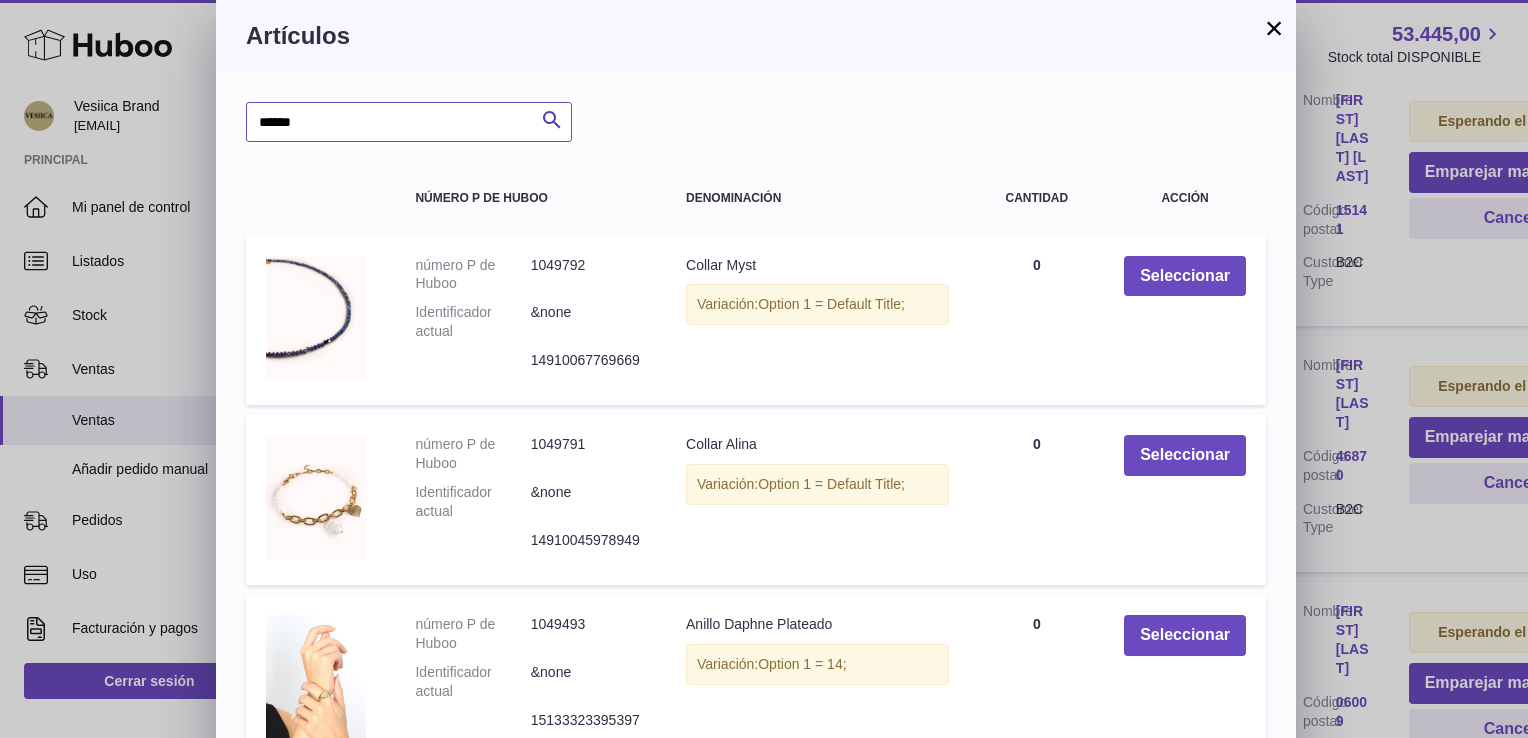 type on "******" 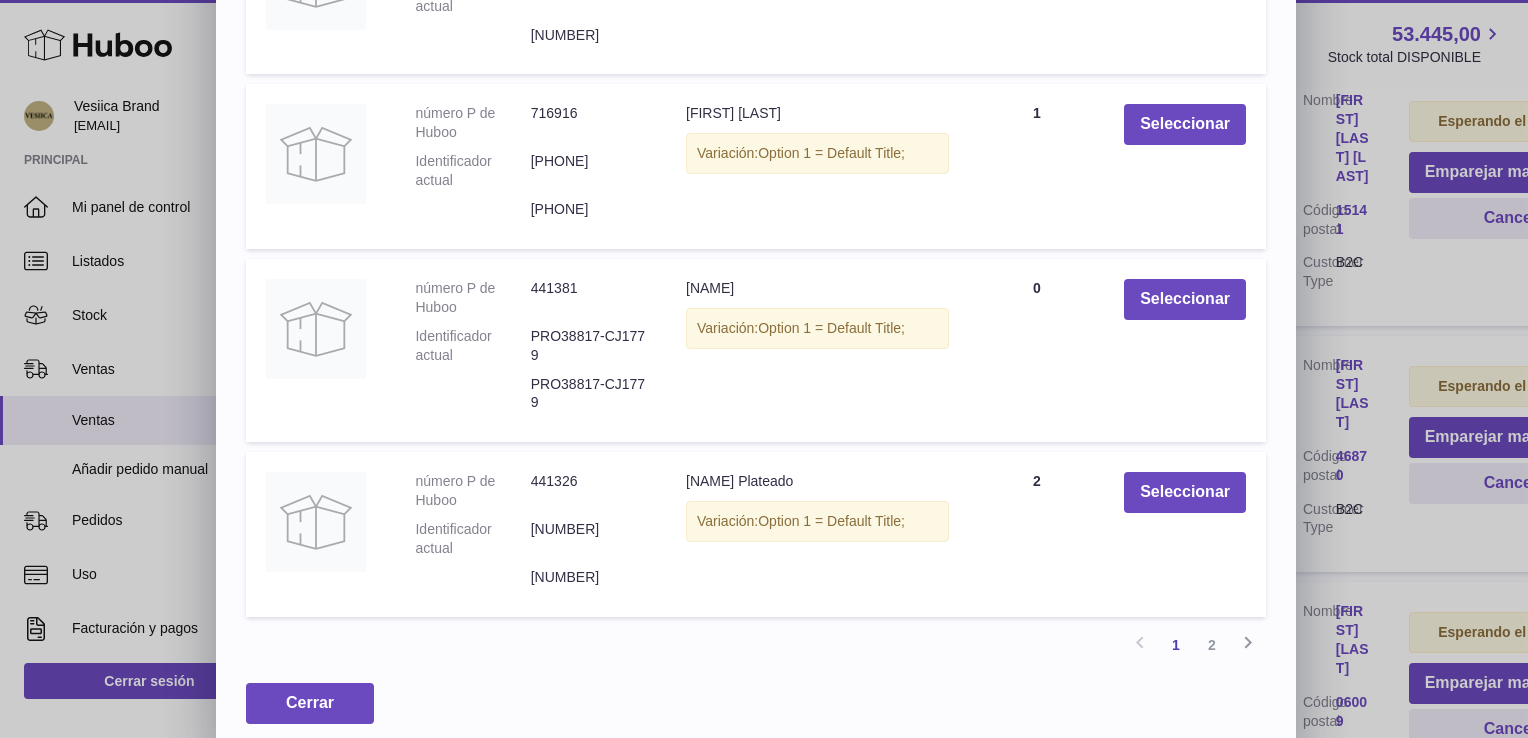 scroll, scrollTop: 514, scrollLeft: 0, axis: vertical 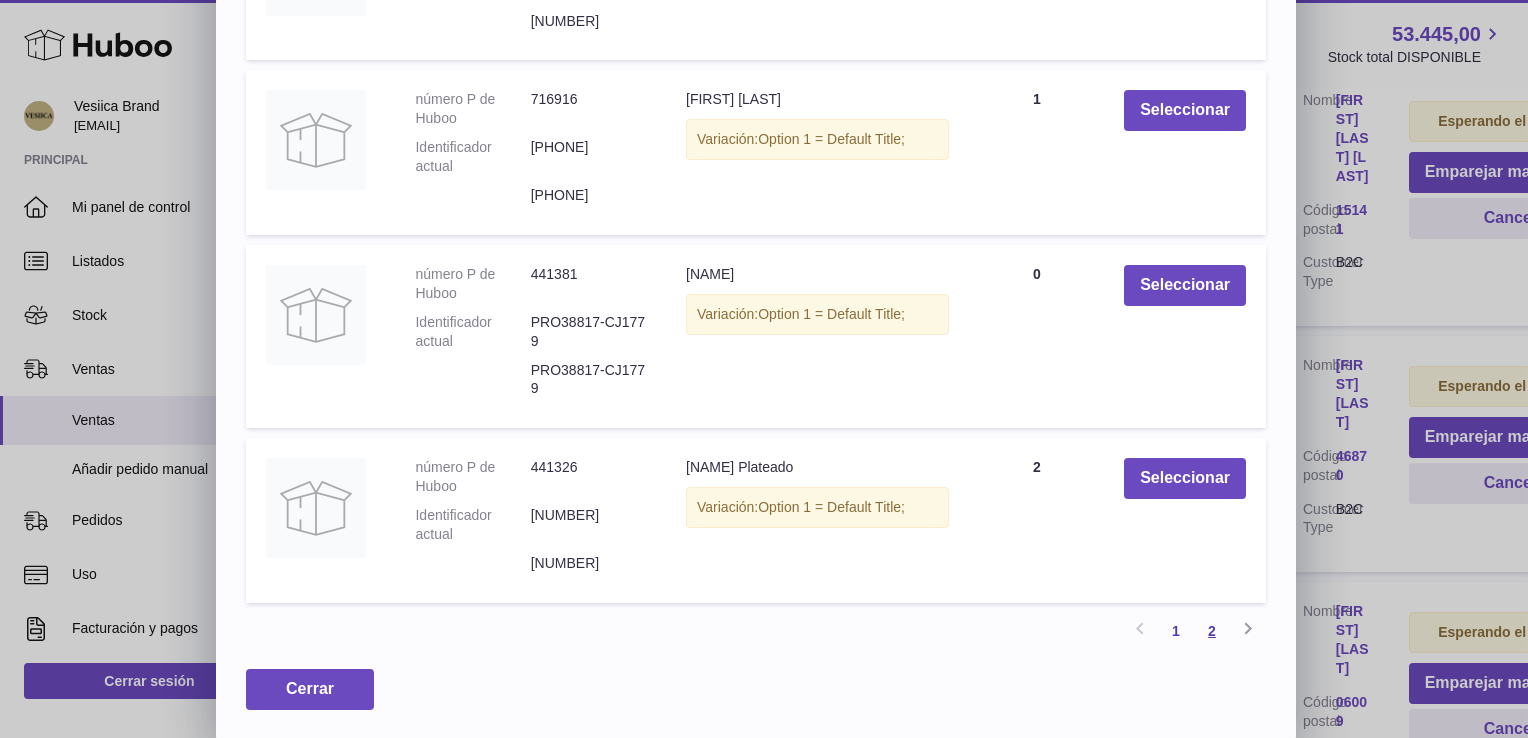 click on "2" at bounding box center [1212, 631] 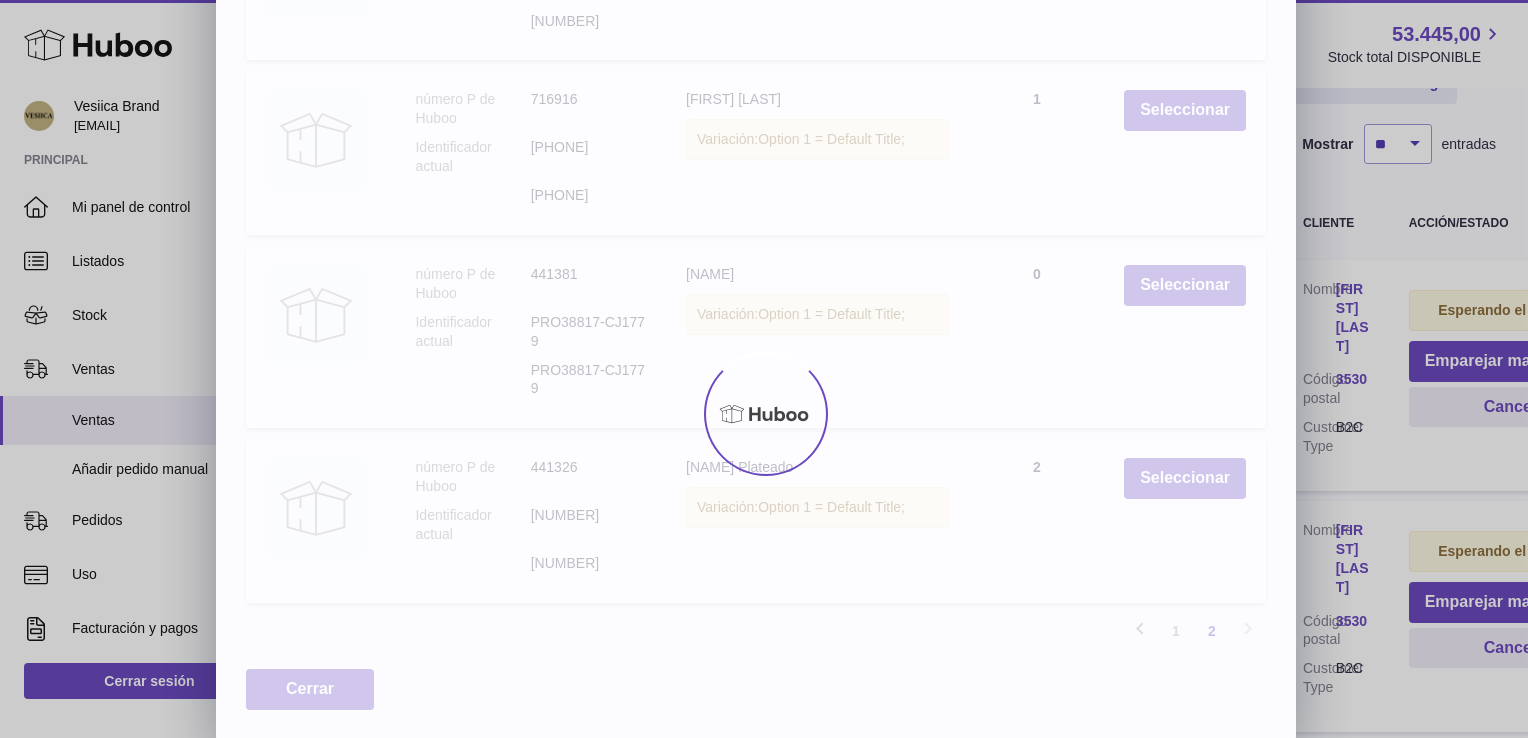 scroll, scrollTop: 90, scrollLeft: 0, axis: vertical 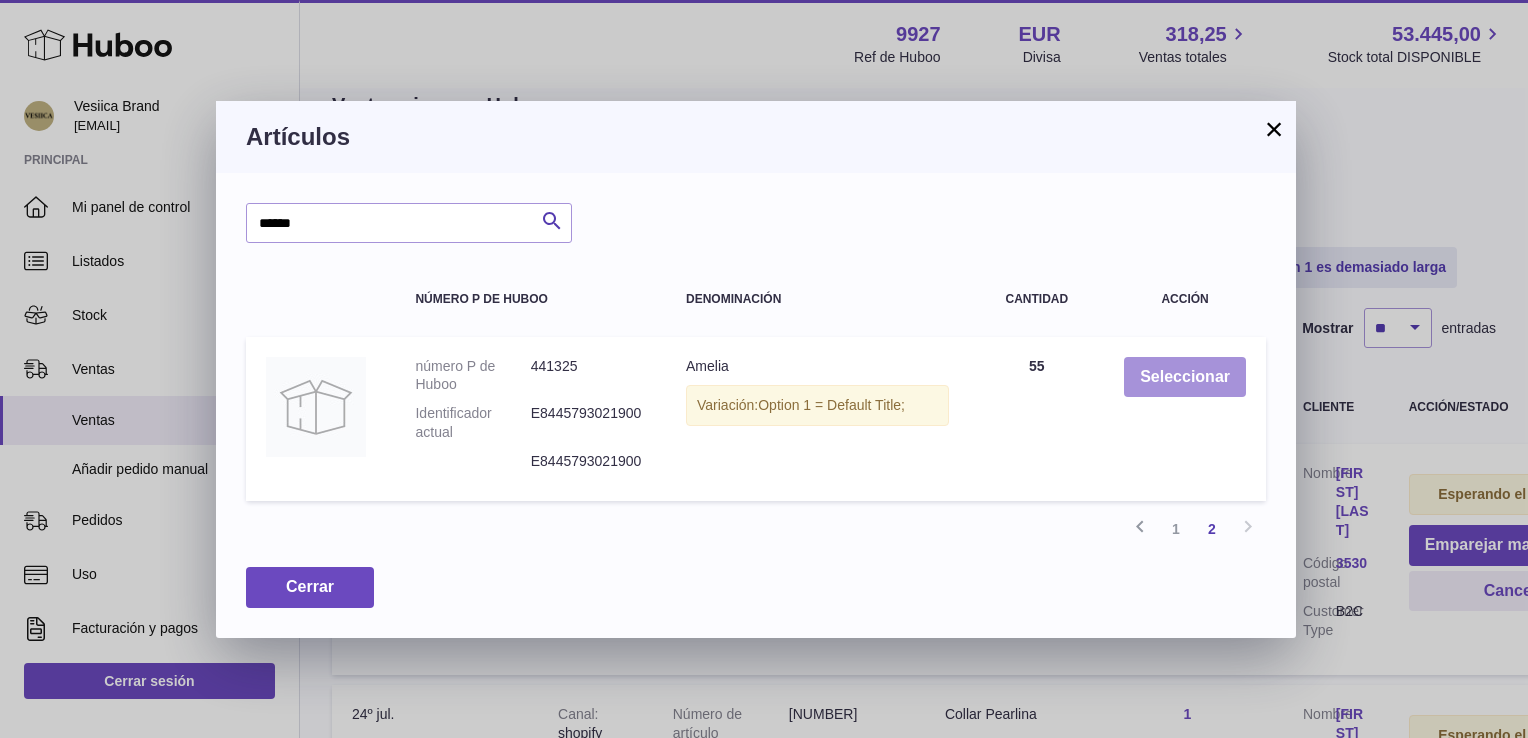 click on "Seleccionar" at bounding box center (1185, 377) 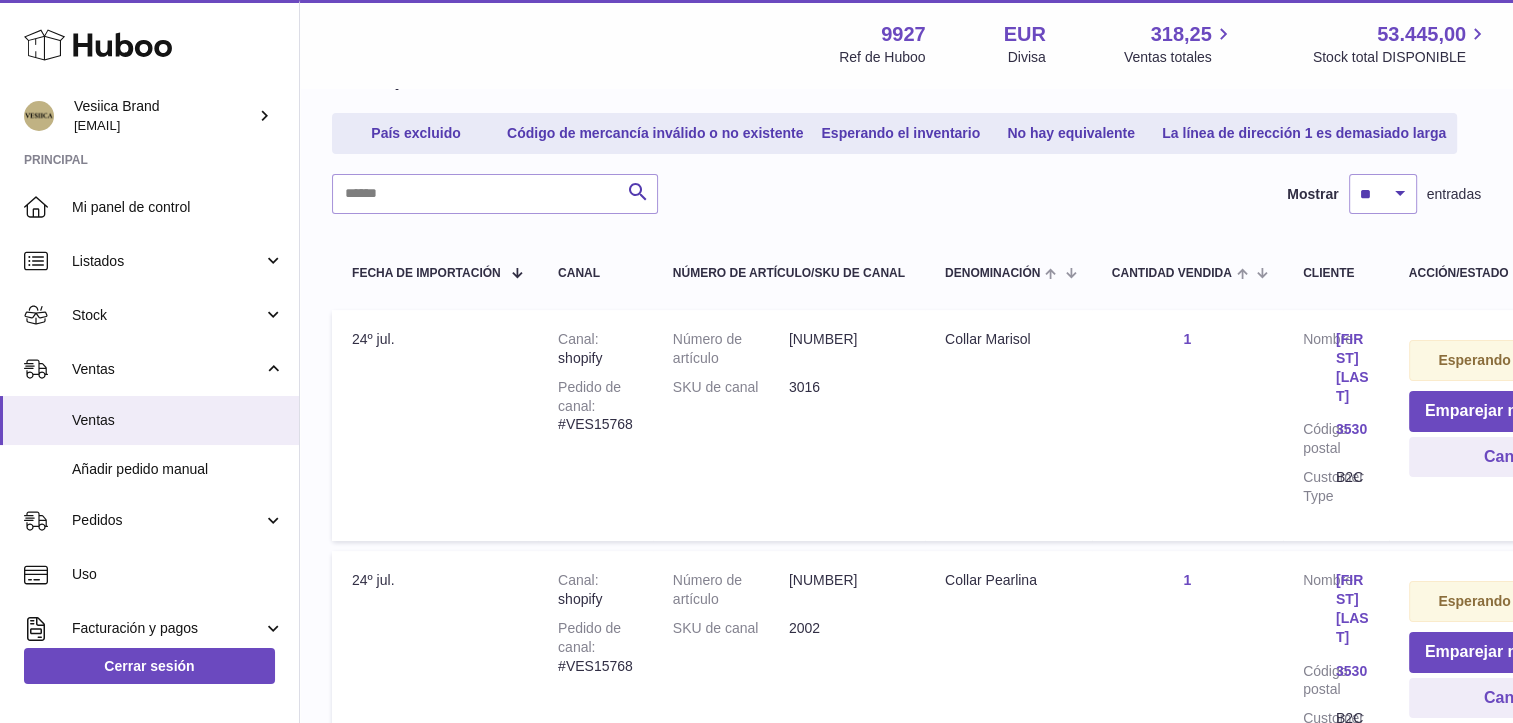 scroll, scrollTop: 282, scrollLeft: 0, axis: vertical 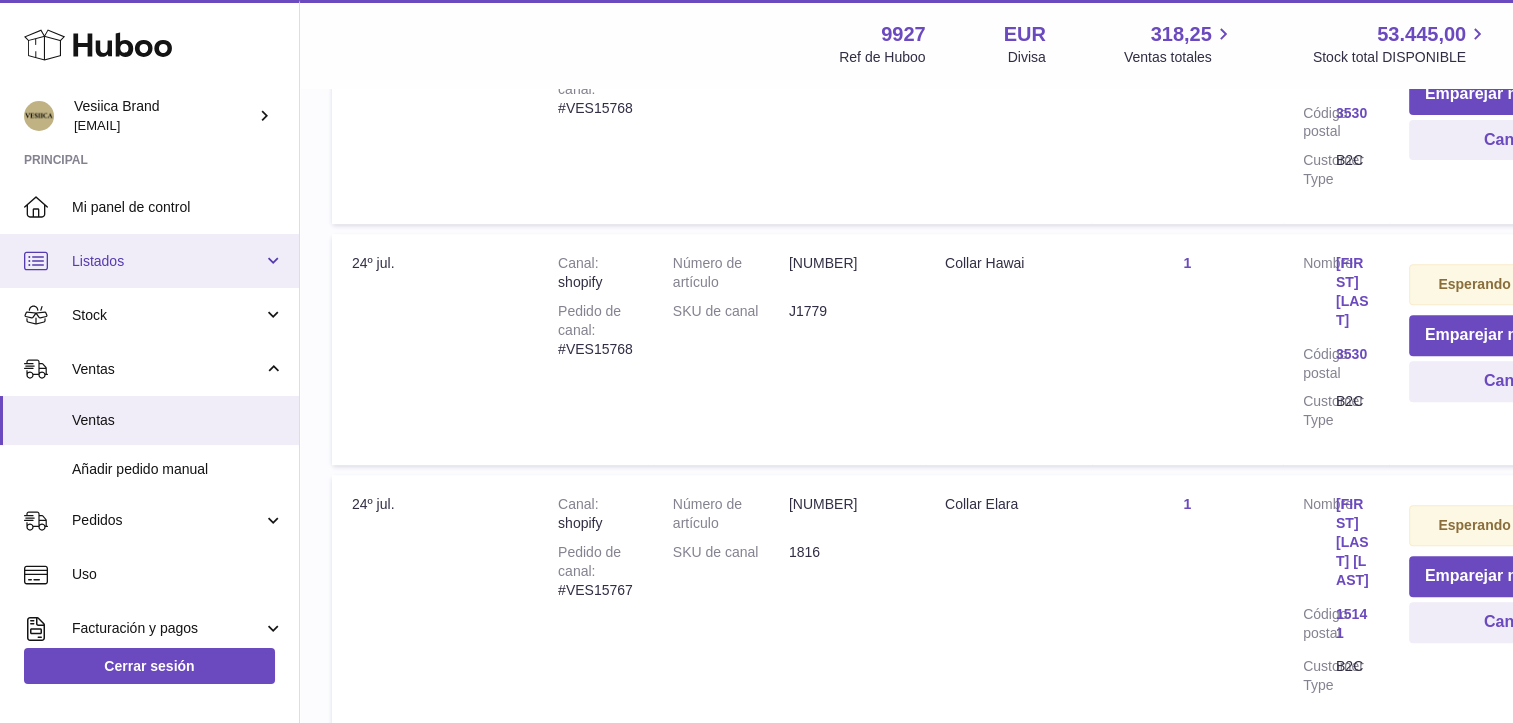 click on "Listados" at bounding box center [167, 261] 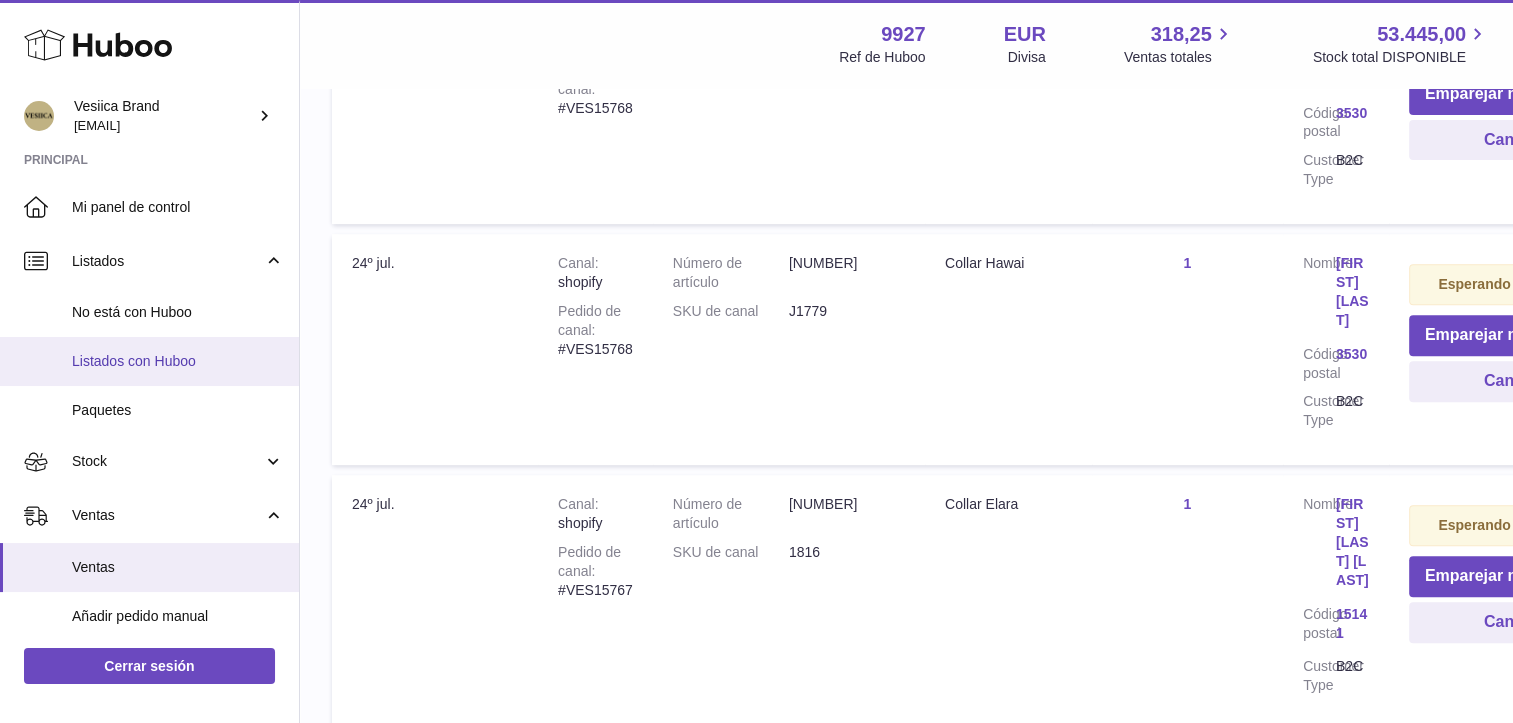 click on "Listados con Huboo" at bounding box center [178, 361] 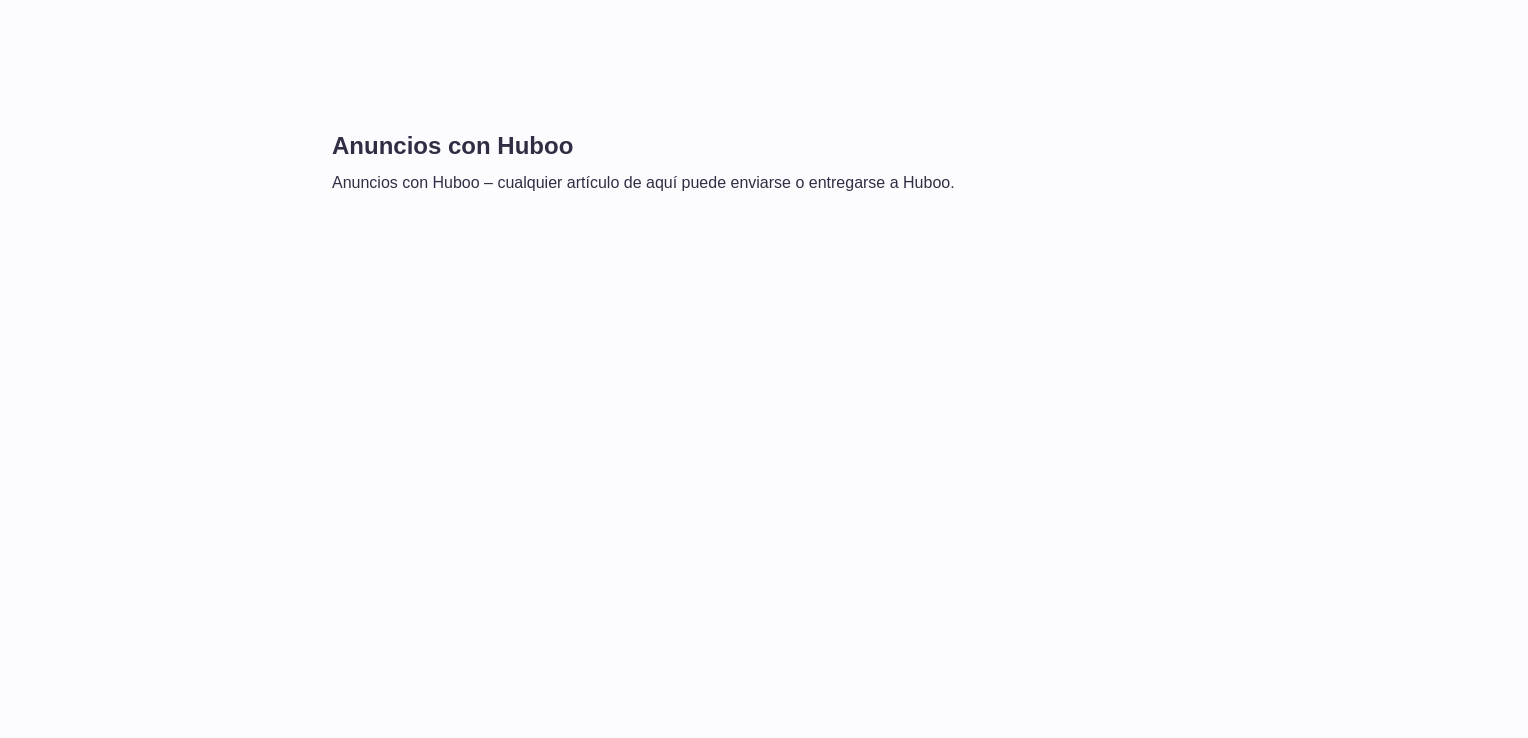 scroll, scrollTop: 0, scrollLeft: 0, axis: both 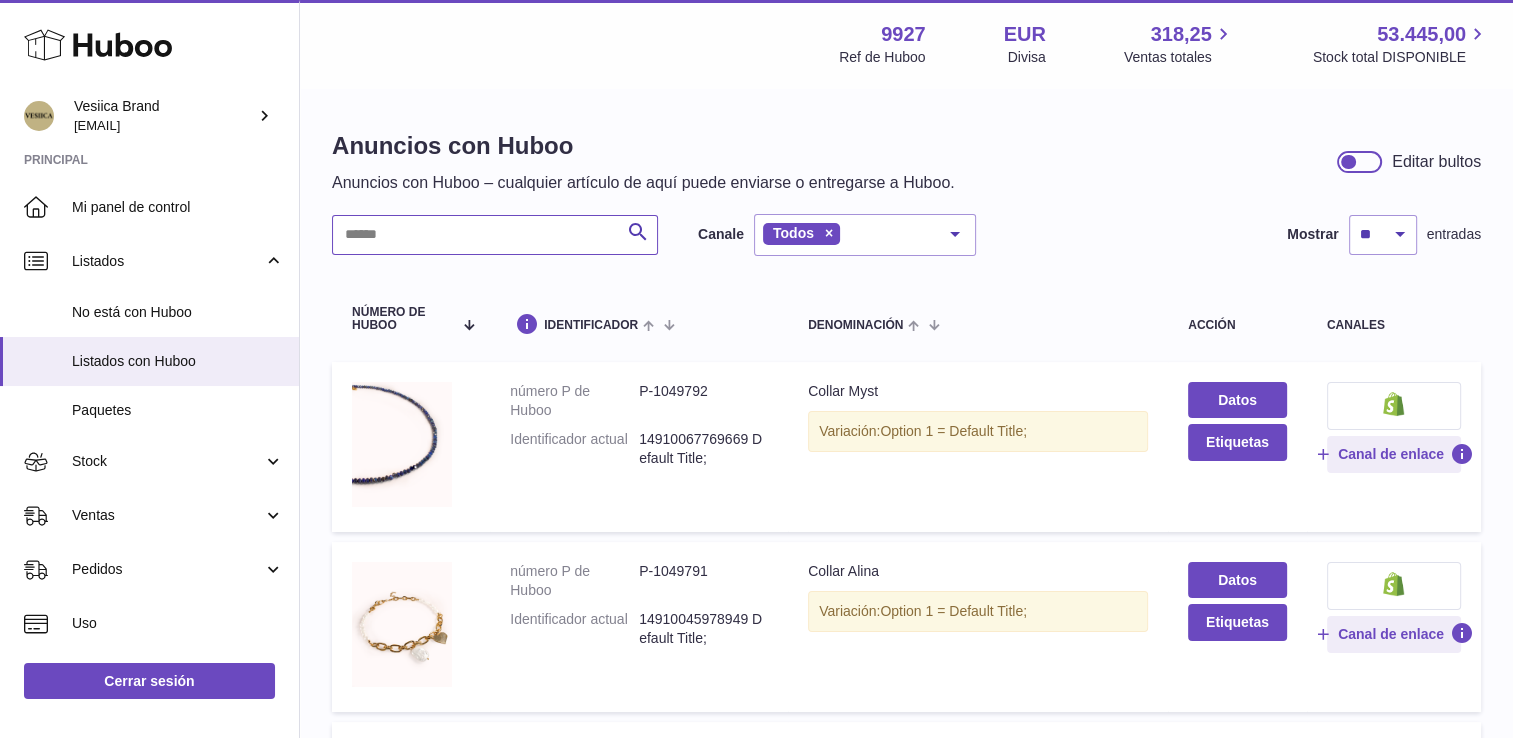 click at bounding box center (495, 235) 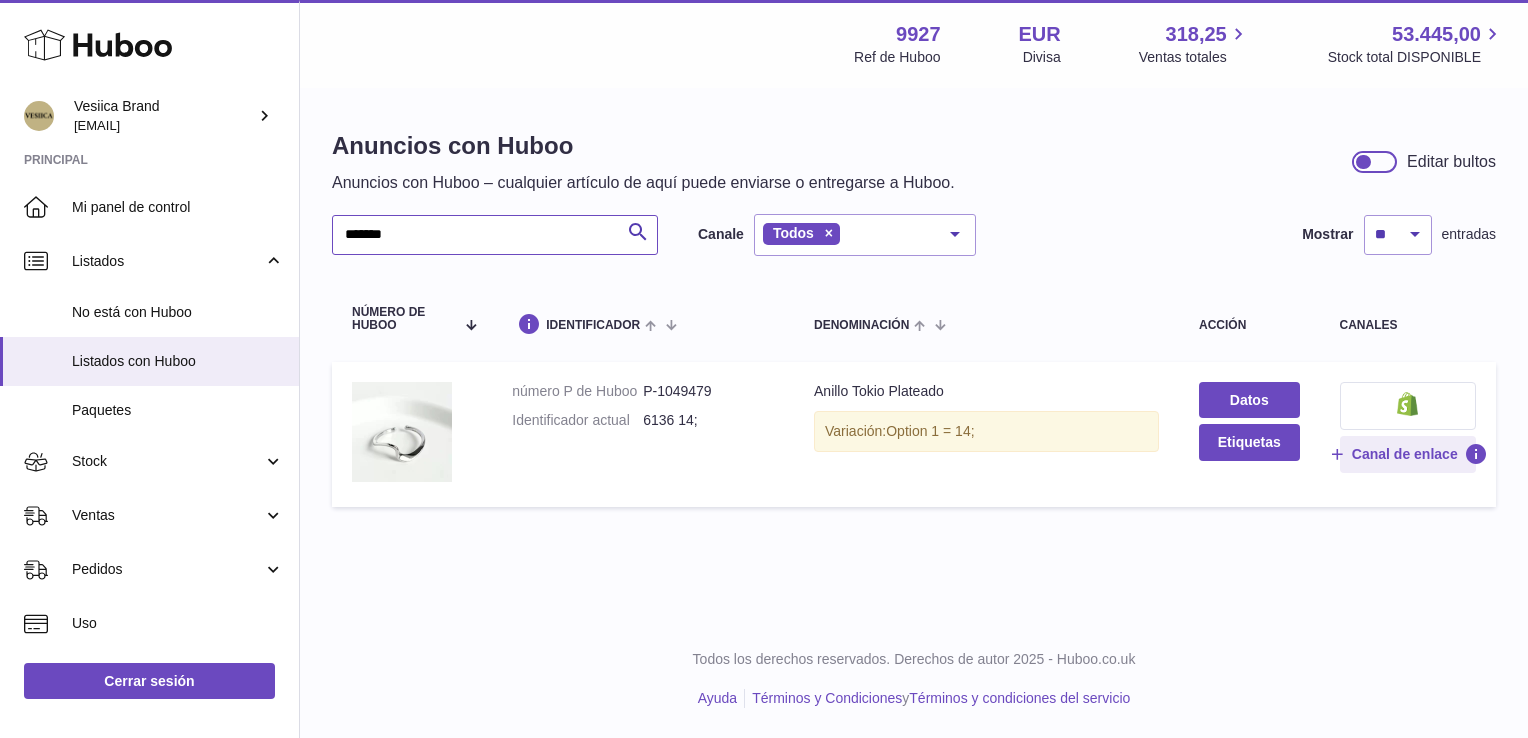 click on "*******" at bounding box center [495, 235] 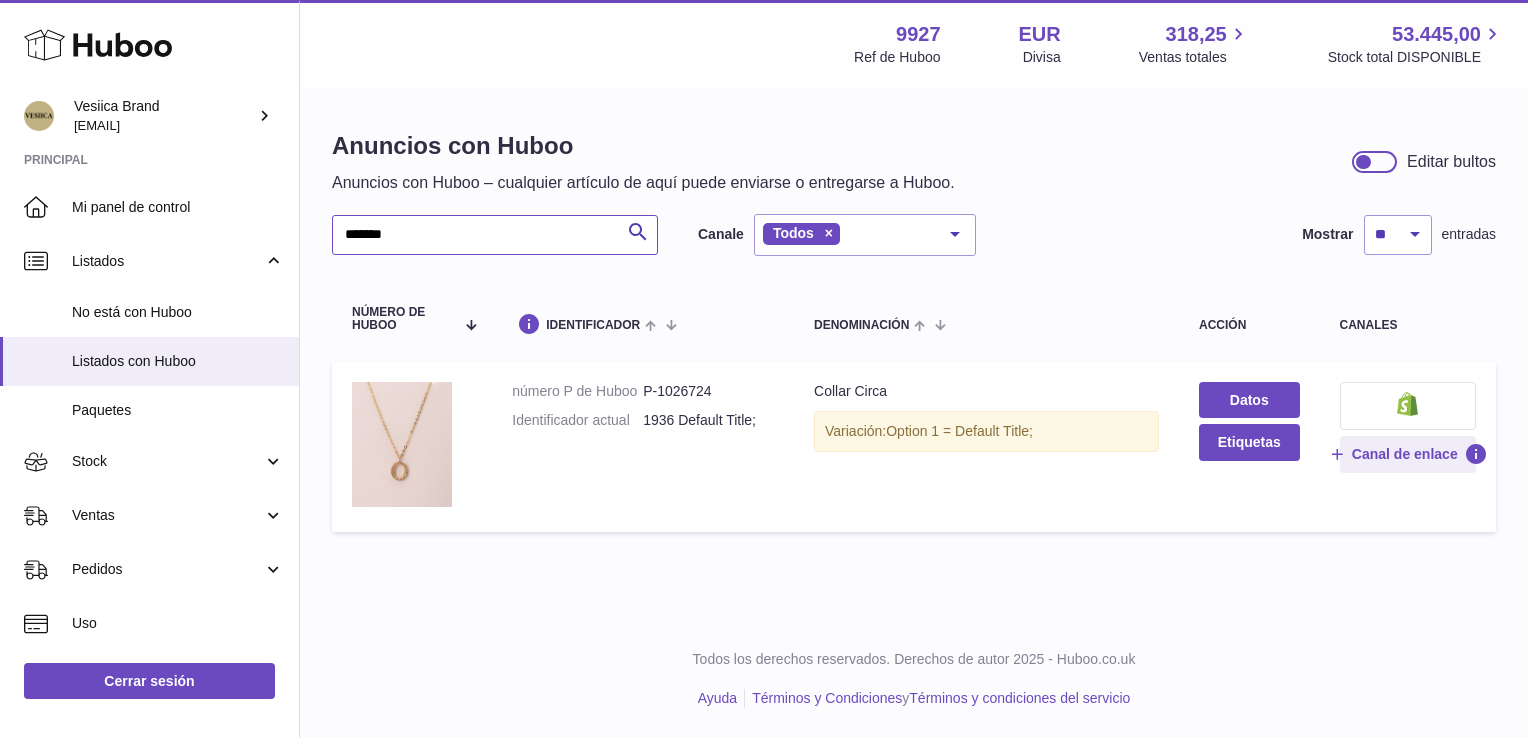 type on "*******" 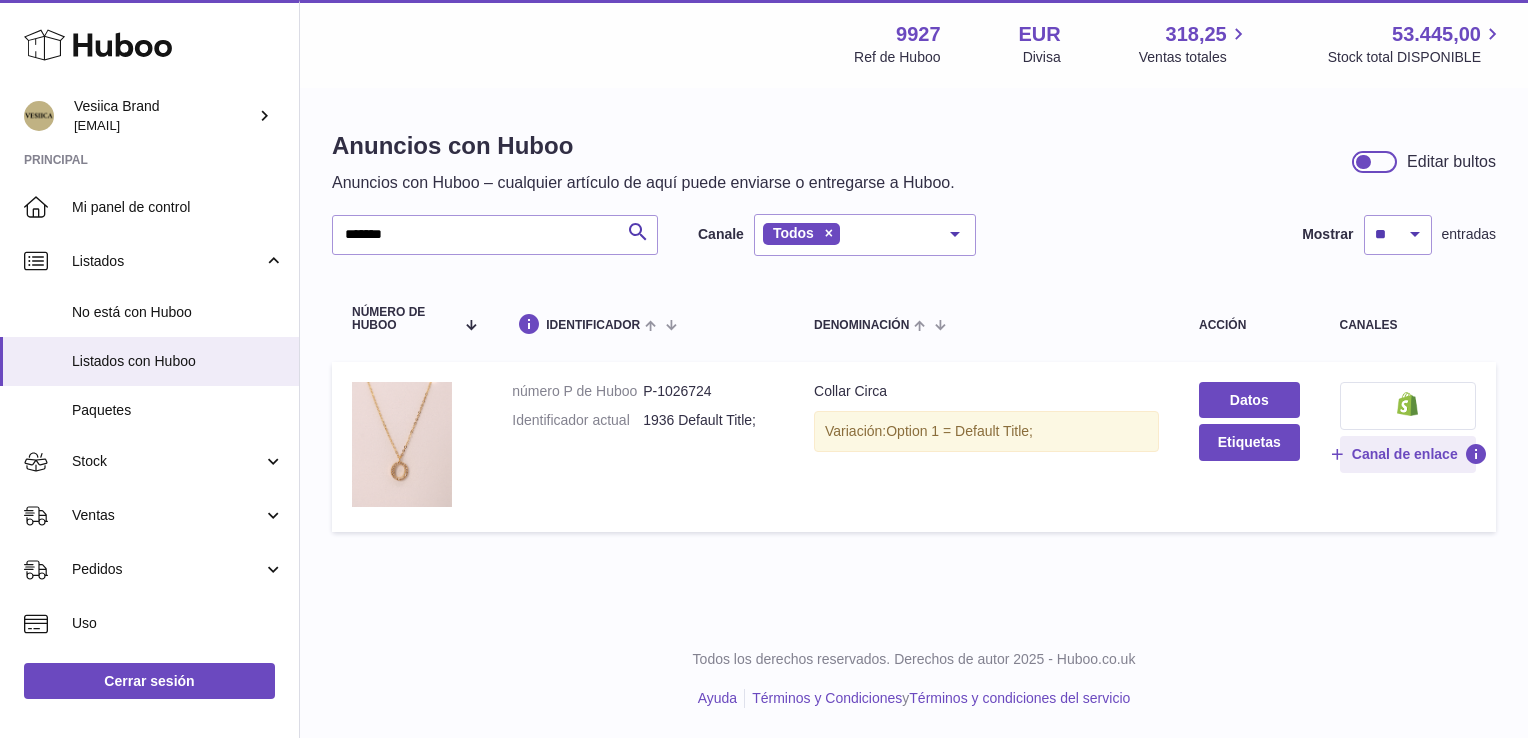 click on "Menú   Huboo     9927   Ref de Huboo    EUR   Divisa   318,25     Ventas totales   53.445,00     Stock total DISPONIBLE   Divisa   EUR   Ventas totales   318,25   Stock total DISPONIBLE   53.445,00   Anuncios con Huboo   Anuncios con Huboo – cualquier artículo de aquí puede enviarse o entregarse a Huboo.
Editar bultos
*******     Buscar
Canale
Todos                   Todos   eBay   Amazon   Shopify   Woocommerce   Etsy     No elements found. Consider changing the search query.   List is empty.
Mostrar
** ** ** ***
entradas
número de Huboo       identificador       denominación
acción
canales
número P de Huboo   P-1026724   Identificador actual
1936
Default Title;
Denominación   Collar Circa
Variación:" at bounding box center [914, 310] 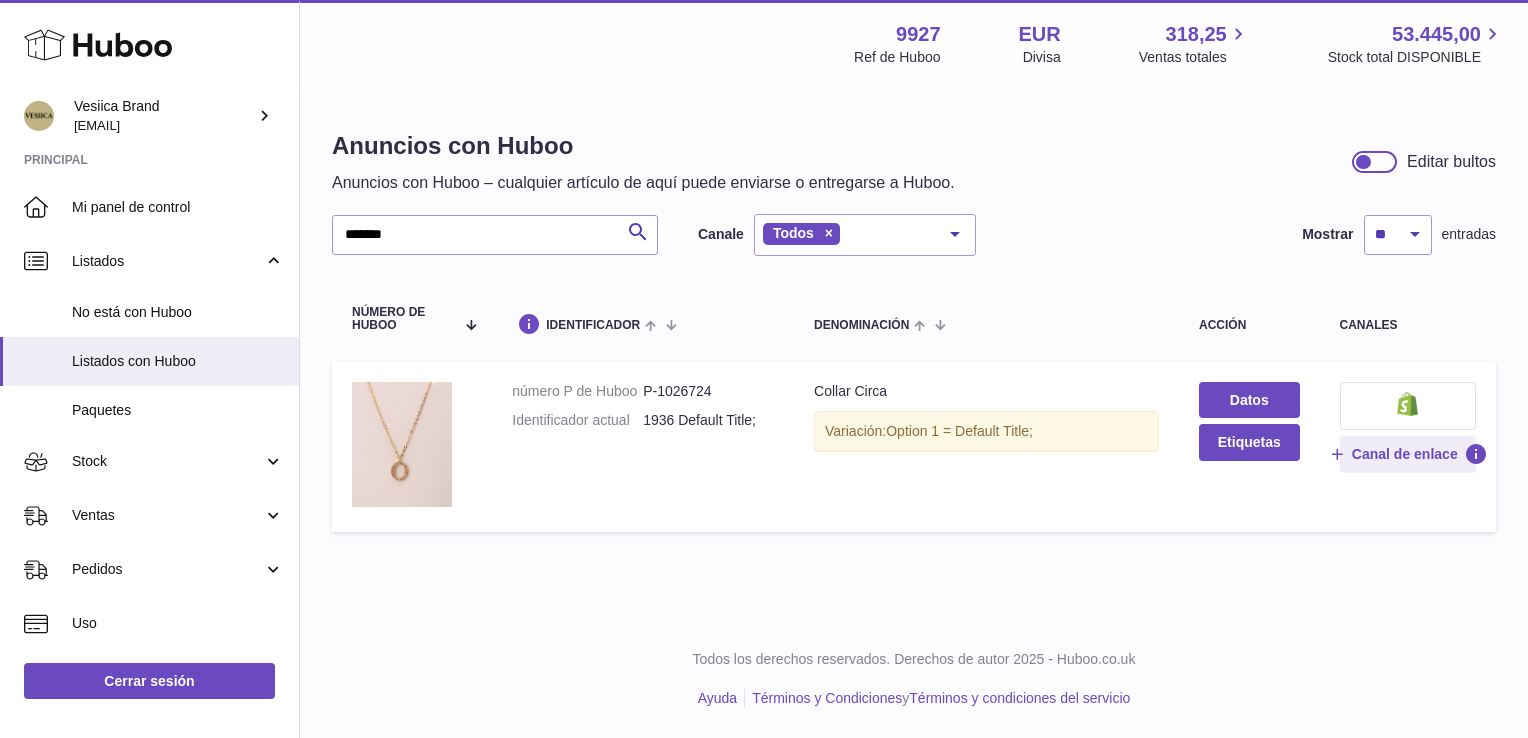 click on "Menú   Huboo     9927   Ref de Huboo    EUR   Divisa   318,25     Ventas totales   53.445,00     Stock total DISPONIBLE   Divisa   EUR   Ventas totales   318,25   Stock total DISPONIBLE   53.445,00   Anuncios con Huboo   Anuncios con Huboo – cualquier artículo de aquí puede enviarse o entregarse a Huboo.
Editar bultos
*******     Buscar
Canale
Todos                   Todos   eBay   Amazon   Shopify   Woocommerce   Etsy     No elements found. Consider changing the search query.   List is empty.
Mostrar
** ** ** ***
entradas
número de Huboo       identificador       denominación
acción
canales
número P de Huboo   P-1026724   Identificador actual
1936
Default Title;
Denominación   Collar Circa
Variación:" at bounding box center [914, 310] 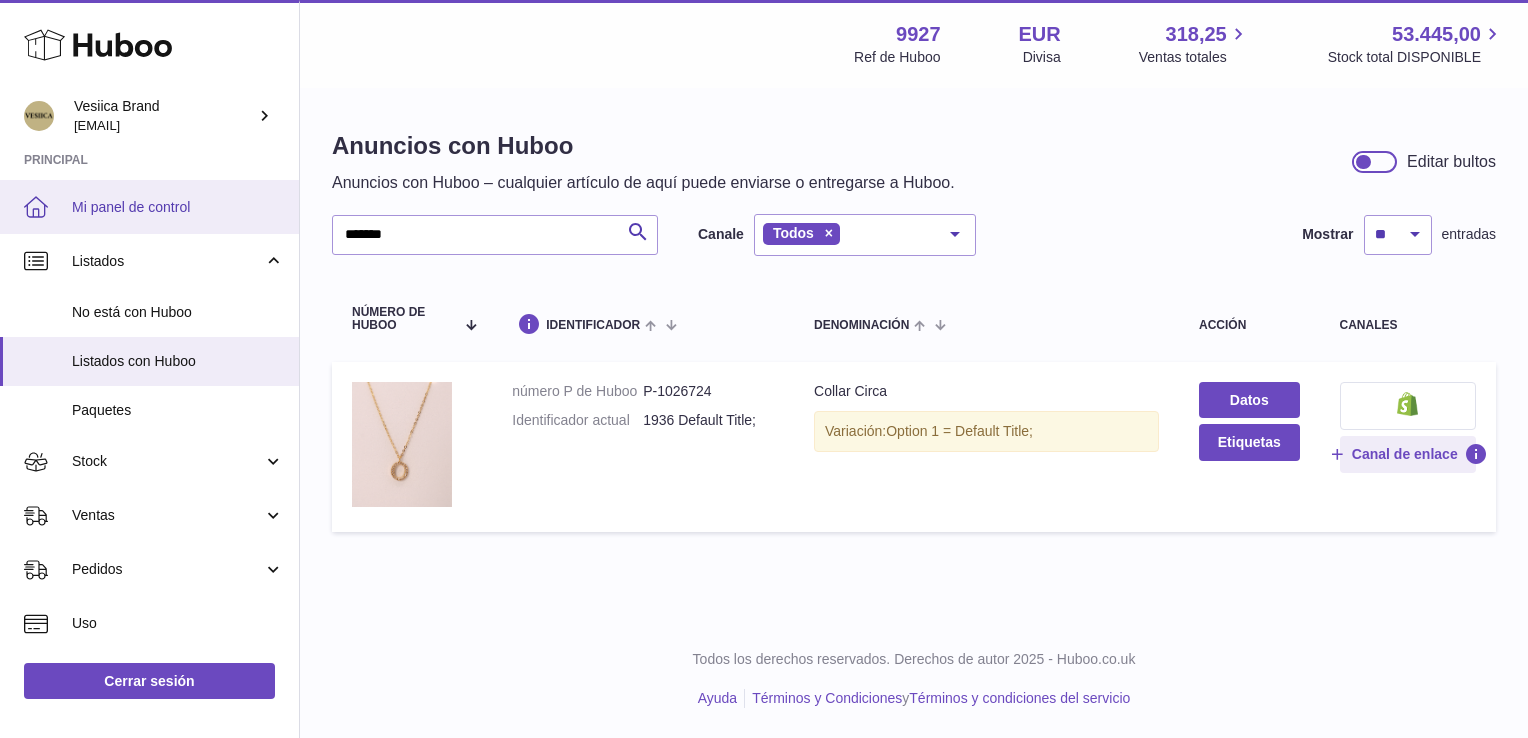 click on "Mi panel de control" at bounding box center (149, 207) 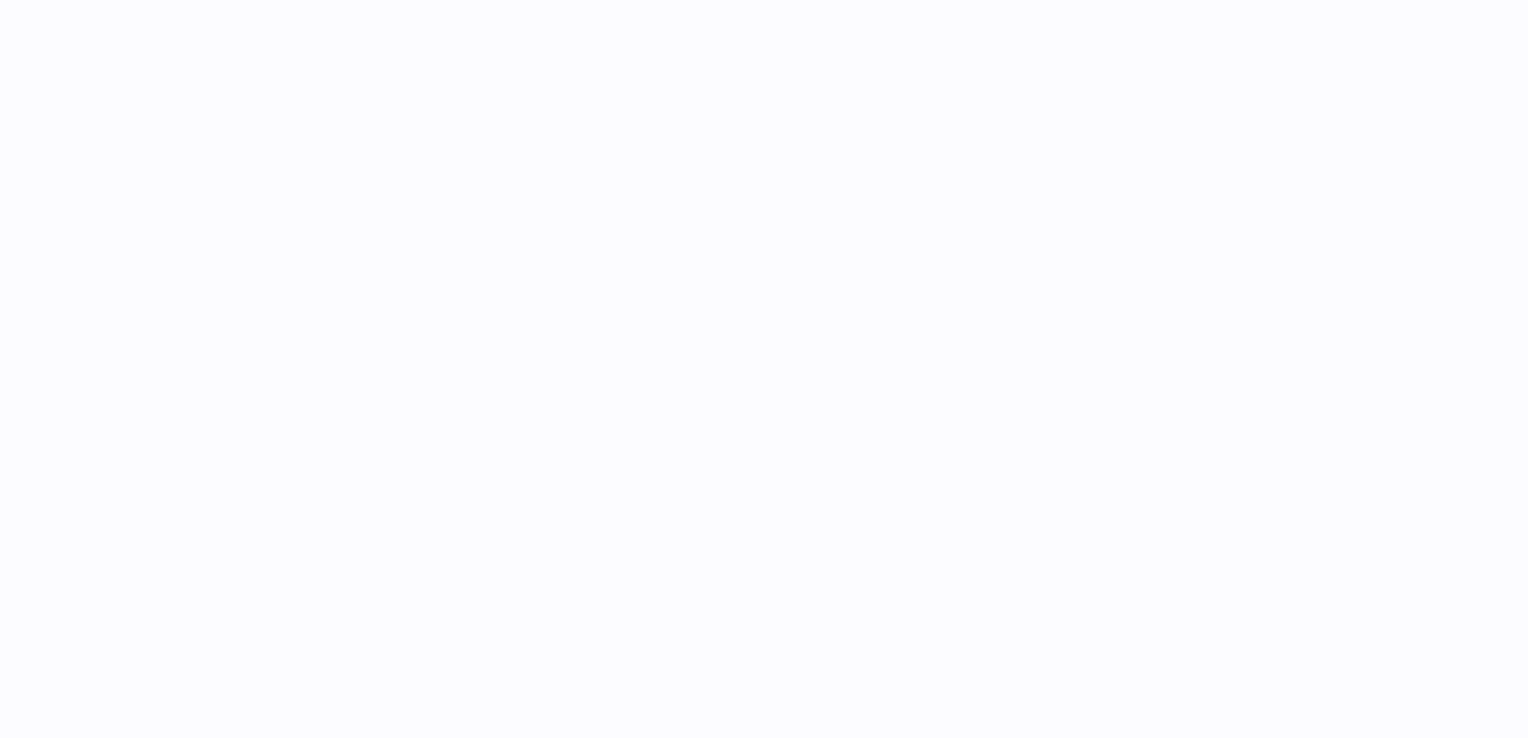 scroll, scrollTop: 0, scrollLeft: 0, axis: both 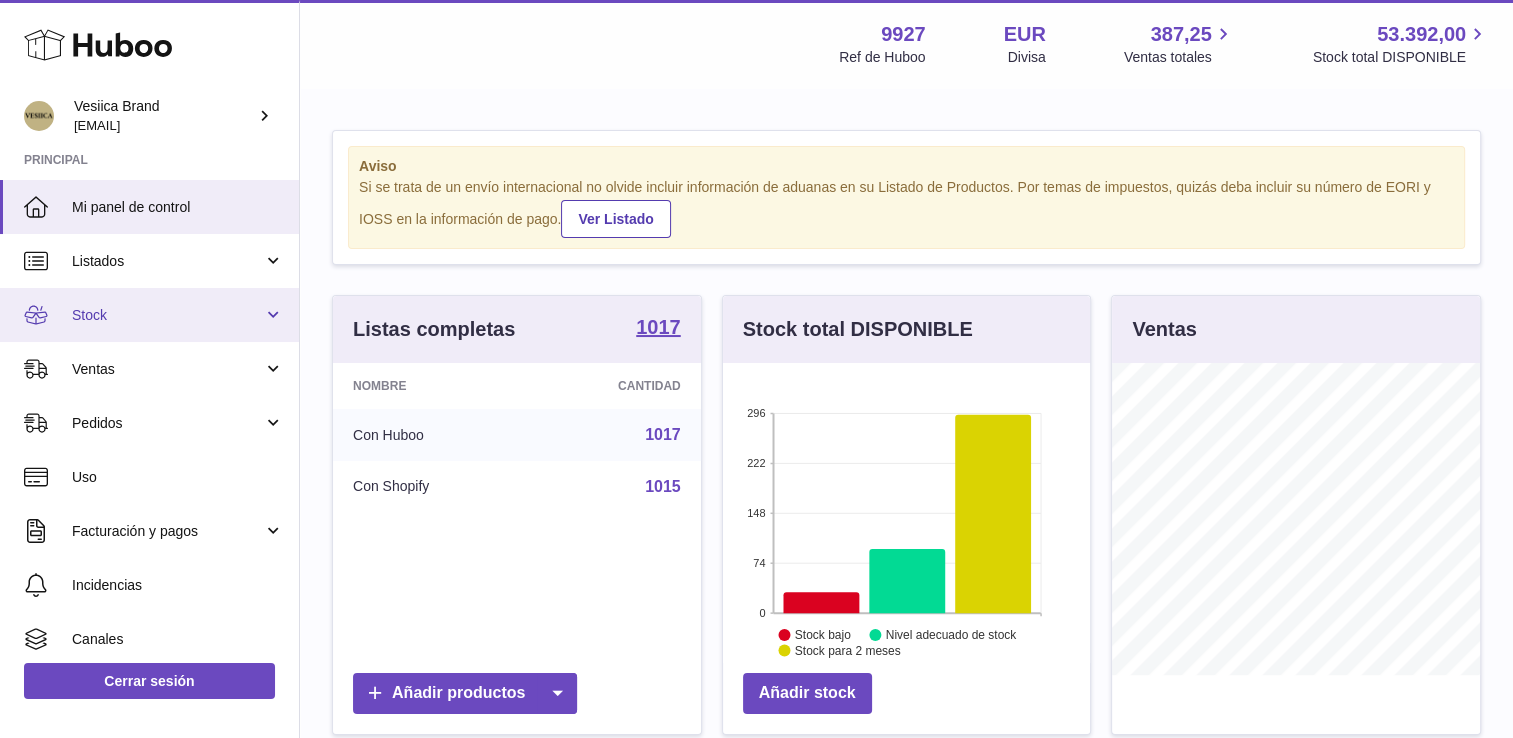 click on "Stock" at bounding box center (149, 315) 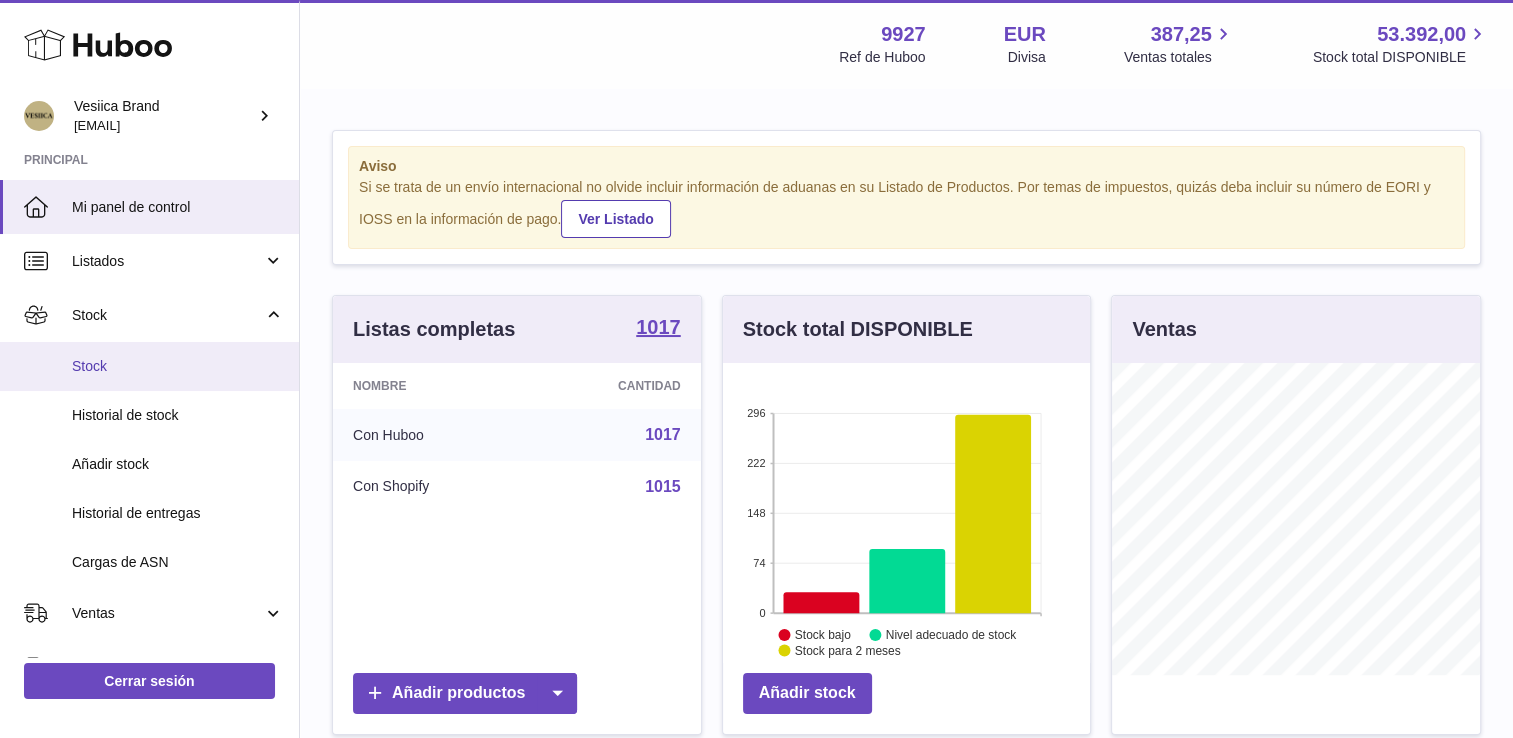 click on "Stock" at bounding box center [178, 366] 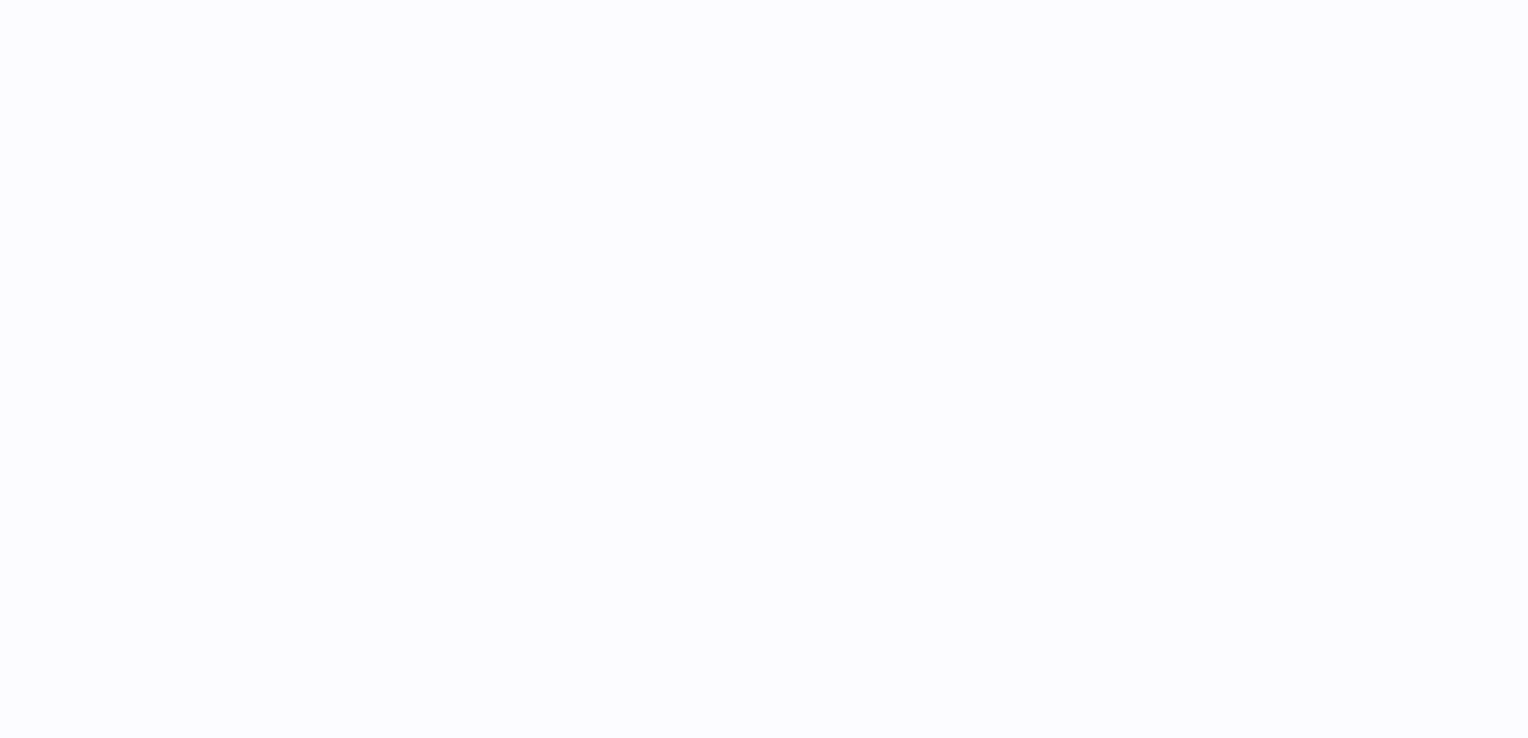 scroll, scrollTop: 0, scrollLeft: 0, axis: both 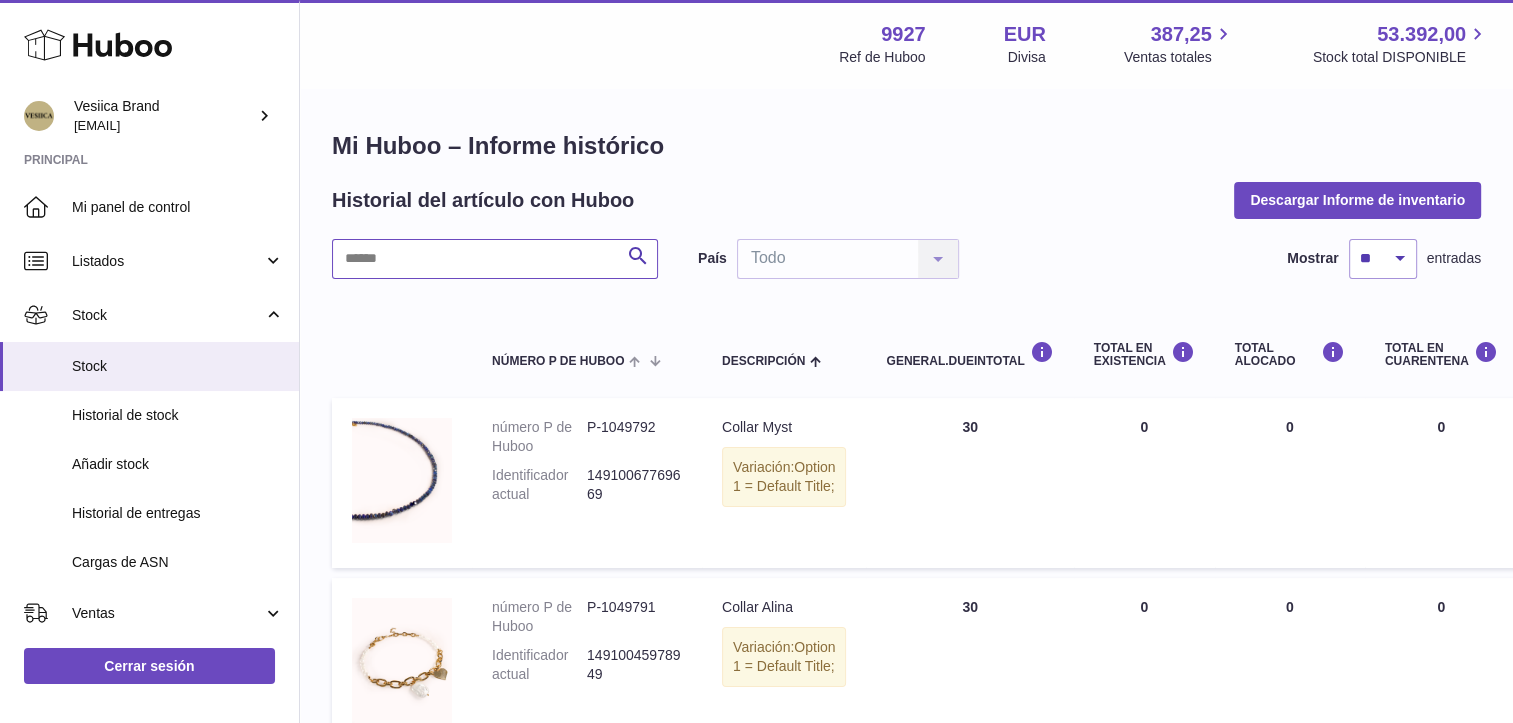 click at bounding box center (495, 259) 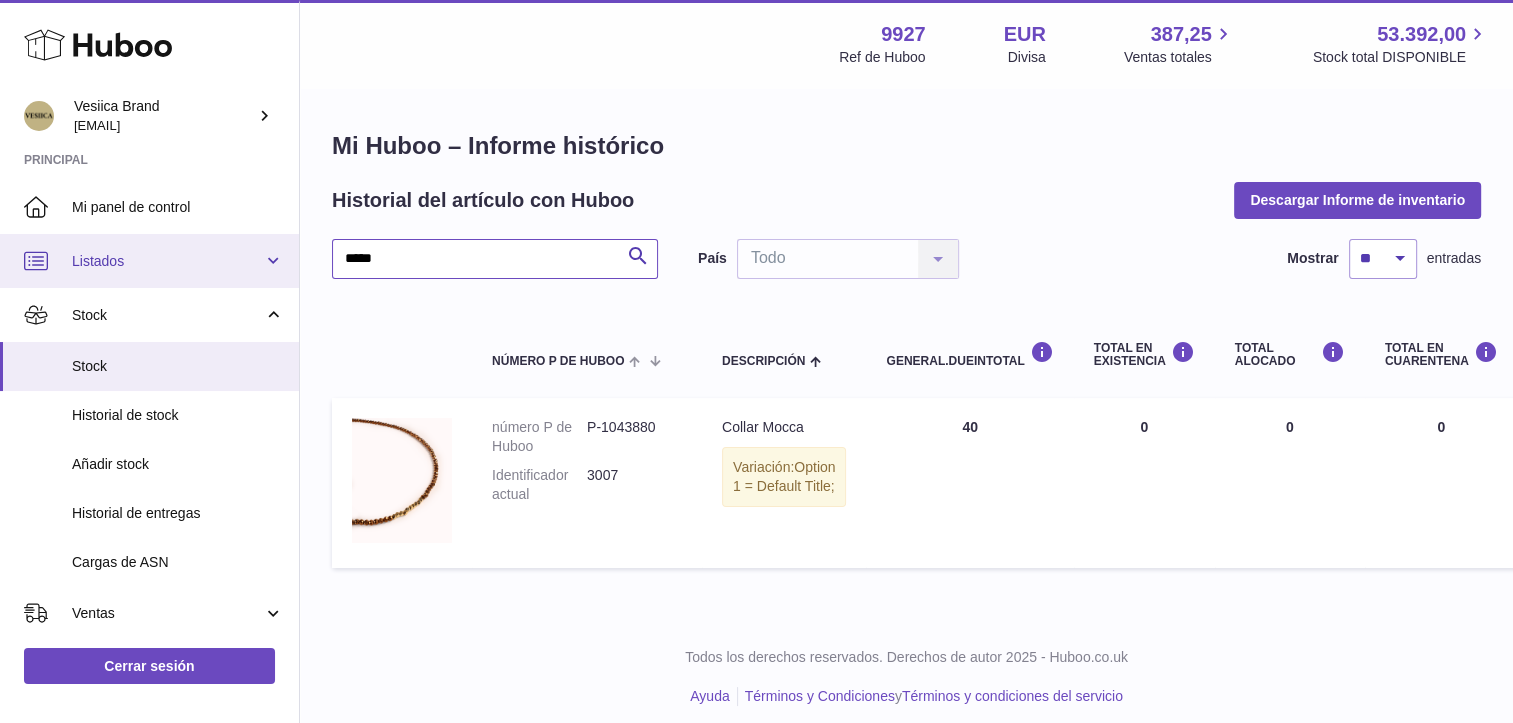 drag, startPoint x: 407, startPoint y: 257, endPoint x: 223, endPoint y: 249, distance: 184.17383 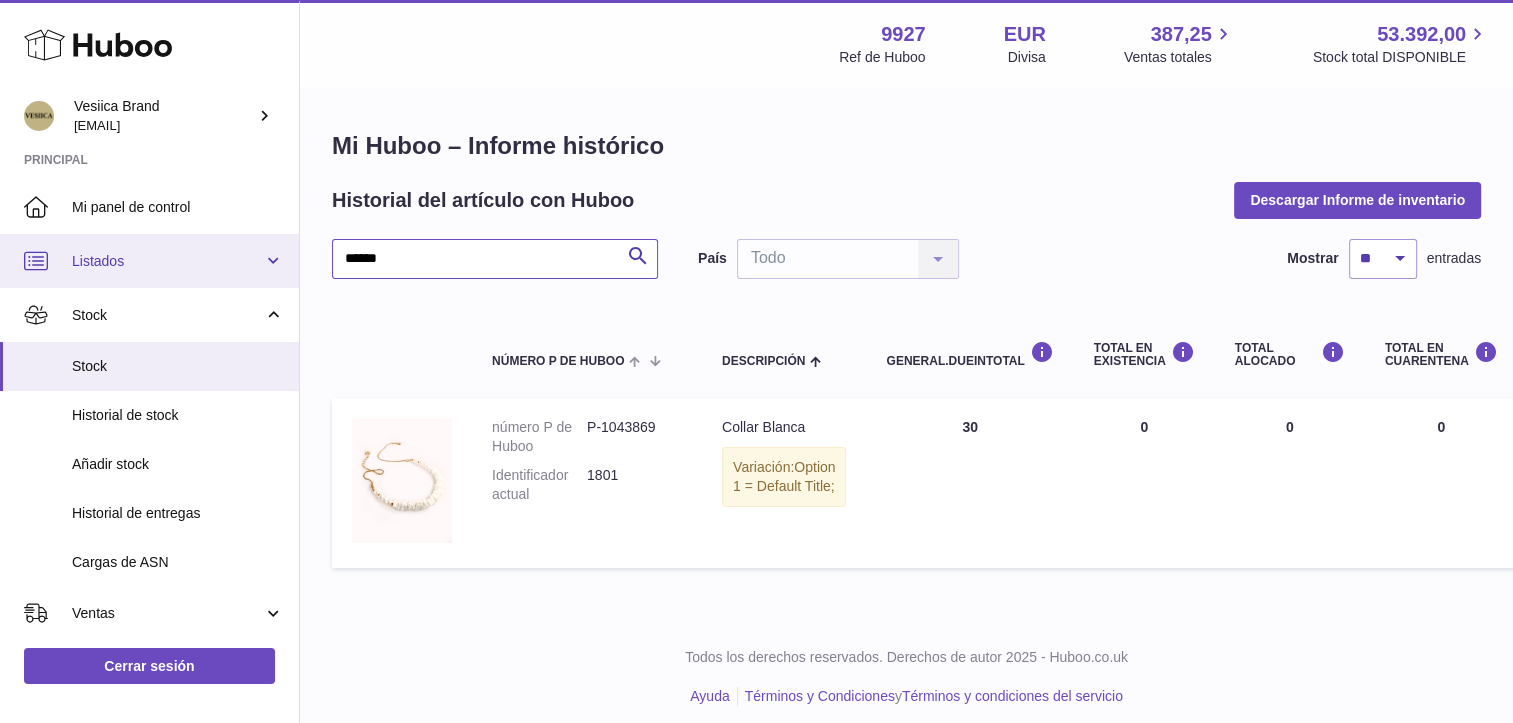 drag, startPoint x: 451, startPoint y: 262, endPoint x: 72, endPoint y: 247, distance: 379.29672 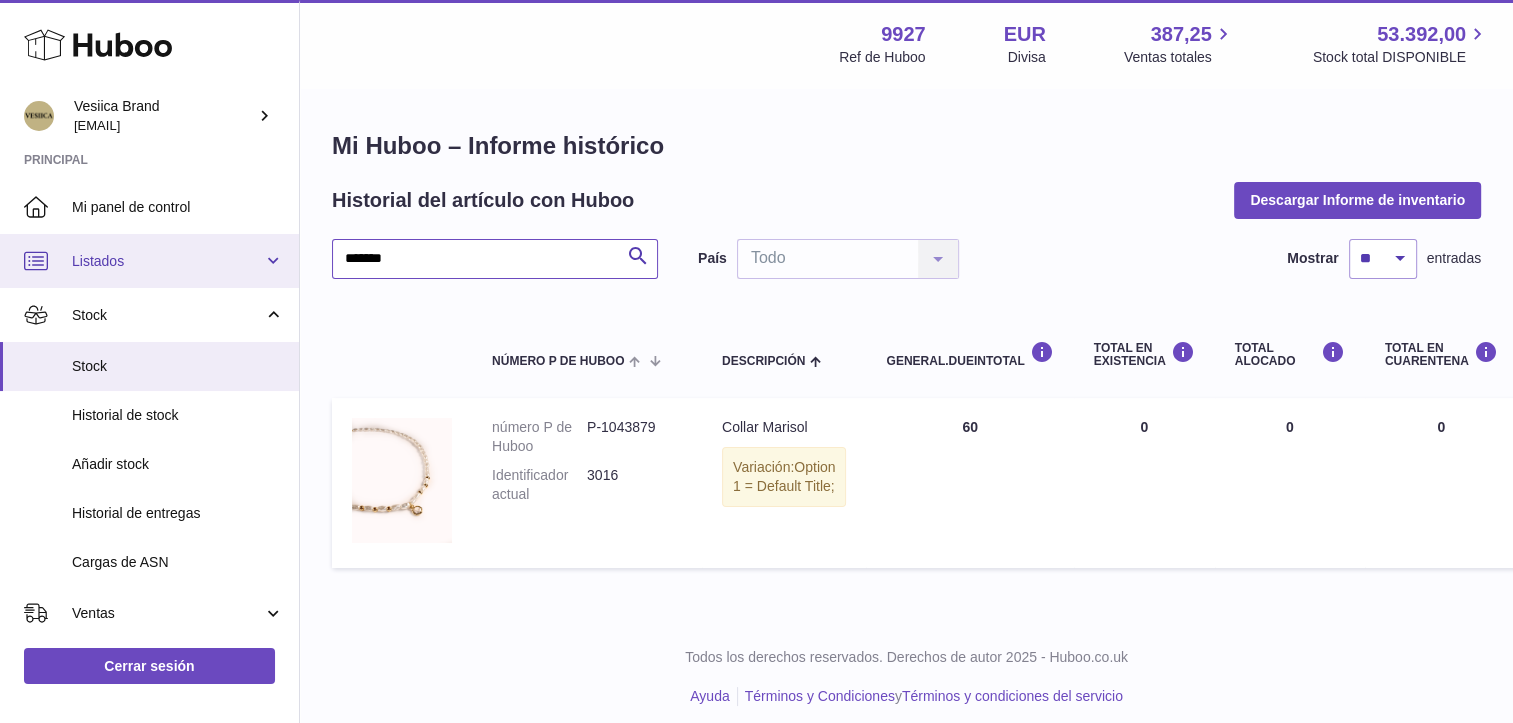 drag, startPoint x: 448, startPoint y: 255, endPoint x: 277, endPoint y: 252, distance: 171.0263 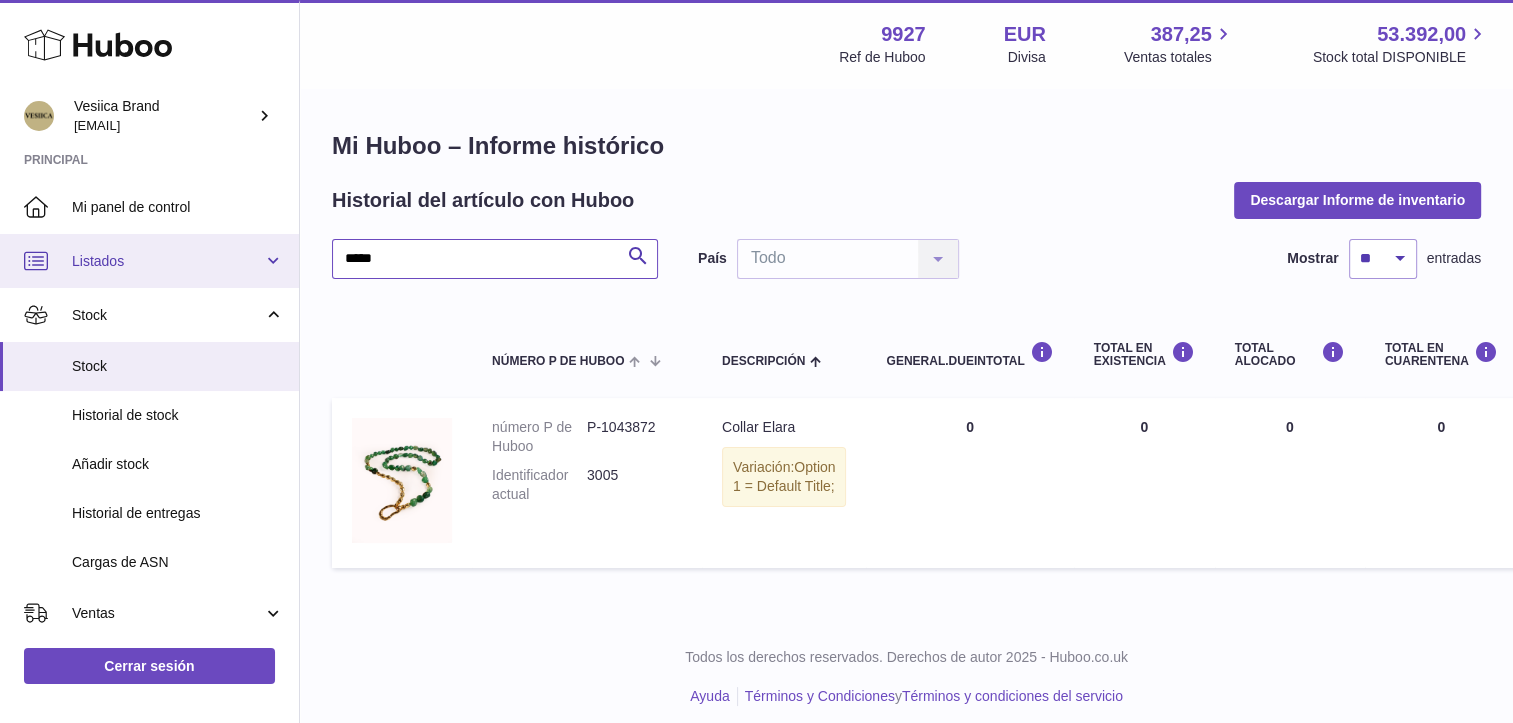 drag, startPoint x: 460, startPoint y: 243, endPoint x: 180, endPoint y: 254, distance: 280.21597 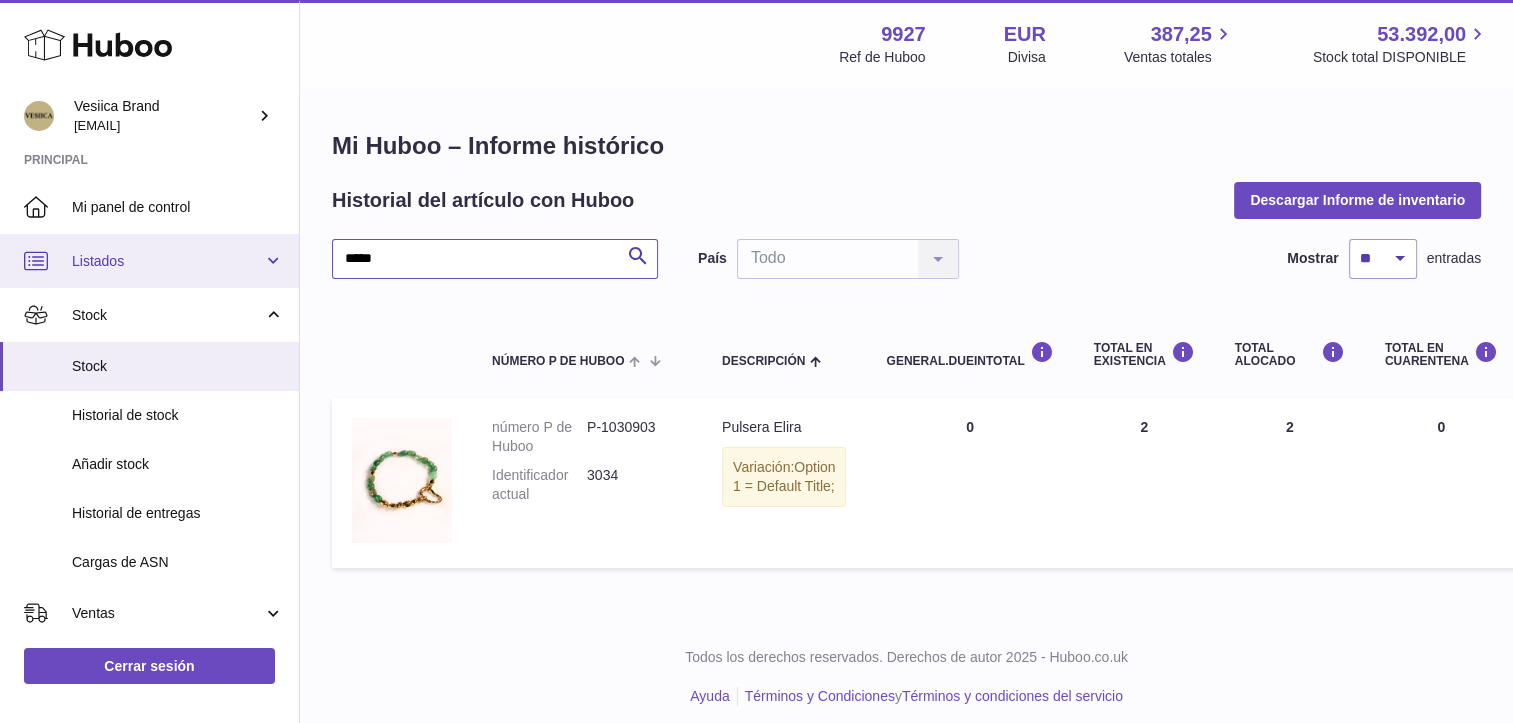 click on "Huboo
Vesiica Brand
[EMAIL]     Principal     Mi panel de control       Listados     No está con Huboo Listados con Huboo Paquetes   Stock     Stock Historial de stock Añadir stock Historial de entregas Cargas de ASN   Ventas     Ventas Añadir pedido manual   Pedidos     Pedidos Añadir pedido manual   Uso       Facturación y pagos     Historial de facturación Historial de almacenamiento Domiciliaciones bancarias general.accountBalance   Incidencias       Canales       Configuración       Devoluciones       Cerrar sesión   Menú   Huboo     9927   Ref de Huboo    EUR   Divisa   387,25     Ventas totales   53.392,00     Stock total DISPONIBLE   Divisa   EUR   Ventas totales   387,25   Stock total DISPONIBLE   53.392,00   Mi Huboo – Informe histórico     Historial del artículo con Huboo
Descargar Informe de inventario
*****     Buscar
País
Todo         Todo       List is empty." at bounding box center (756, 368) 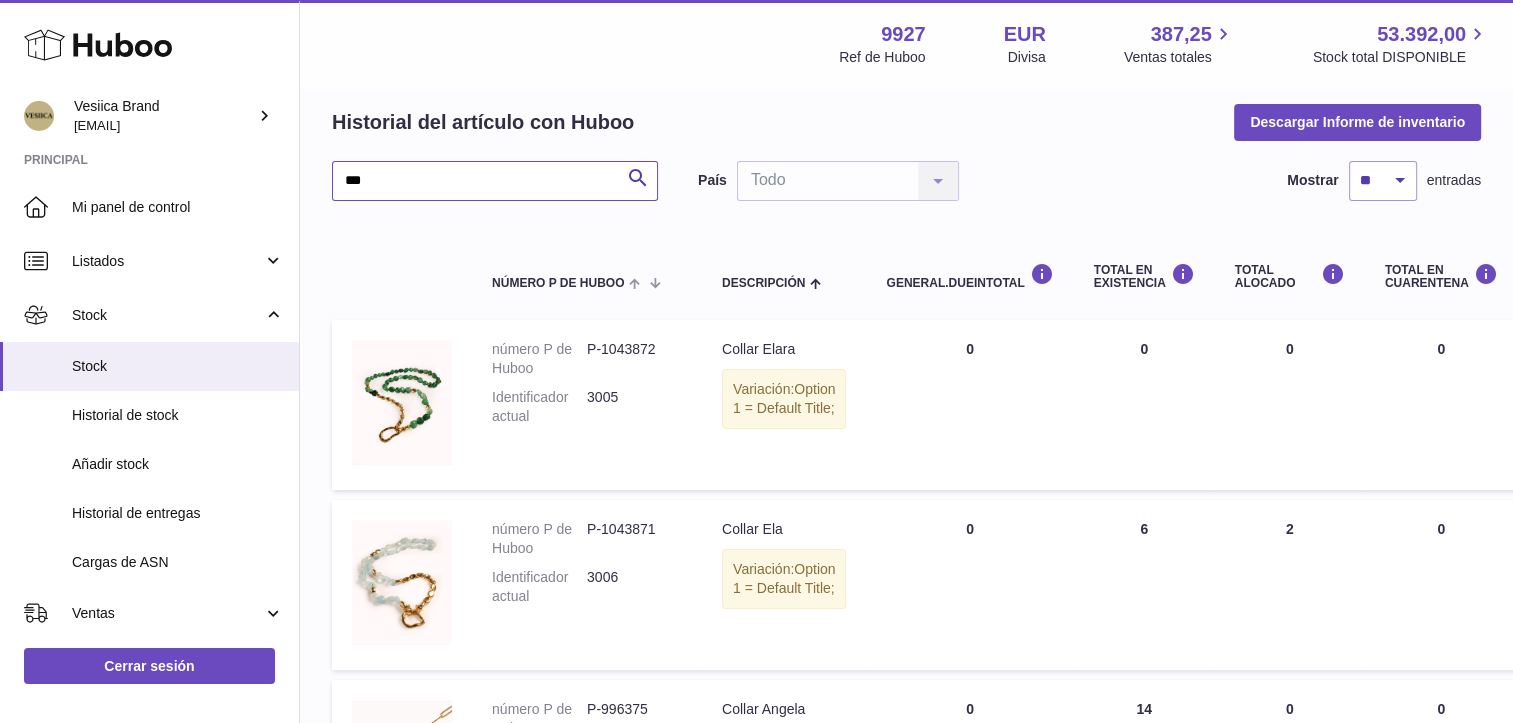 scroll, scrollTop: 100, scrollLeft: 0, axis: vertical 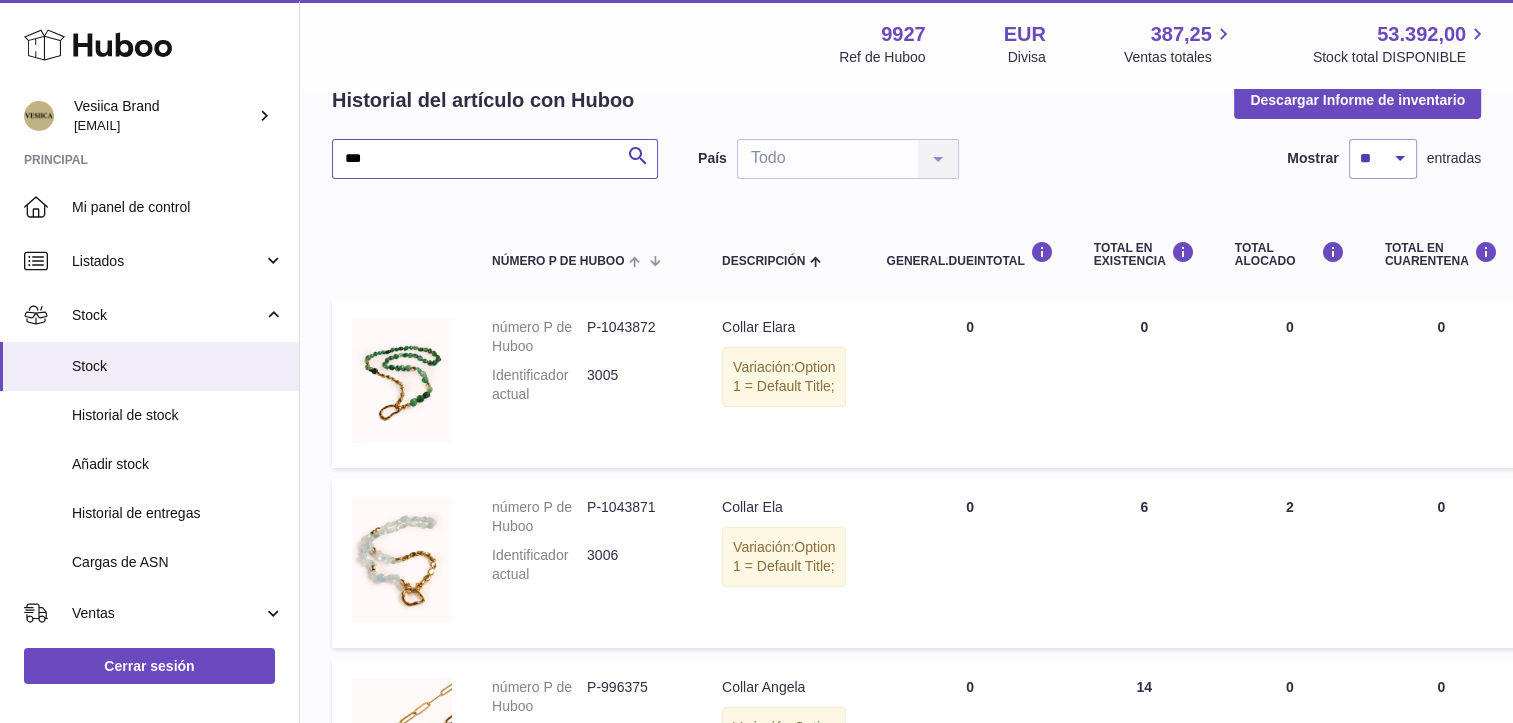 drag, startPoint x: 440, startPoint y: 154, endPoint x: 187, endPoint y: 164, distance: 253.19756 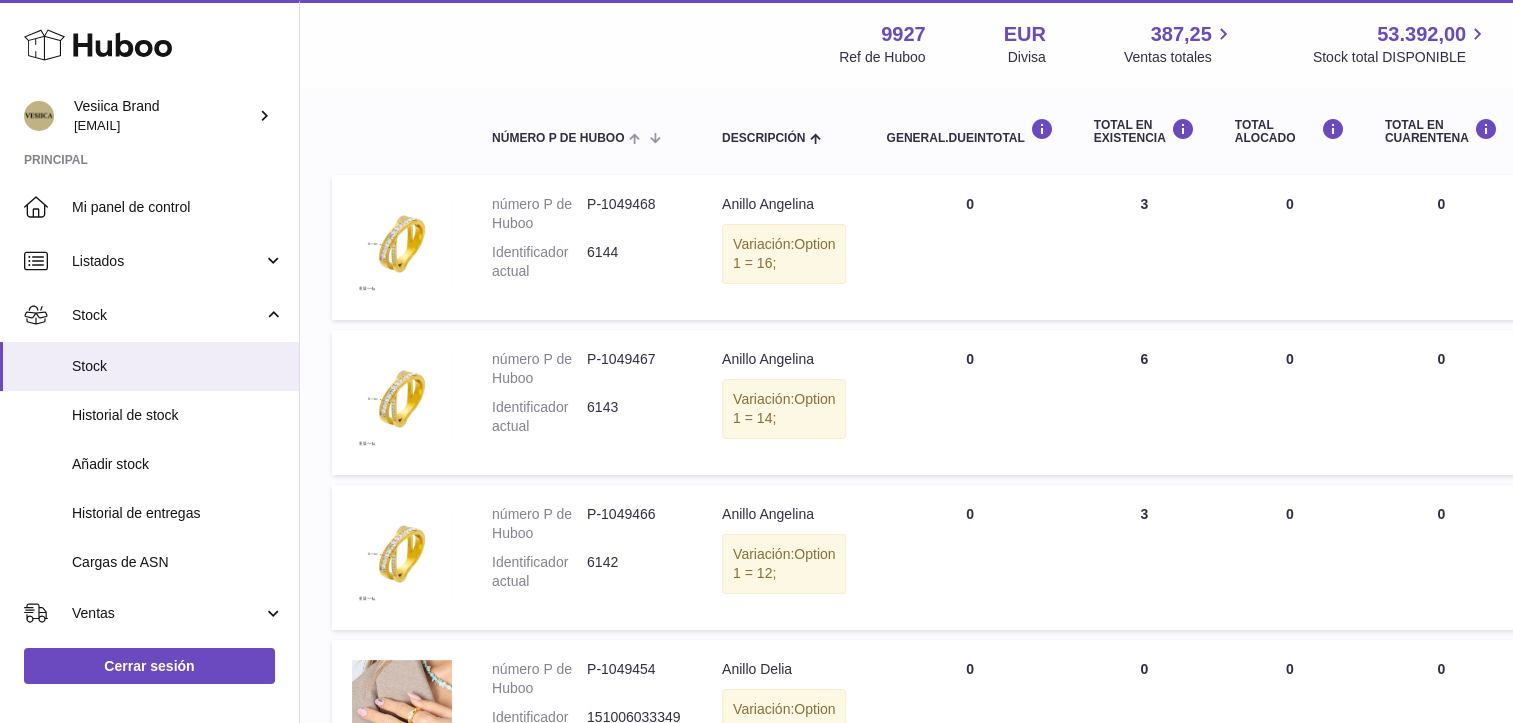 scroll, scrollTop: 0, scrollLeft: 0, axis: both 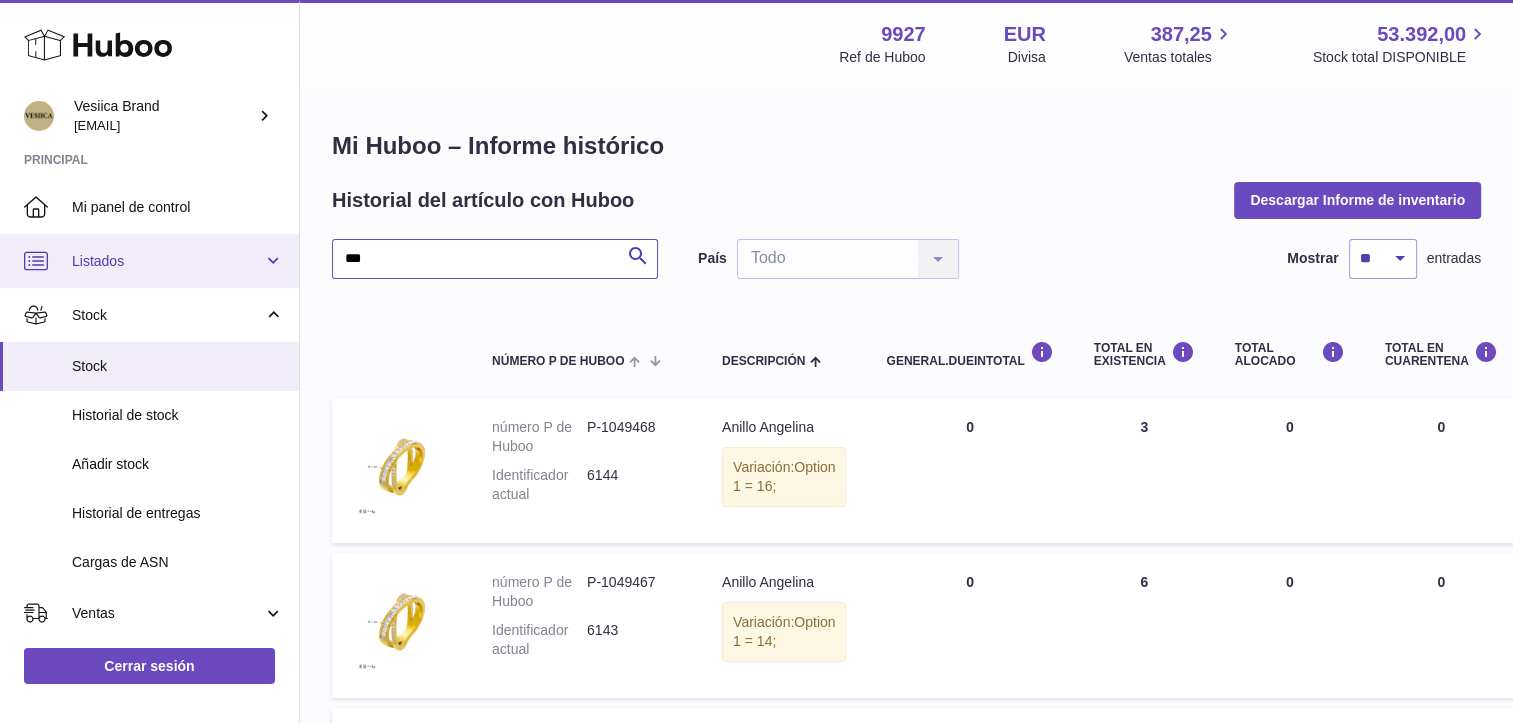 drag, startPoint x: 402, startPoint y: 264, endPoint x: 261, endPoint y: 268, distance: 141.05673 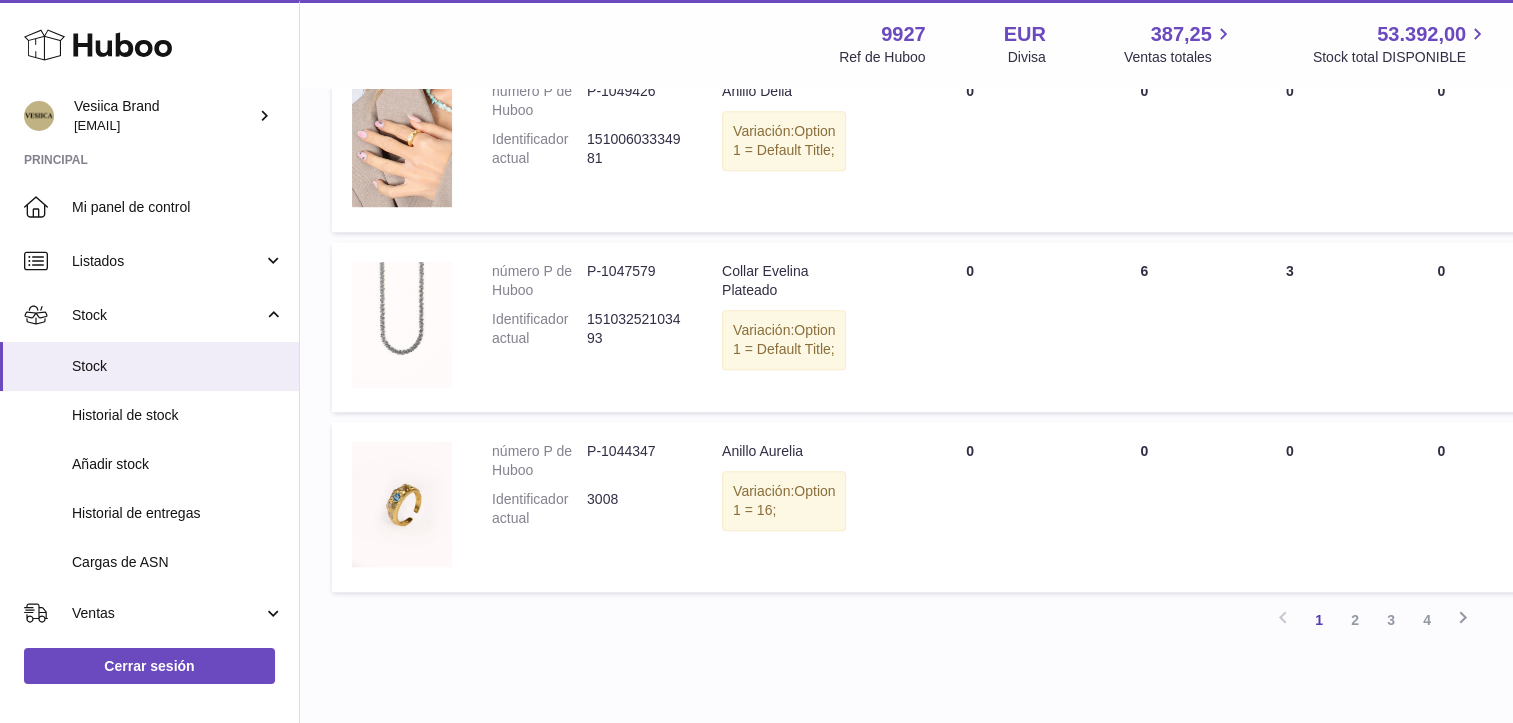 scroll, scrollTop: 1600, scrollLeft: 0, axis: vertical 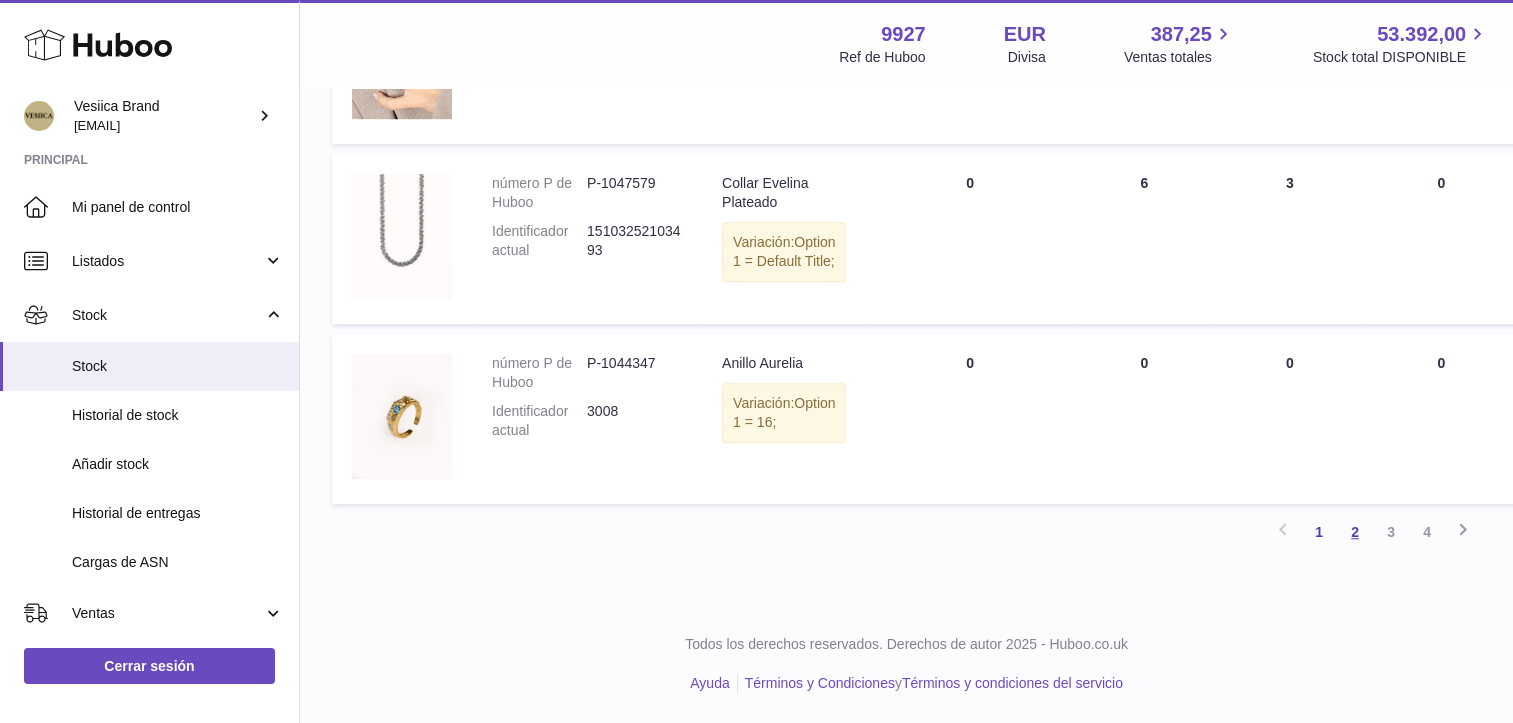 type on "***" 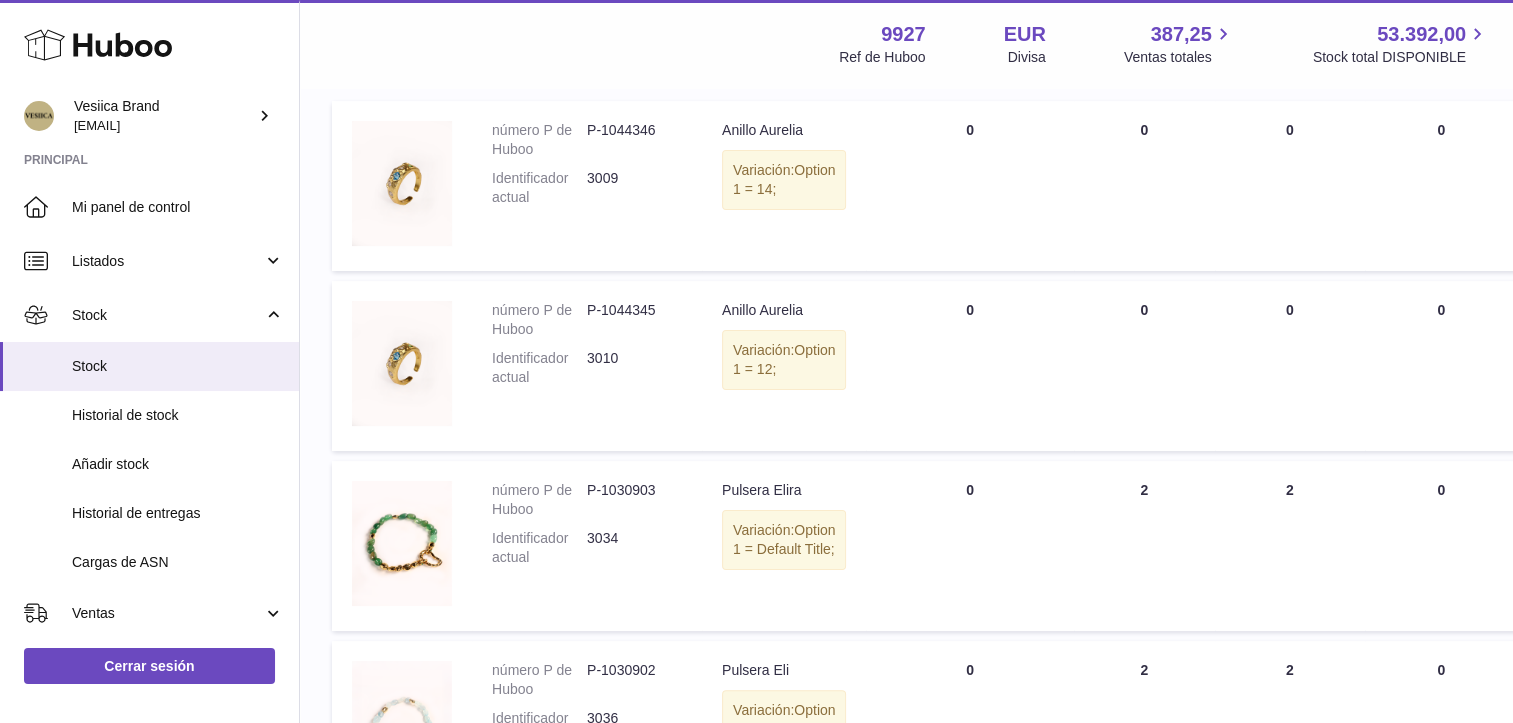 scroll, scrollTop: 290, scrollLeft: 0, axis: vertical 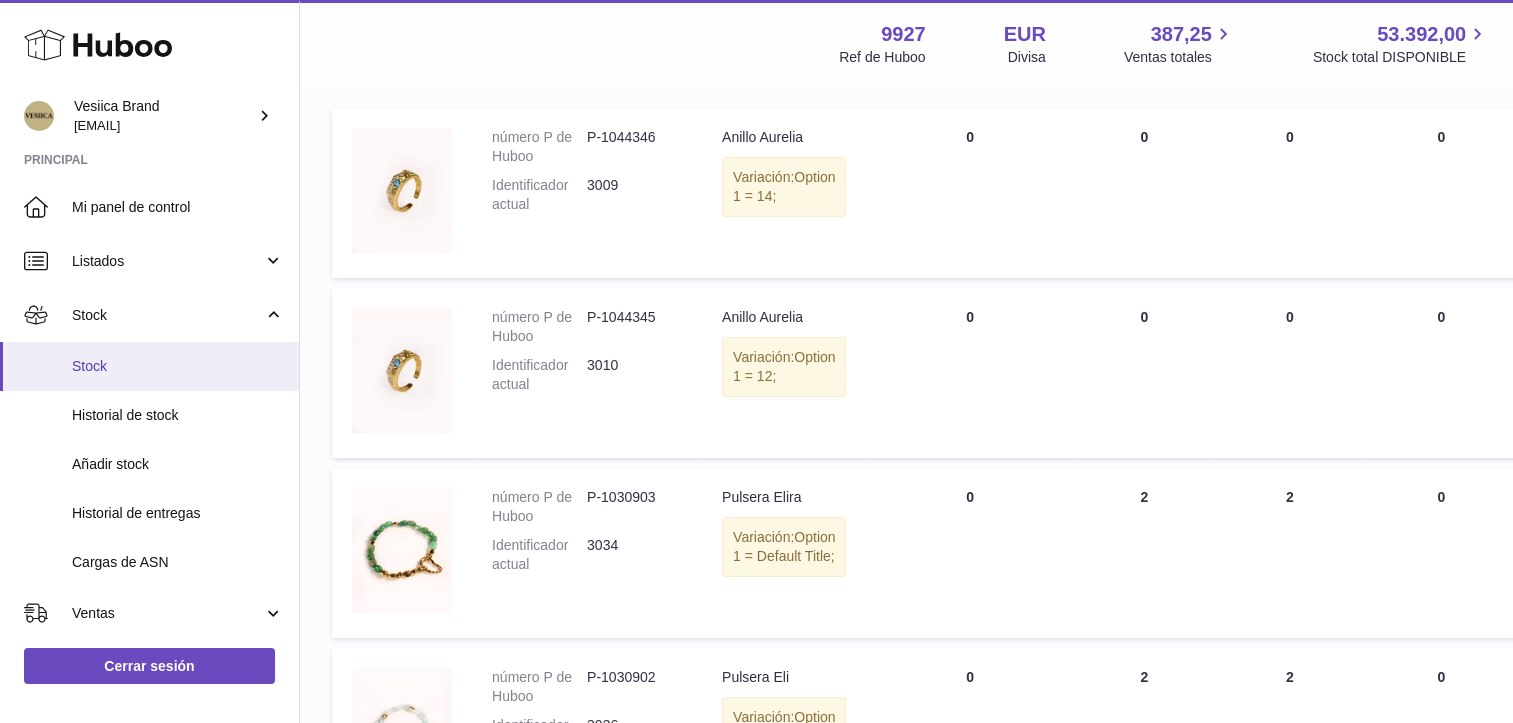 click on "Stock" at bounding box center [178, 366] 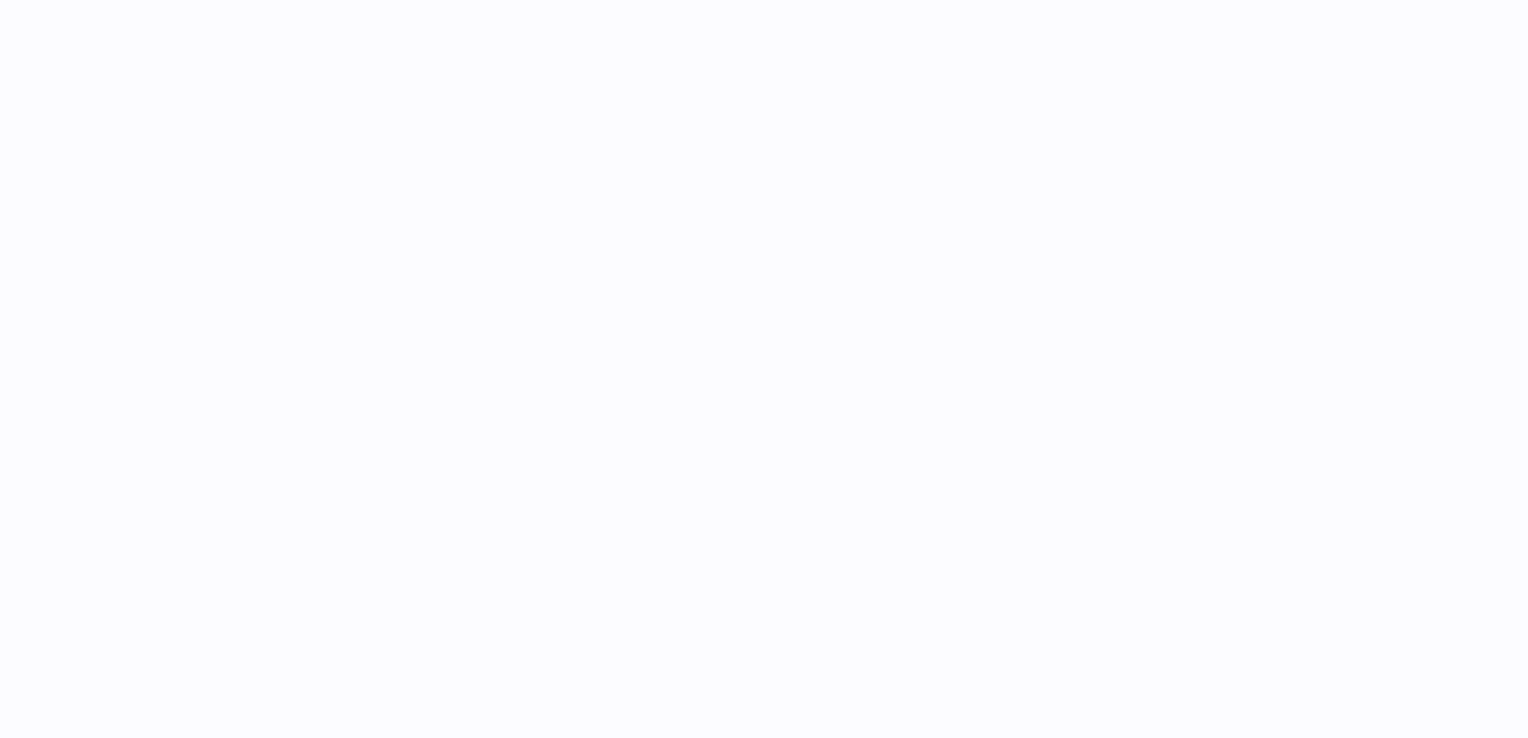 scroll, scrollTop: 0, scrollLeft: 0, axis: both 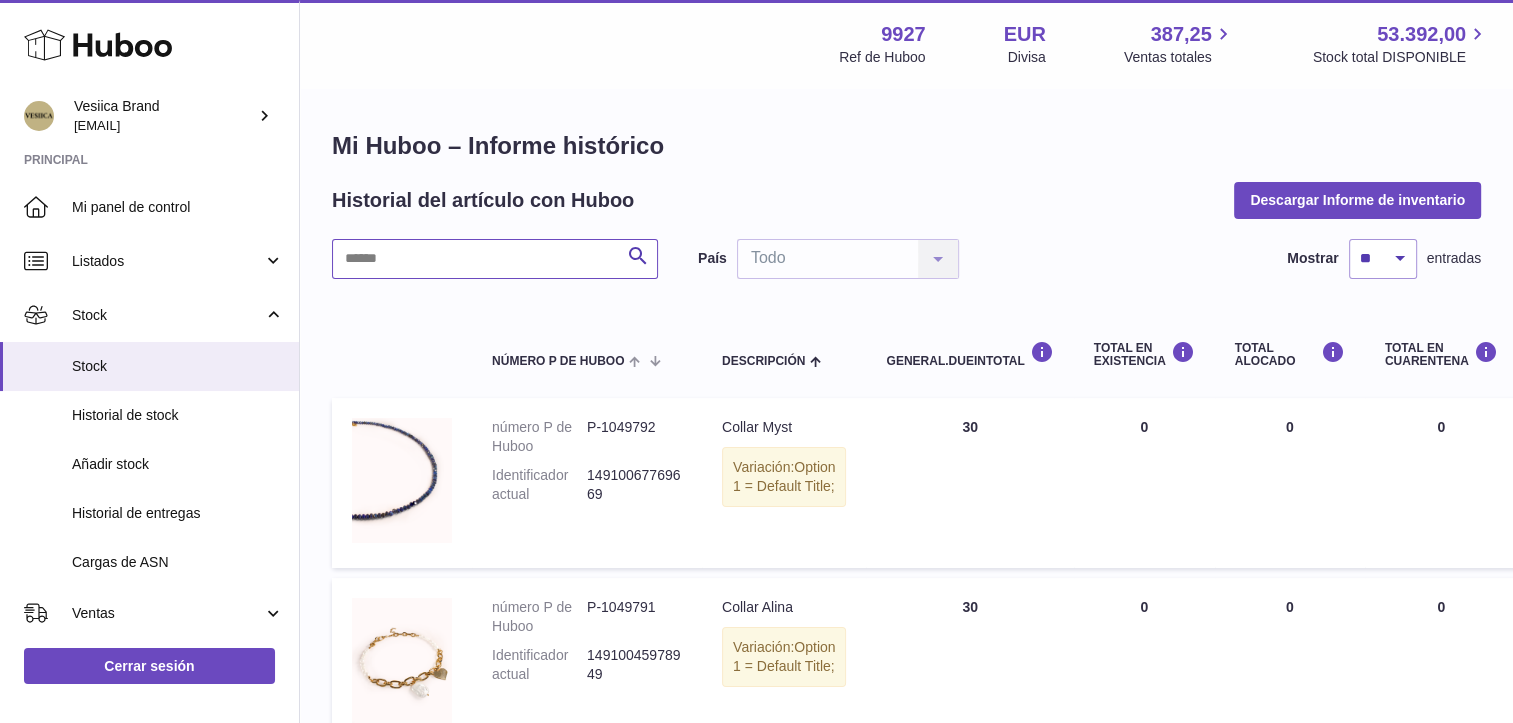 click at bounding box center [495, 259] 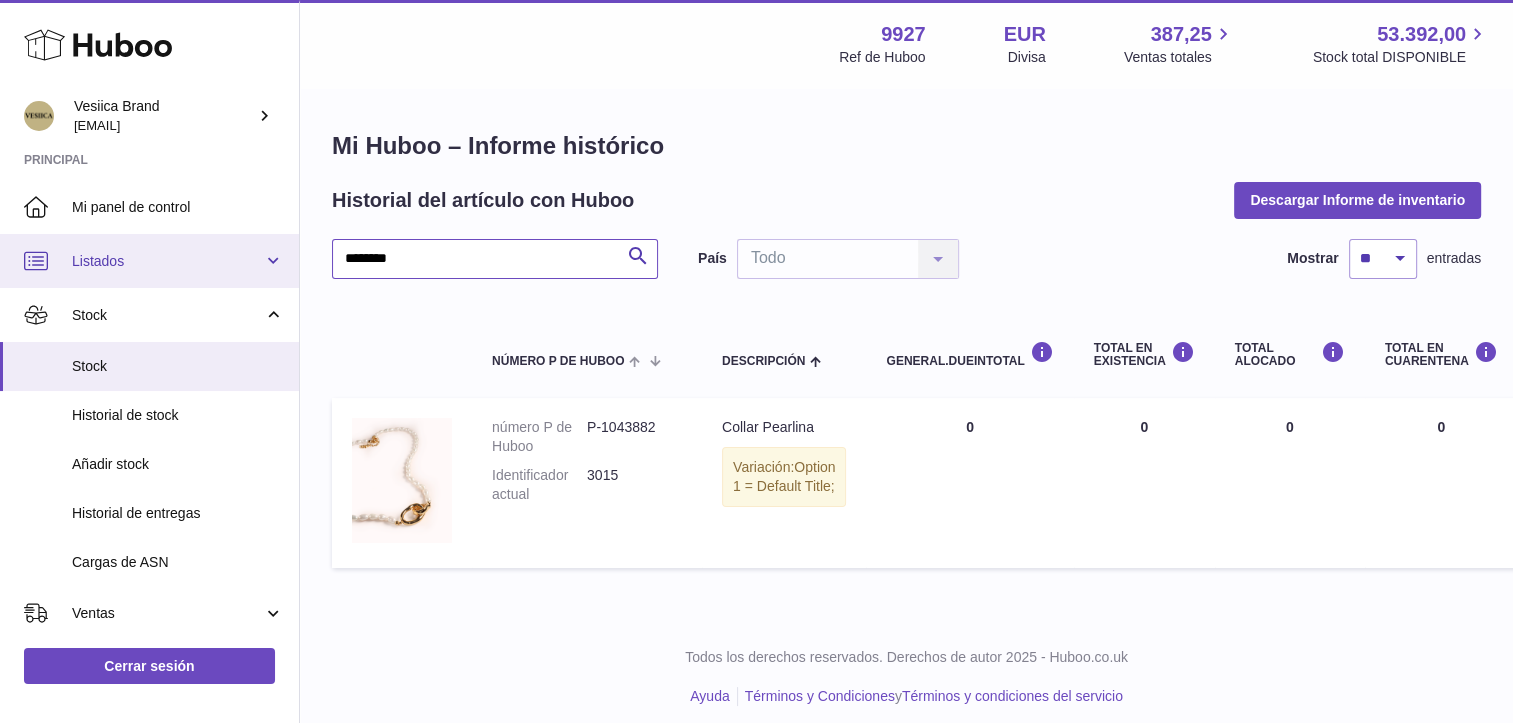 drag, startPoint x: 436, startPoint y: 255, endPoint x: 89, endPoint y: 261, distance: 347.05188 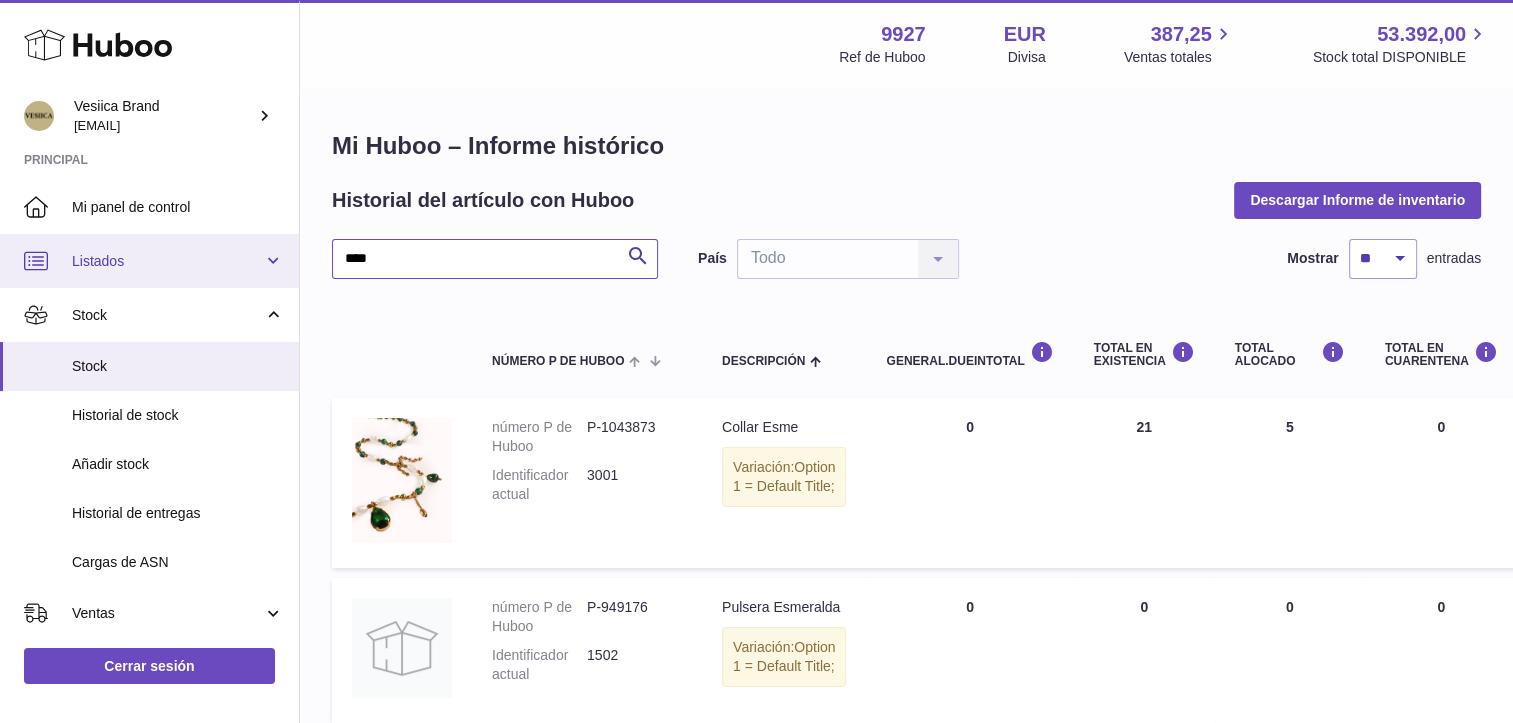 drag, startPoint x: 301, startPoint y: 253, endPoint x: 233, endPoint y: 258, distance: 68.18358 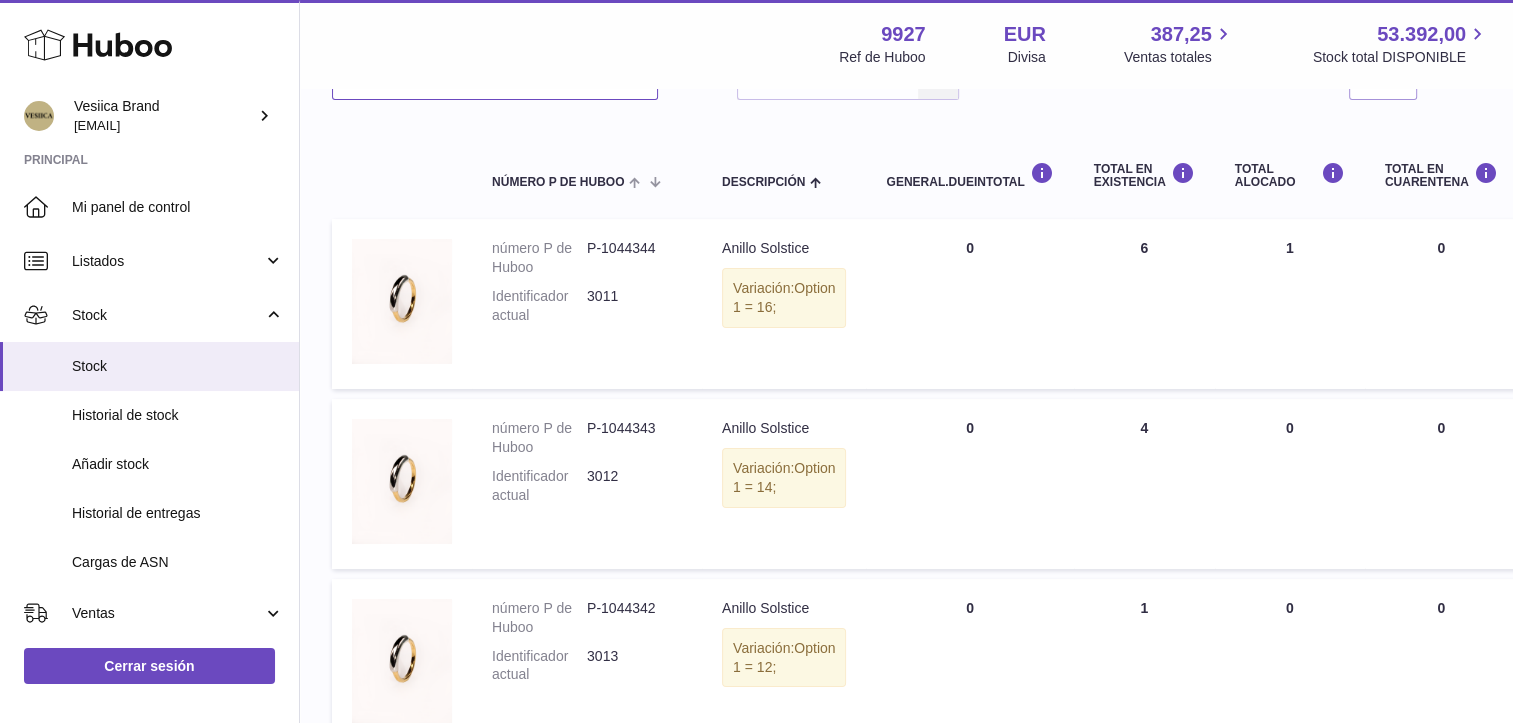 scroll, scrollTop: 200, scrollLeft: 0, axis: vertical 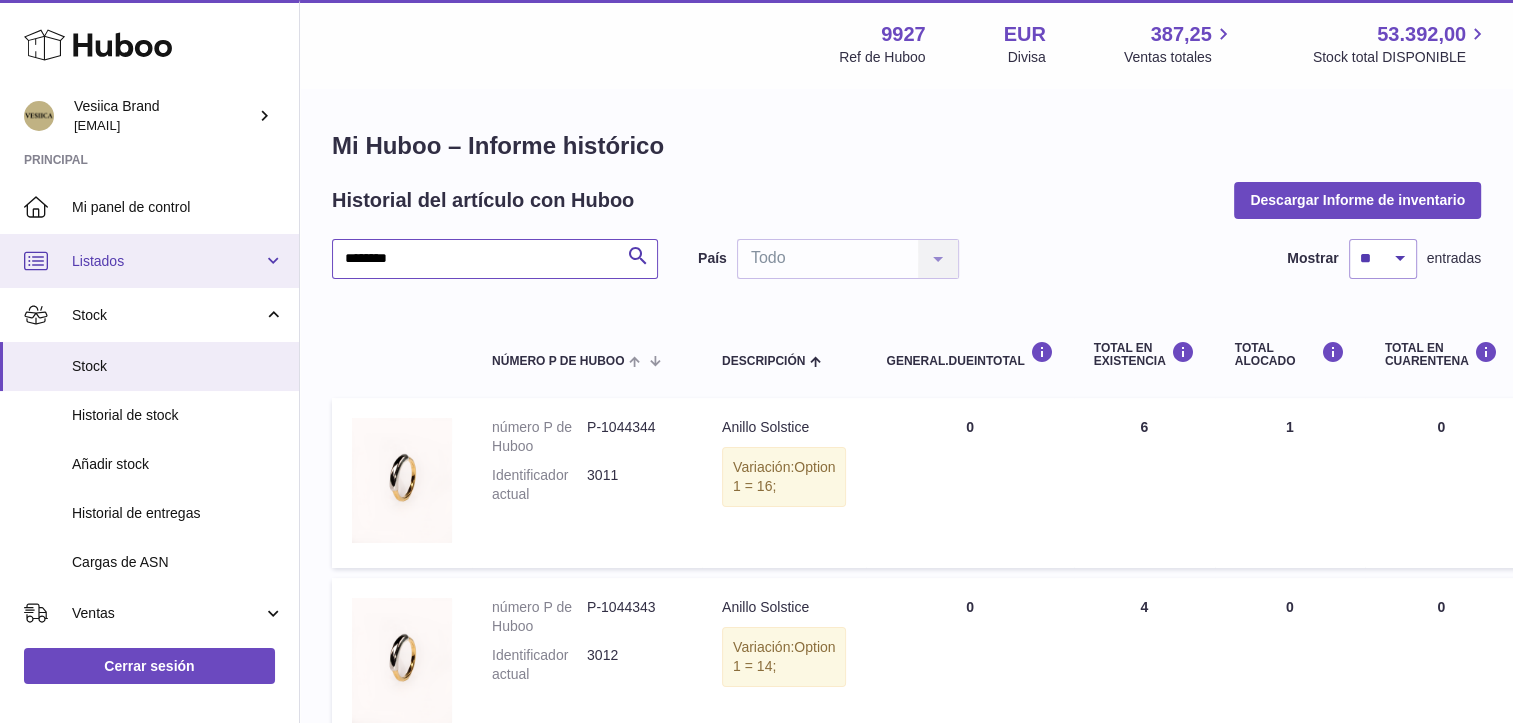drag, startPoint x: 150, startPoint y: 262, endPoint x: 132, endPoint y: 262, distance: 18 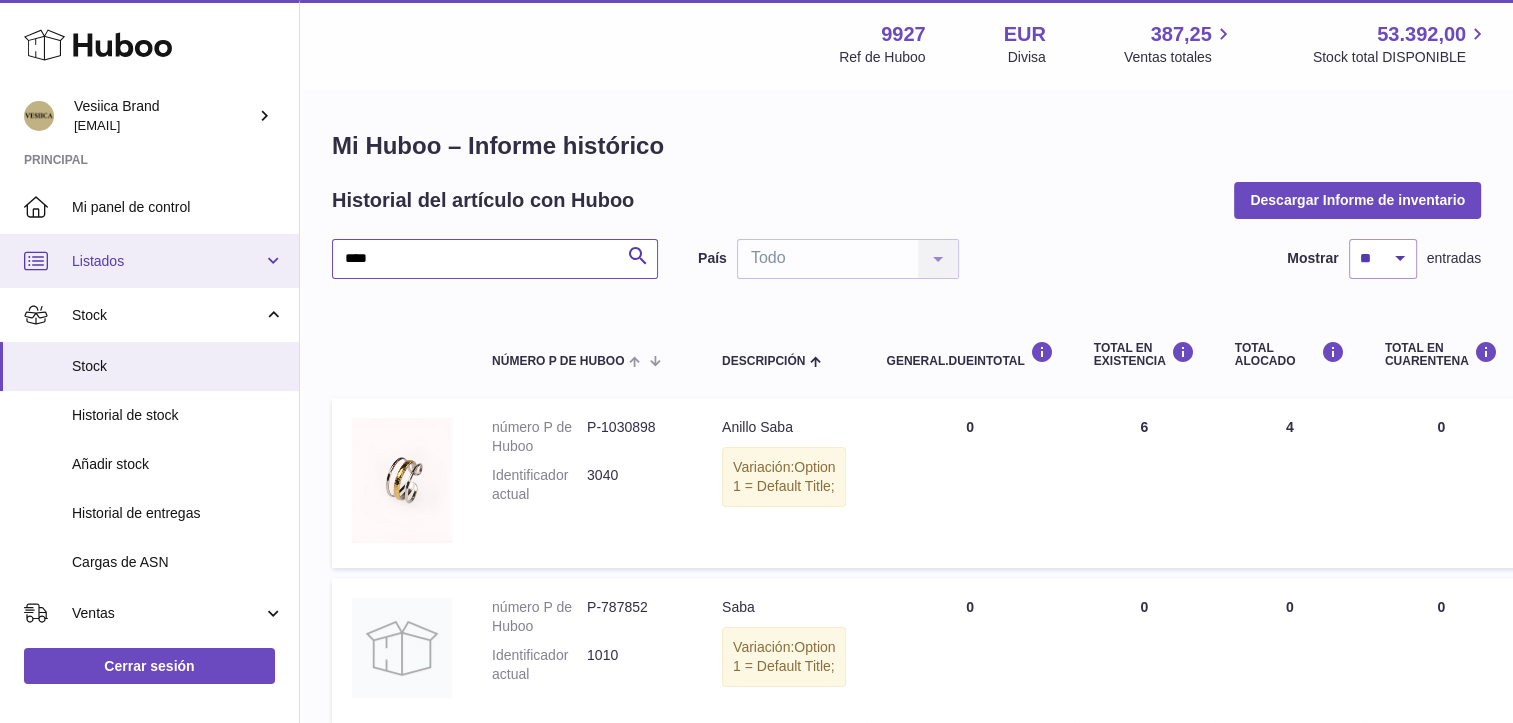 drag, startPoint x: 396, startPoint y: 256, endPoint x: 224, endPoint y: 258, distance: 172.01163 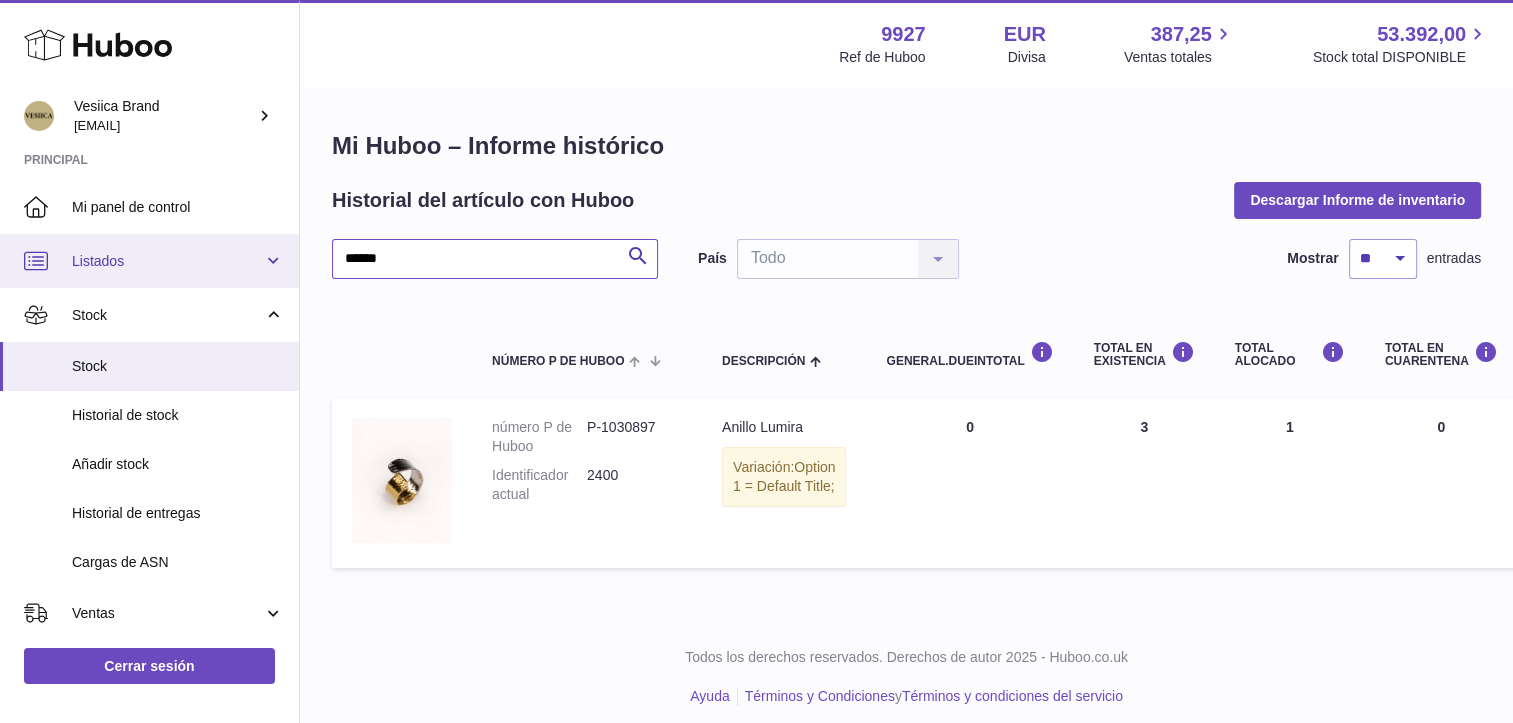 drag, startPoint x: 439, startPoint y: 262, endPoint x: 200, endPoint y: 267, distance: 239.05229 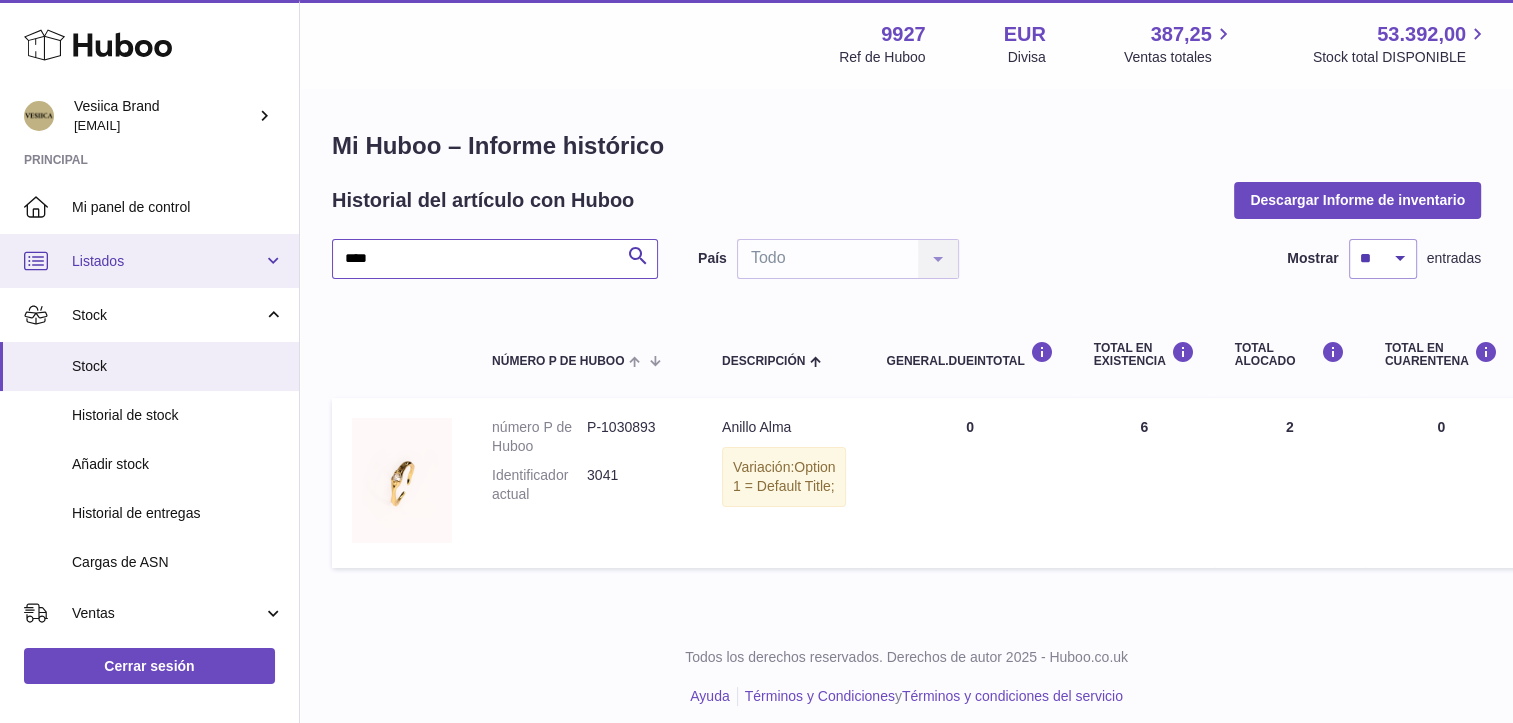 drag, startPoint x: 436, startPoint y: 259, endPoint x: 94, endPoint y: 244, distance: 342.3288 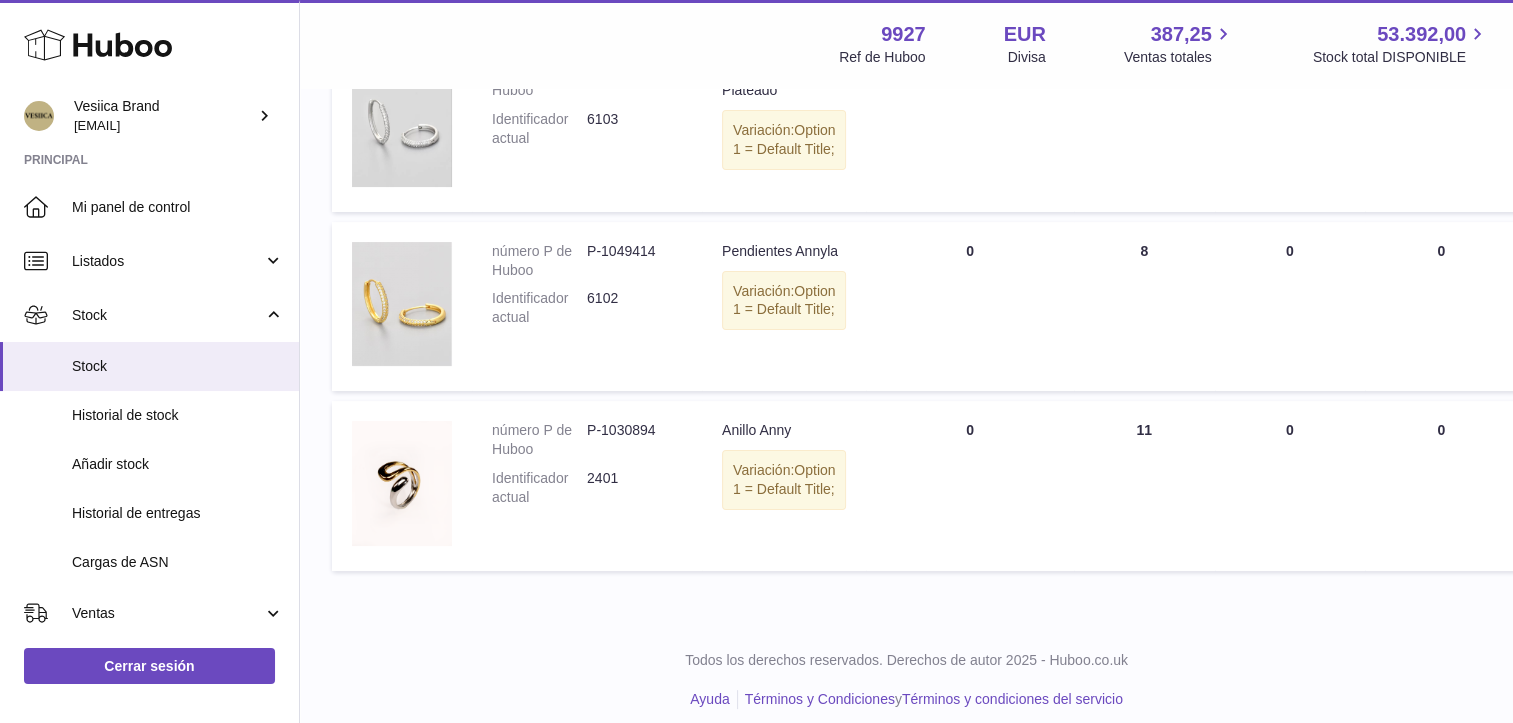 scroll, scrollTop: 402, scrollLeft: 0, axis: vertical 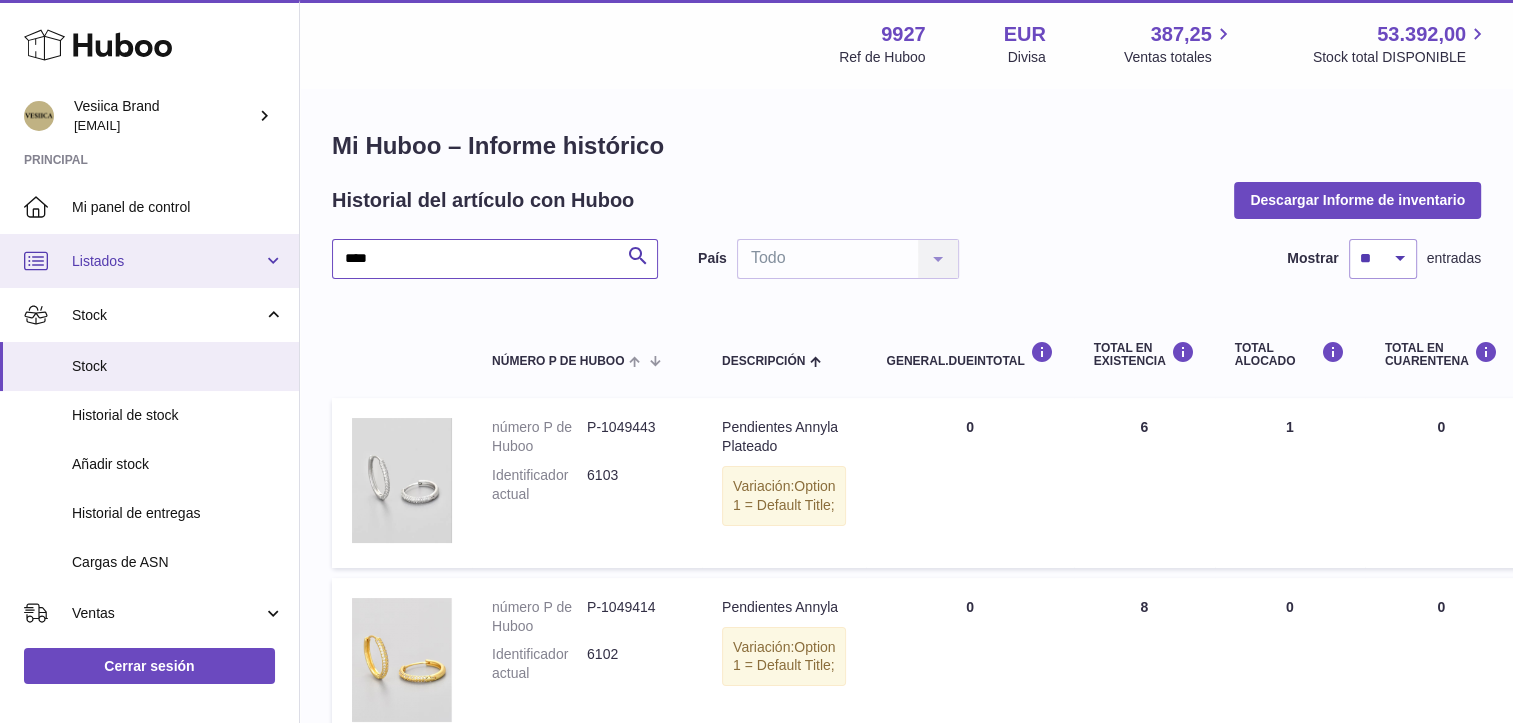 drag, startPoint x: 282, startPoint y: 255, endPoint x: 43, endPoint y: 236, distance: 239.75404 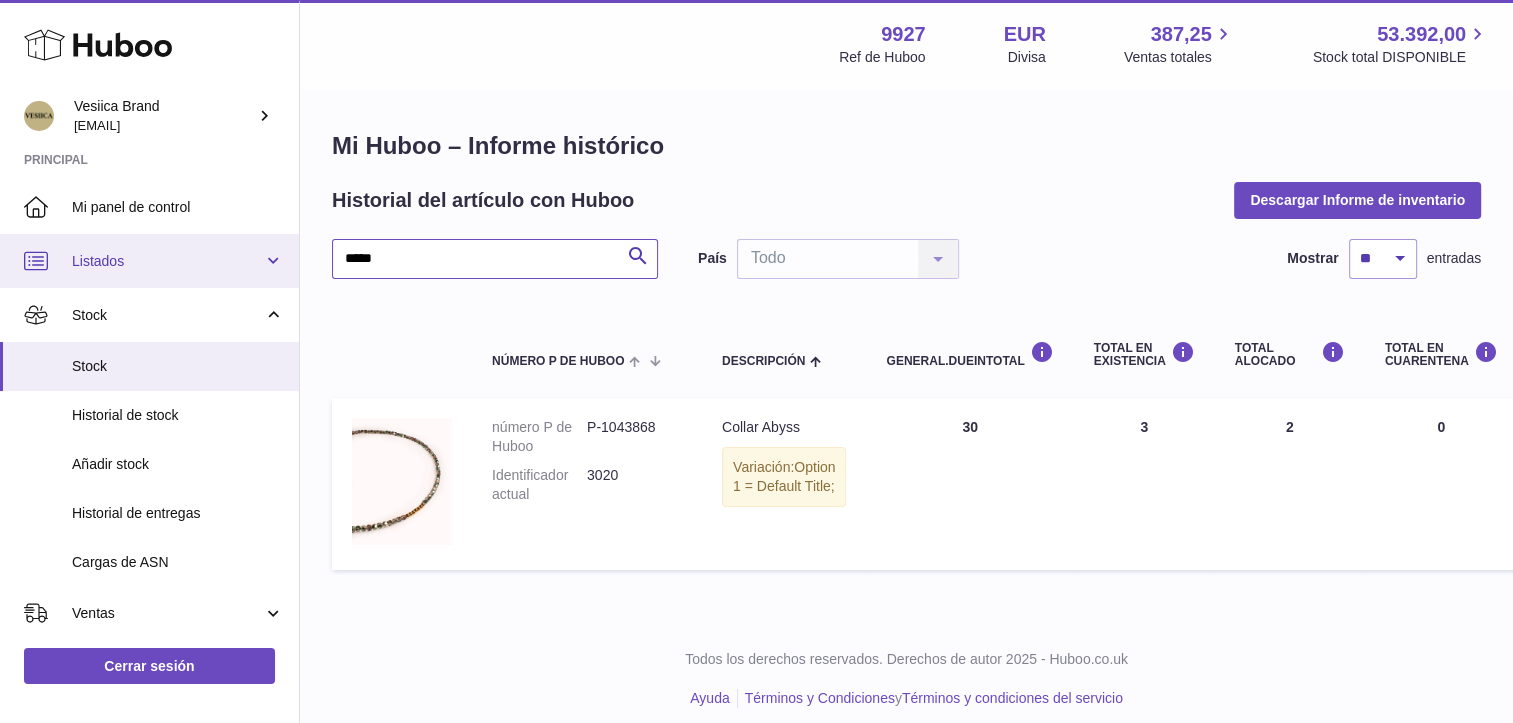 drag, startPoint x: 391, startPoint y: 258, endPoint x: 143, endPoint y: 256, distance: 248.00807 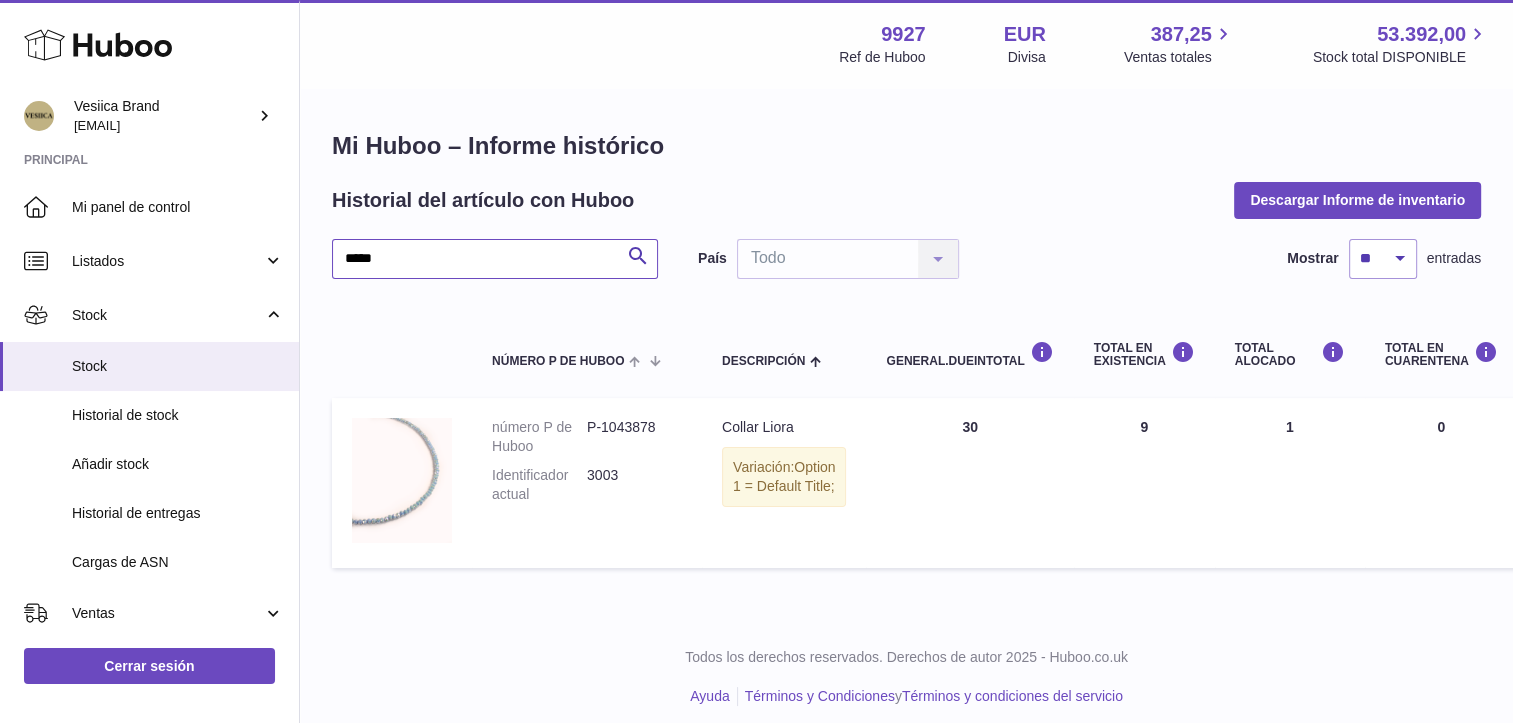 drag, startPoint x: 467, startPoint y: 266, endPoint x: 300, endPoint y: 263, distance: 167.02695 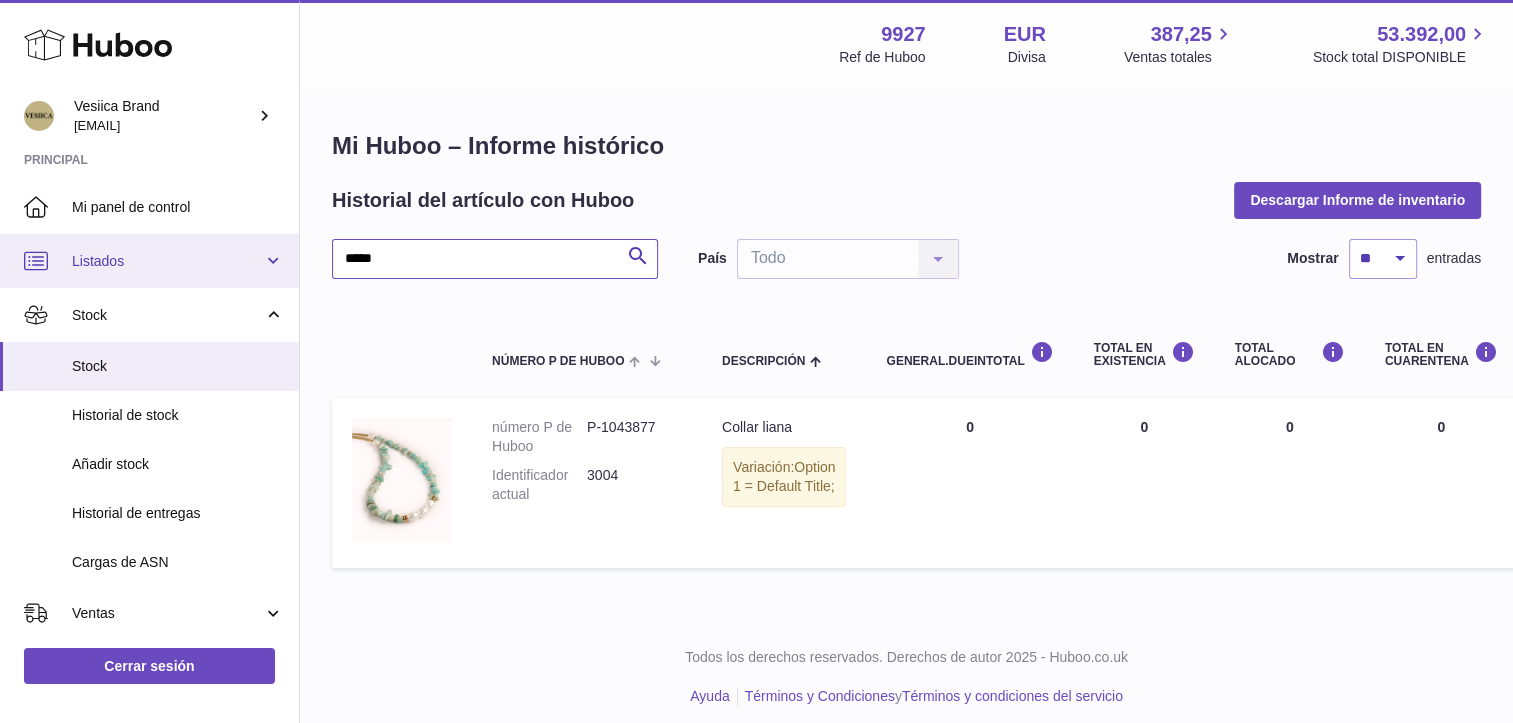drag, startPoint x: 240, startPoint y: 253, endPoint x: 150, endPoint y: 250, distance: 90.04999 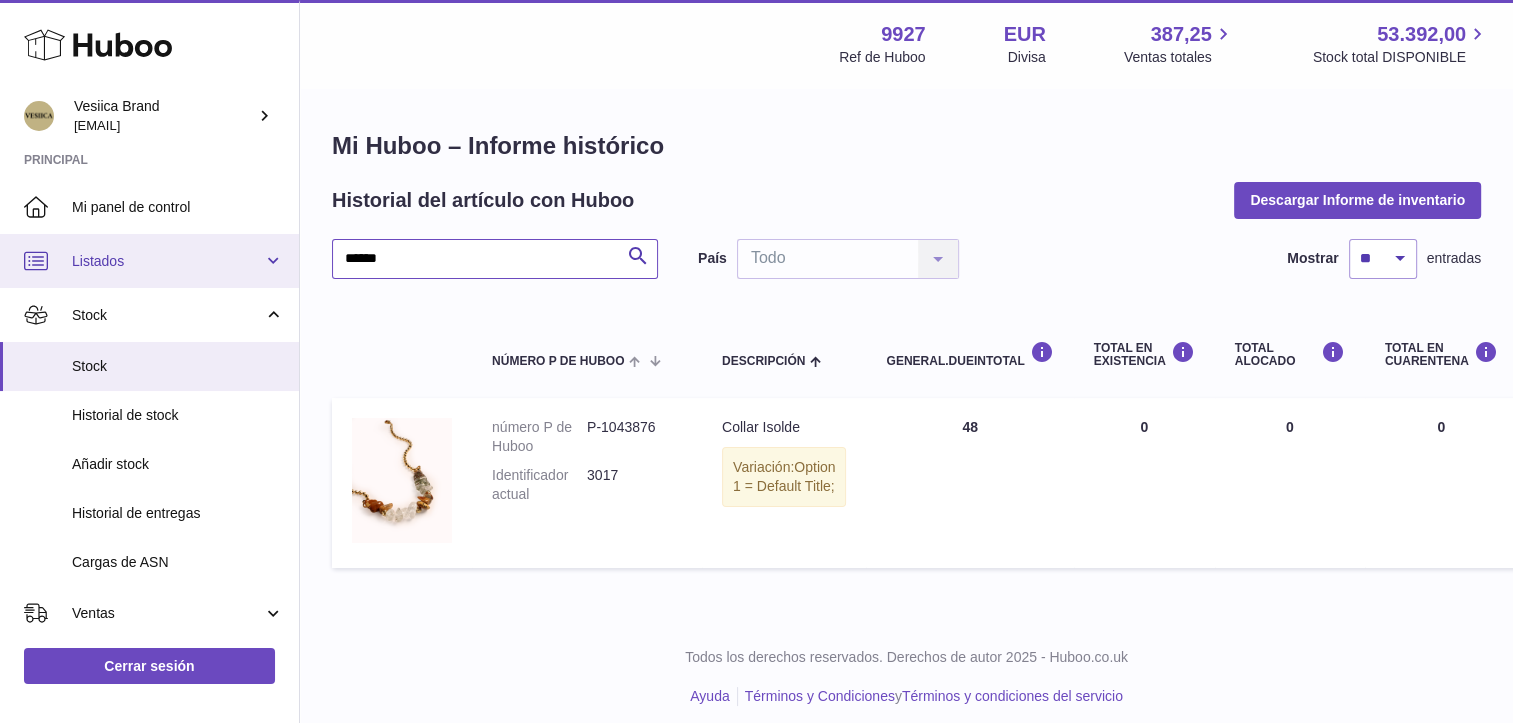 drag, startPoint x: 475, startPoint y: 260, endPoint x: 0, endPoint y: 242, distance: 475.34094 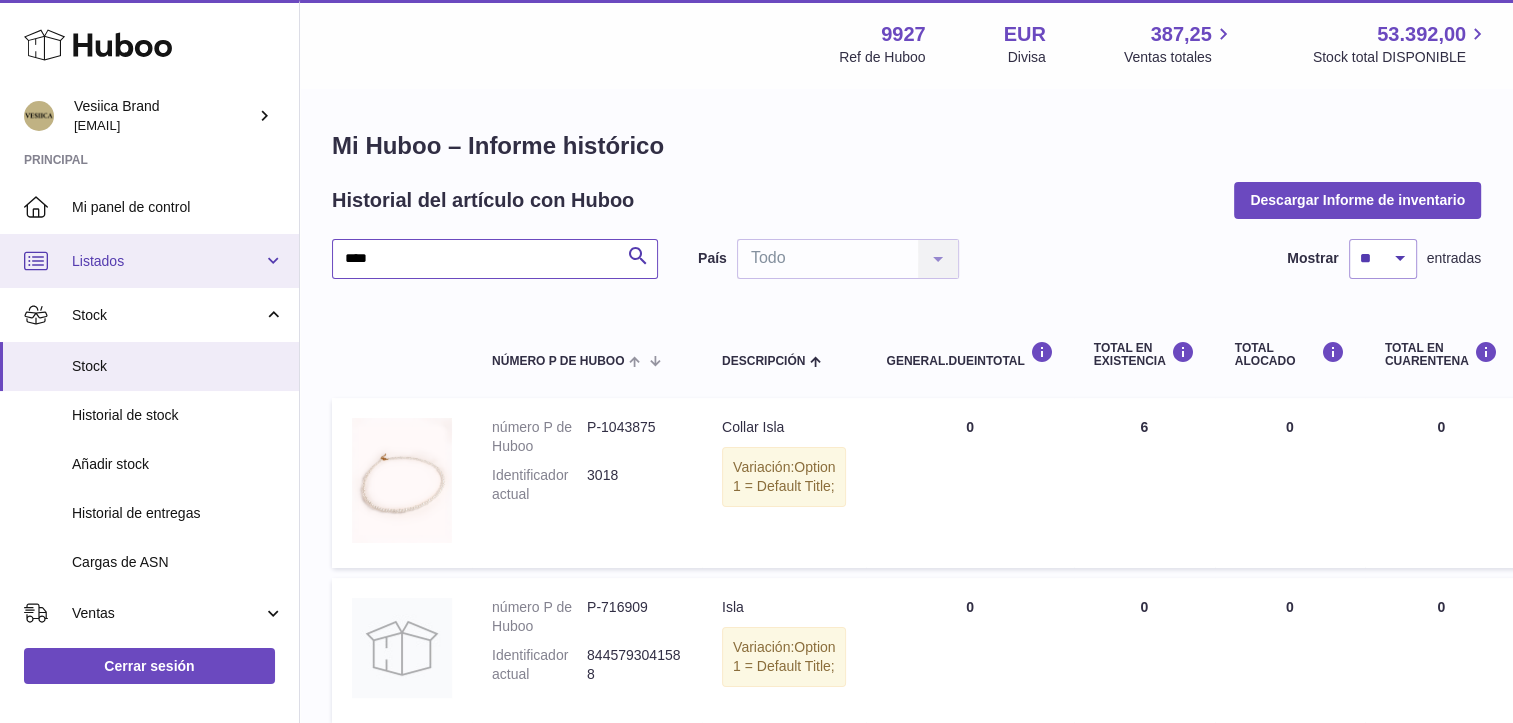 drag, startPoint x: 448, startPoint y: 260, endPoint x: 190, endPoint y: 254, distance: 258.06976 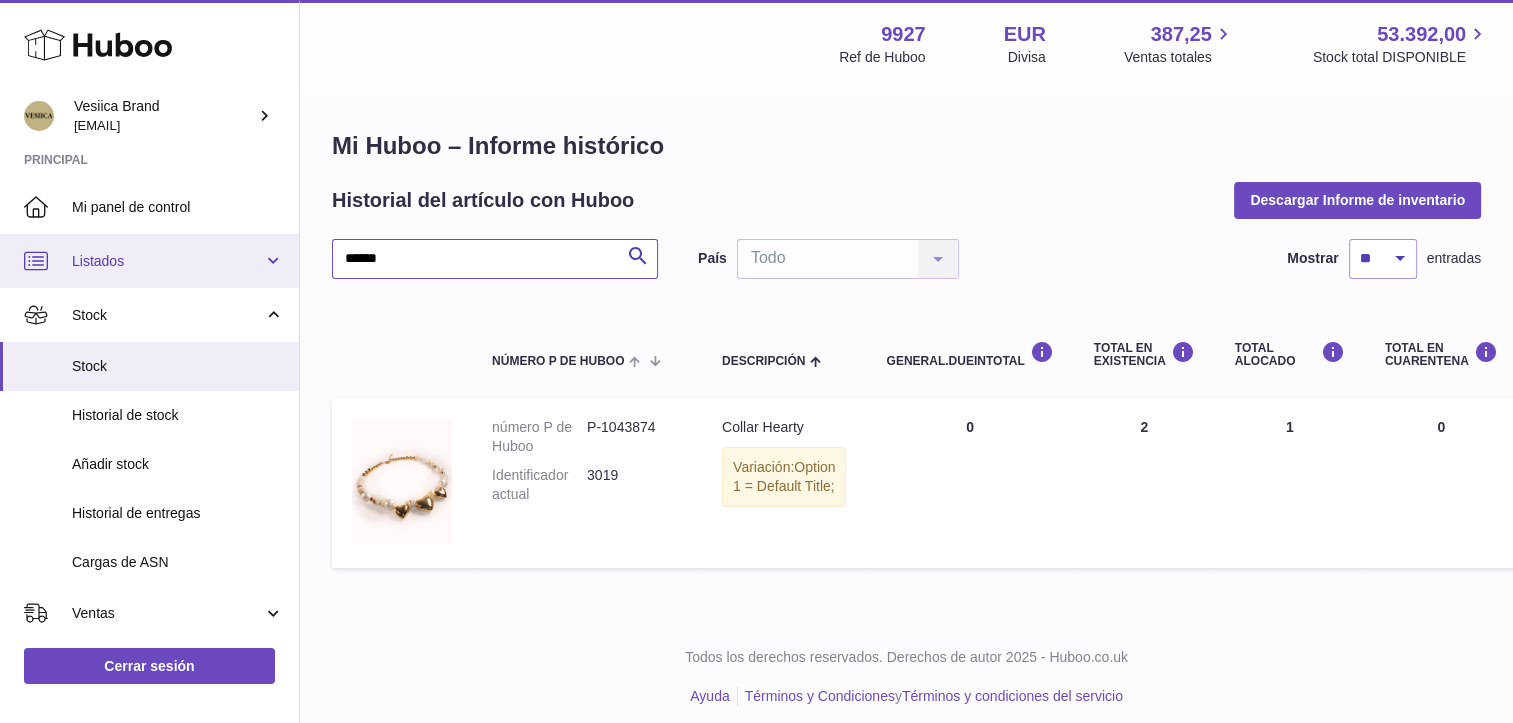 drag, startPoint x: 403, startPoint y: 255, endPoint x: 40, endPoint y: 238, distance: 363.39786 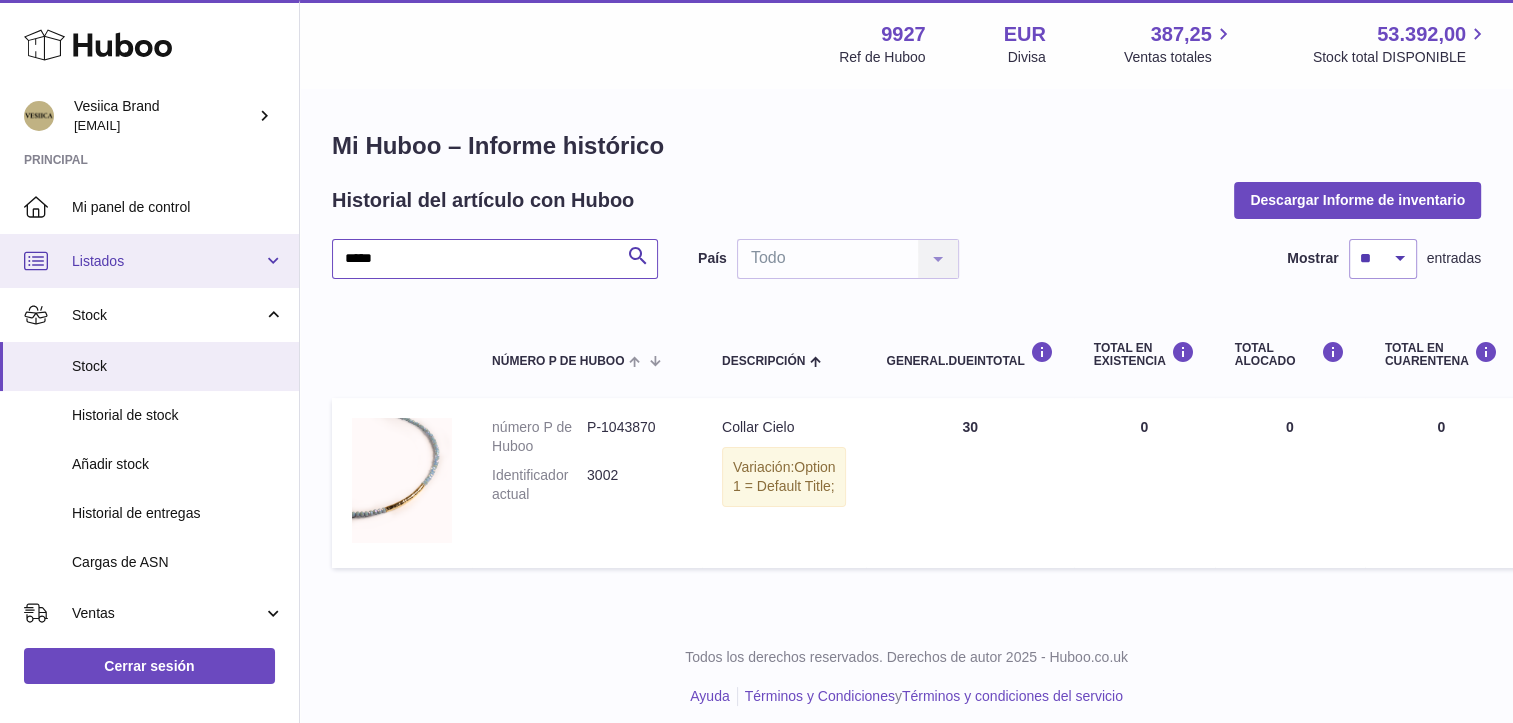 drag, startPoint x: 443, startPoint y: 262, endPoint x: 2, endPoint y: 240, distance: 441.5484 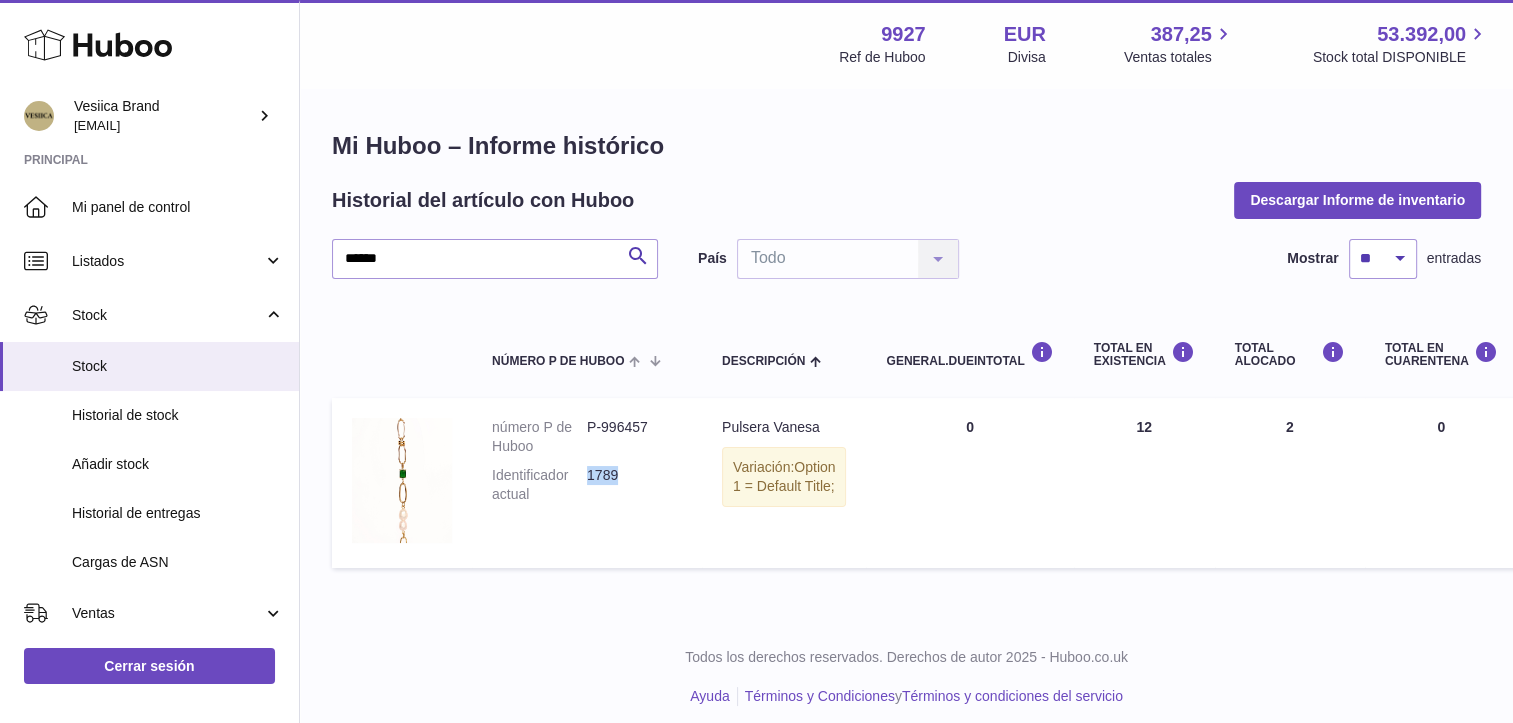 drag, startPoint x: 624, startPoint y: 467, endPoint x: 586, endPoint y: 470, distance: 38.118237 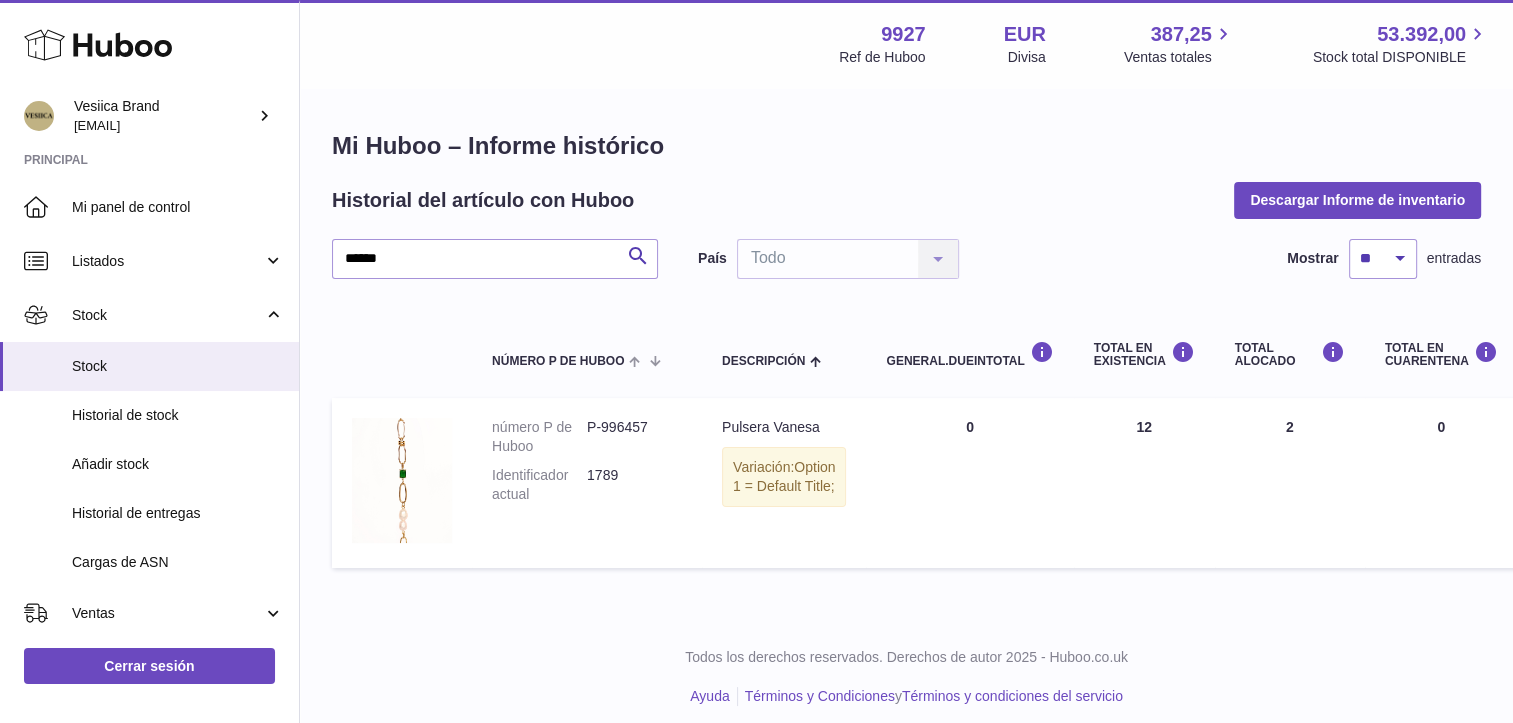 drag, startPoint x: 585, startPoint y: 477, endPoint x: 621, endPoint y: 486, distance: 37.107952 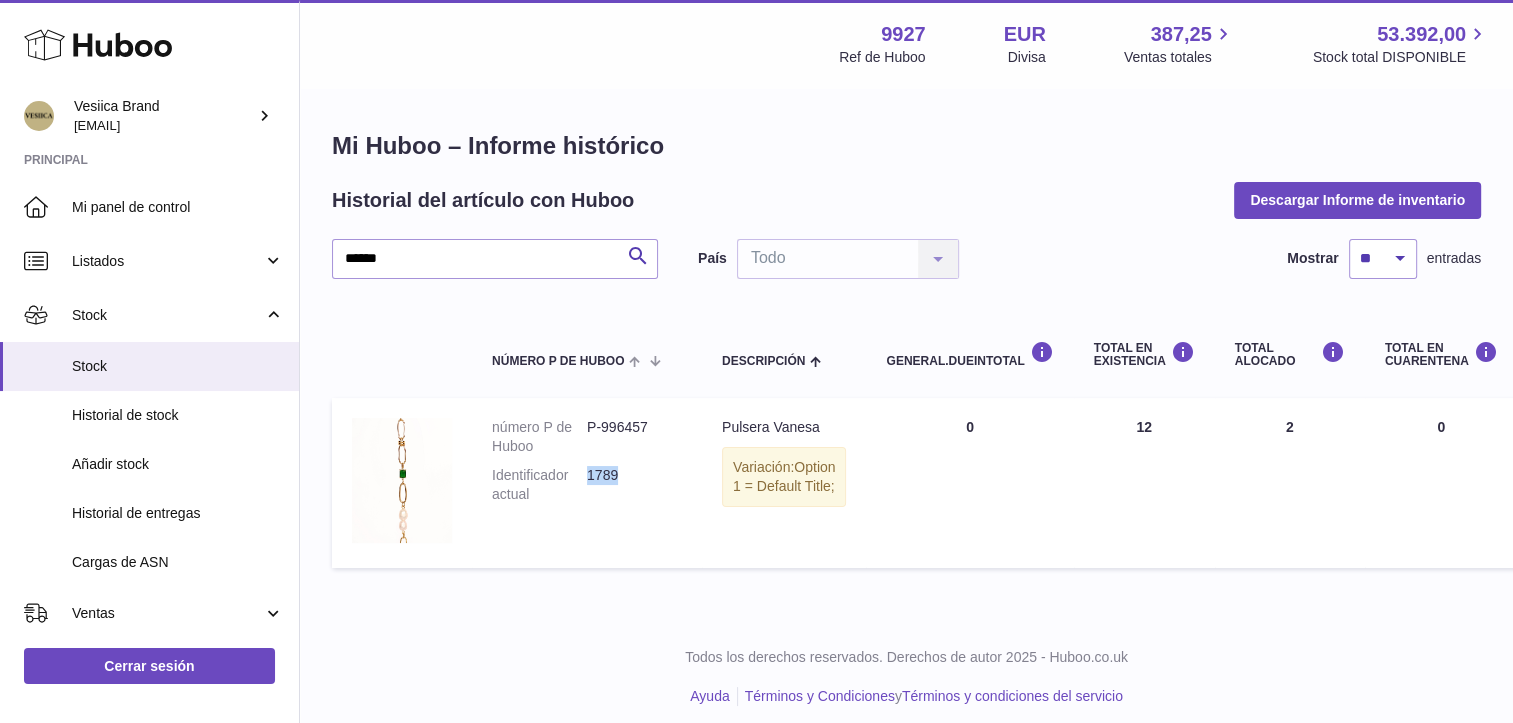 drag, startPoint x: 621, startPoint y: 471, endPoint x: 588, endPoint y: 477, distance: 33.54102 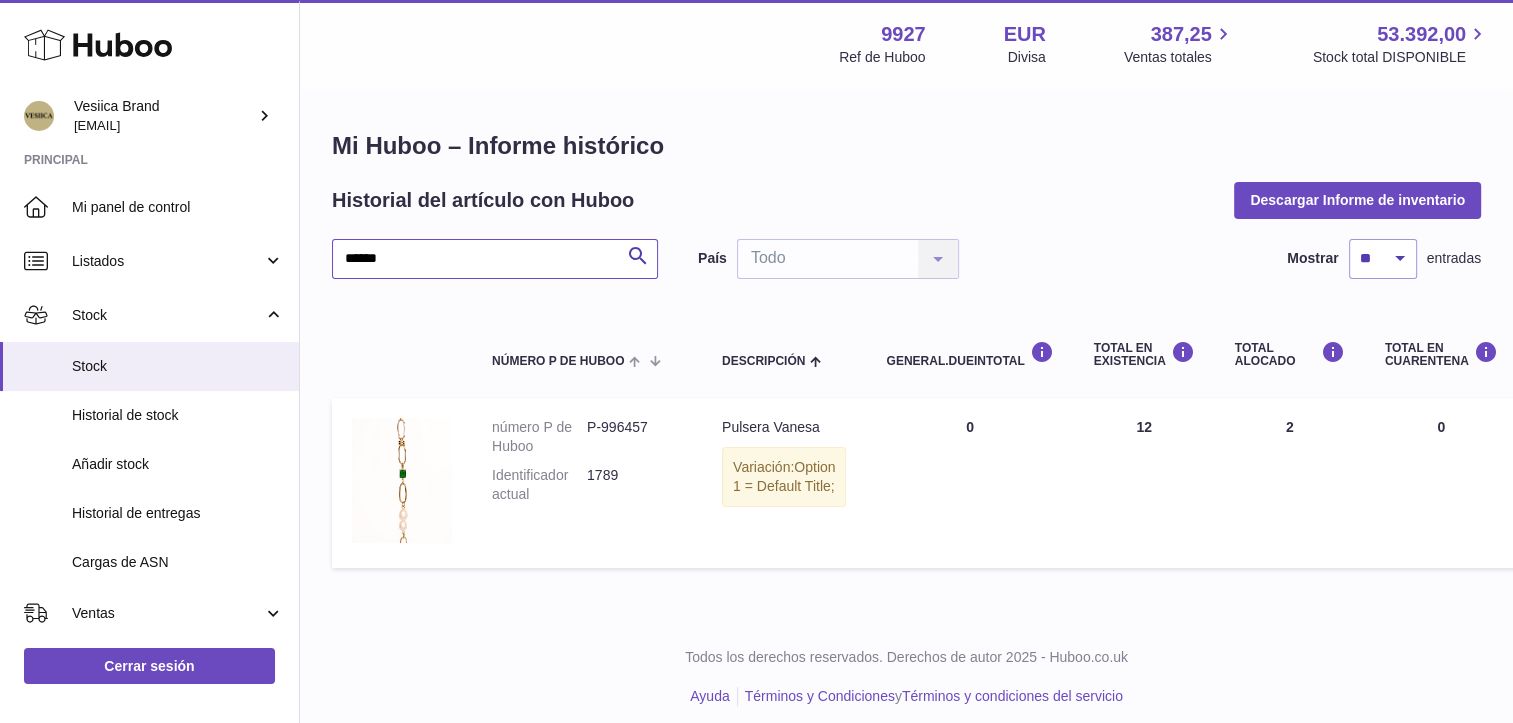 drag, startPoint x: 303, startPoint y: 266, endPoint x: 442, endPoint y: 262, distance: 139.05754 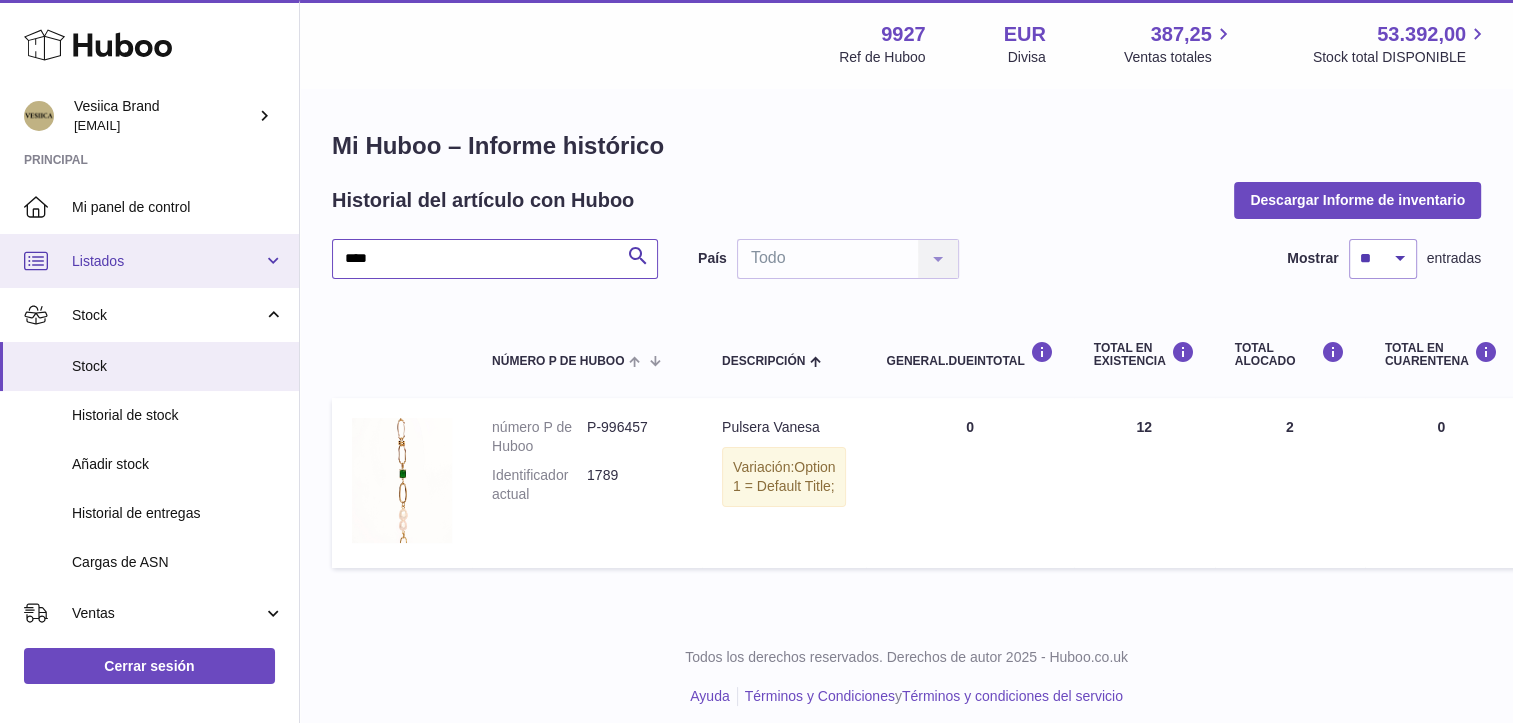 drag, startPoint x: 419, startPoint y: 259, endPoint x: 262, endPoint y: 255, distance: 157.05095 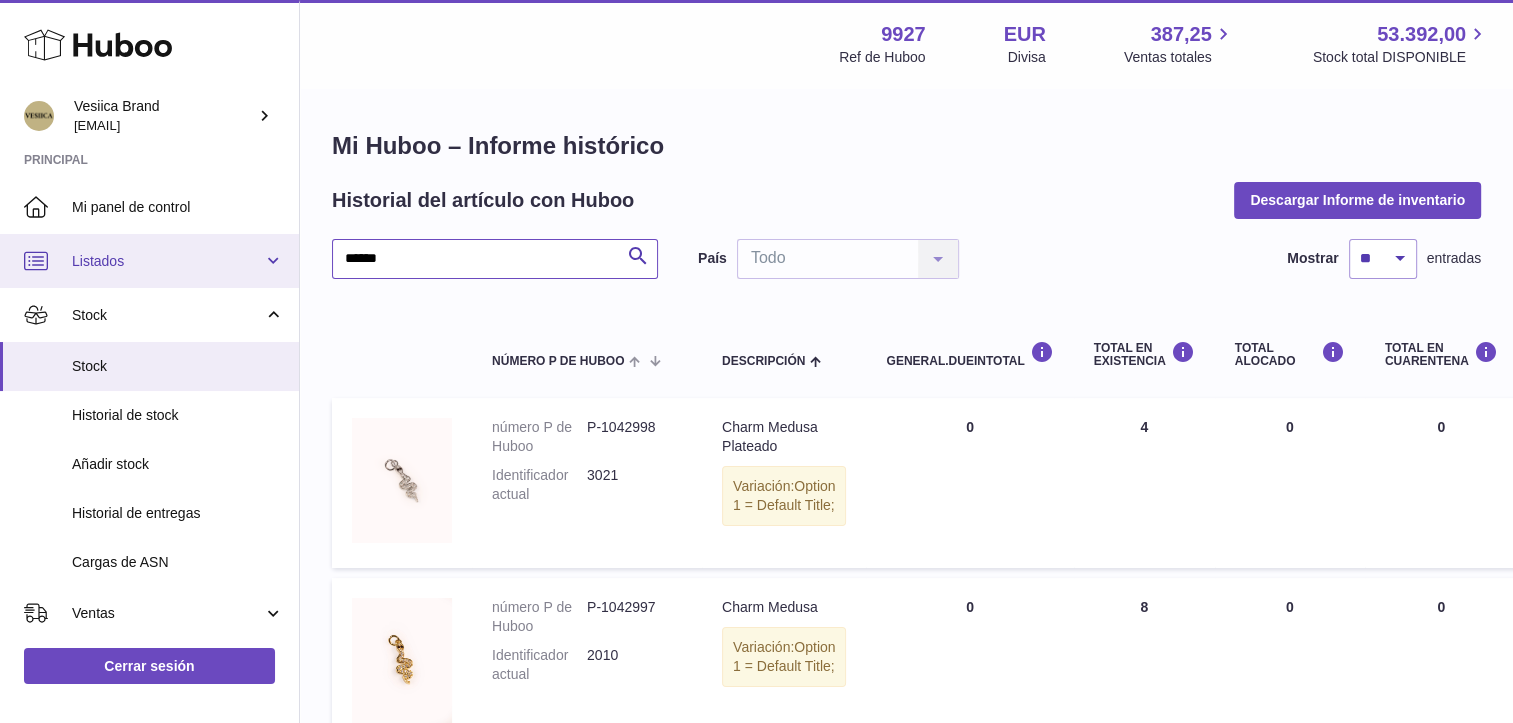drag, startPoint x: 420, startPoint y: 258, endPoint x: 104, endPoint y: 246, distance: 316.22775 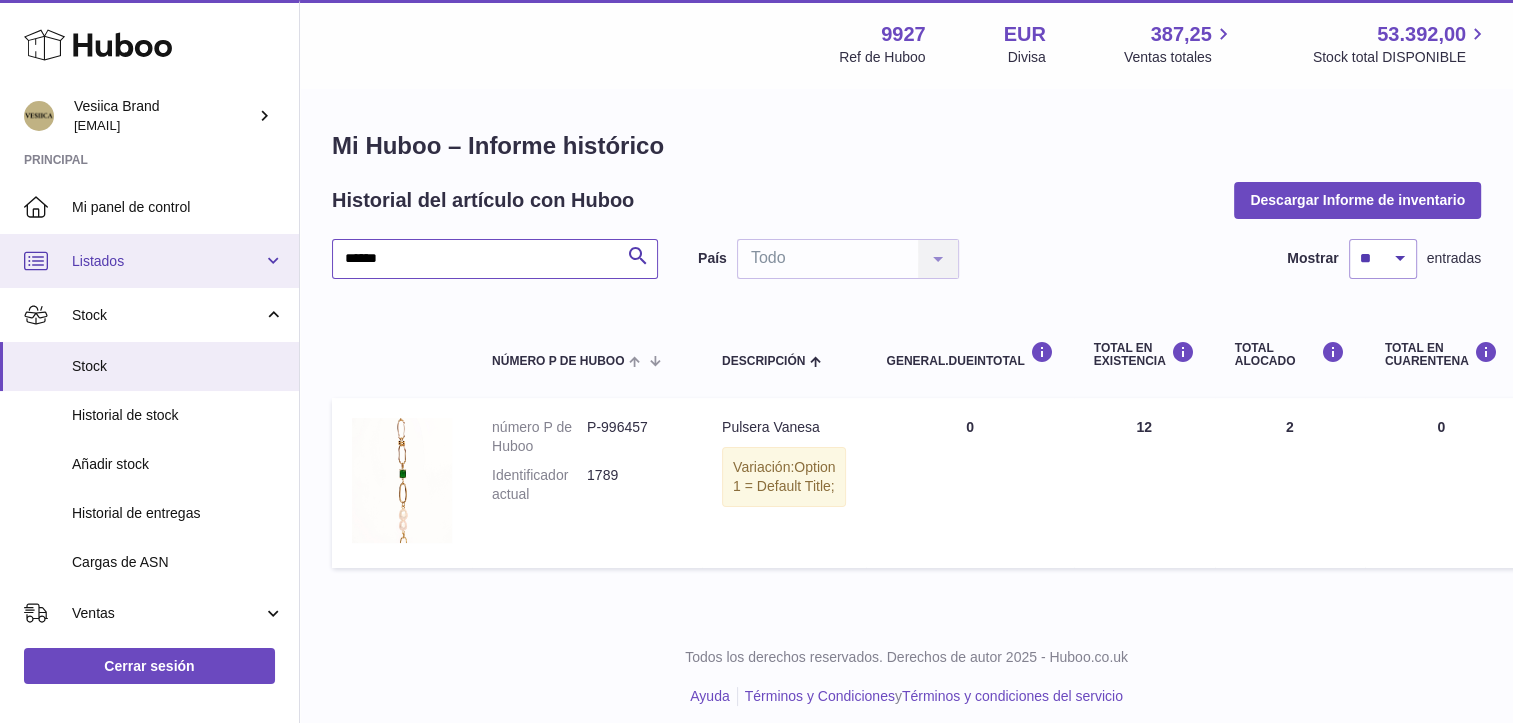drag, startPoint x: 472, startPoint y: 244, endPoint x: 147, endPoint y: 241, distance: 325.01385 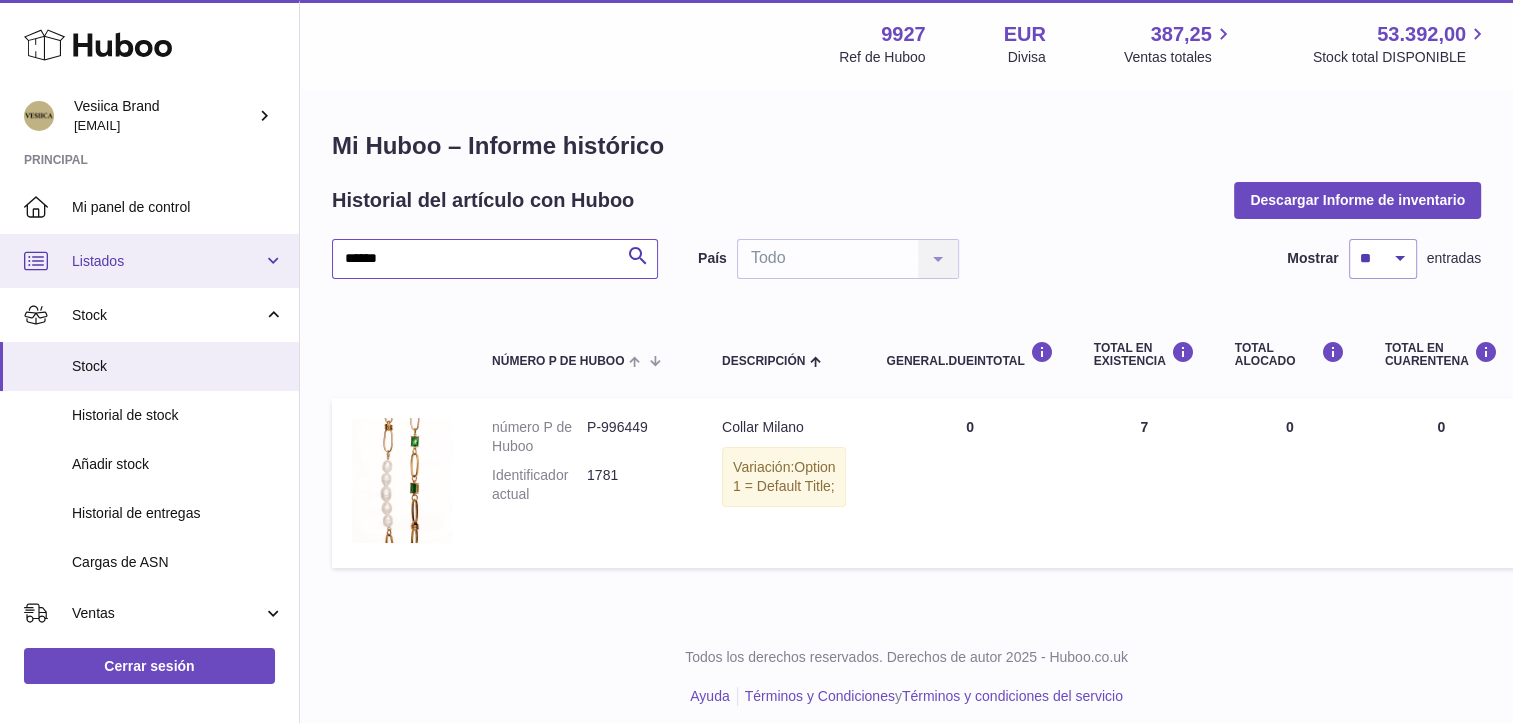 drag, startPoint x: 124, startPoint y: 268, endPoint x: 0, endPoint y: 262, distance: 124.14507 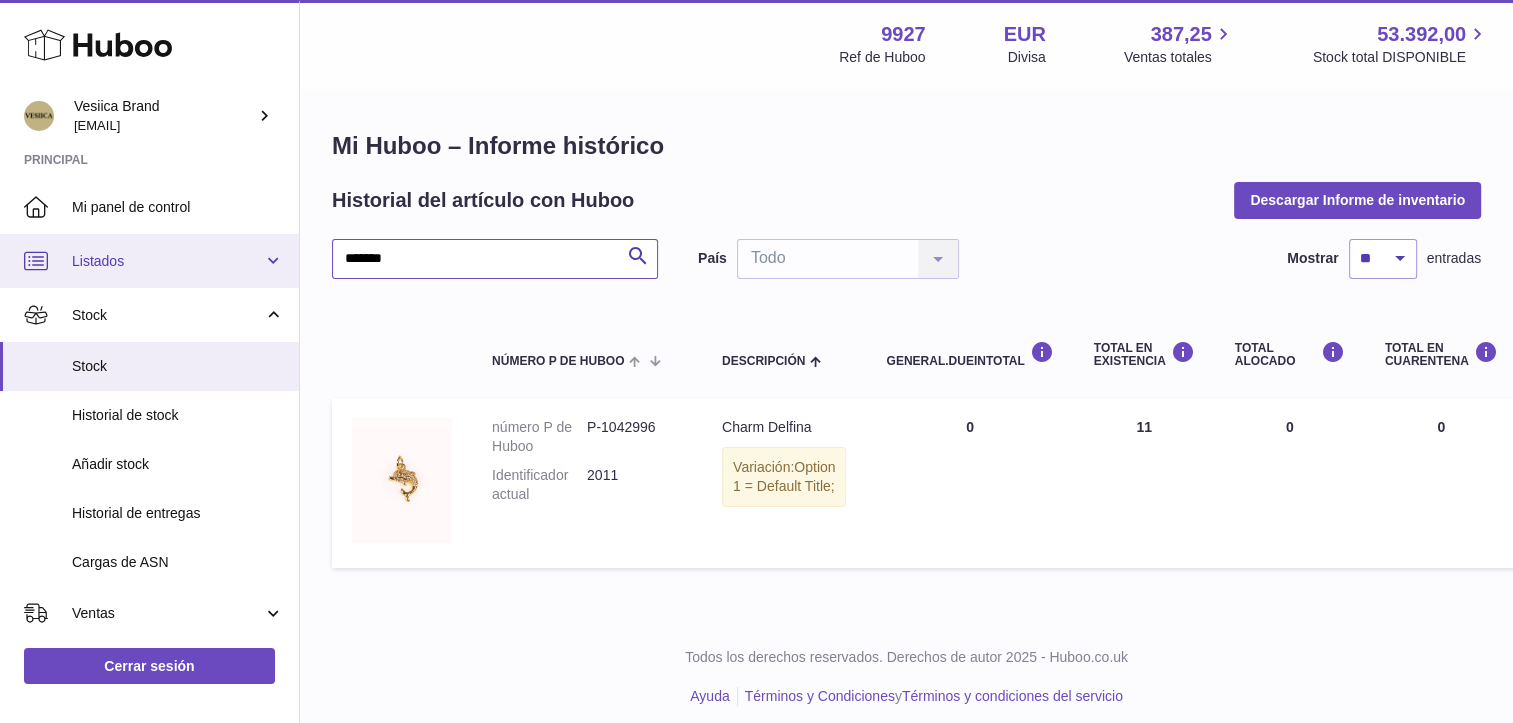 drag, startPoint x: 284, startPoint y: 242, endPoint x: 209, endPoint y: 242, distance: 75 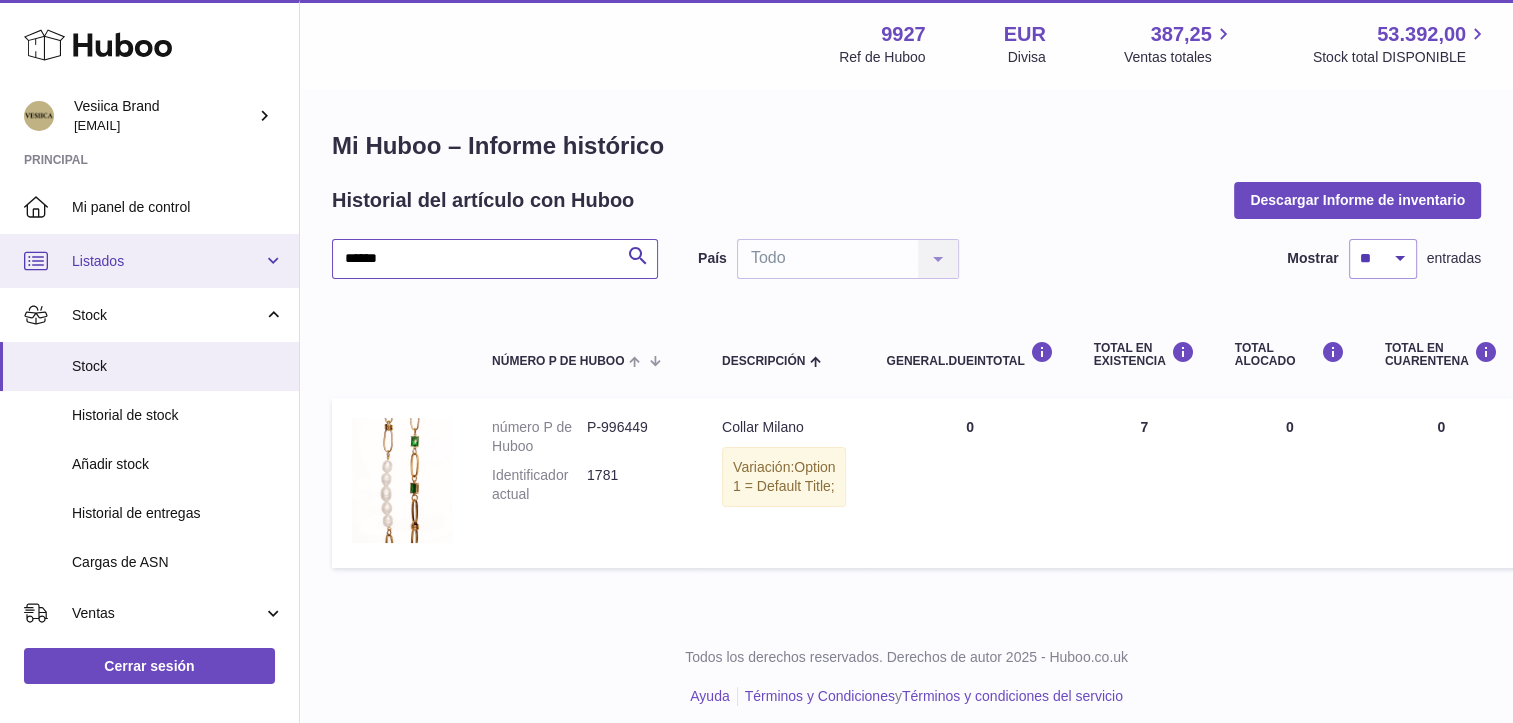 drag, startPoint x: 379, startPoint y: 253, endPoint x: 0, endPoint y: 240, distance: 379.2229 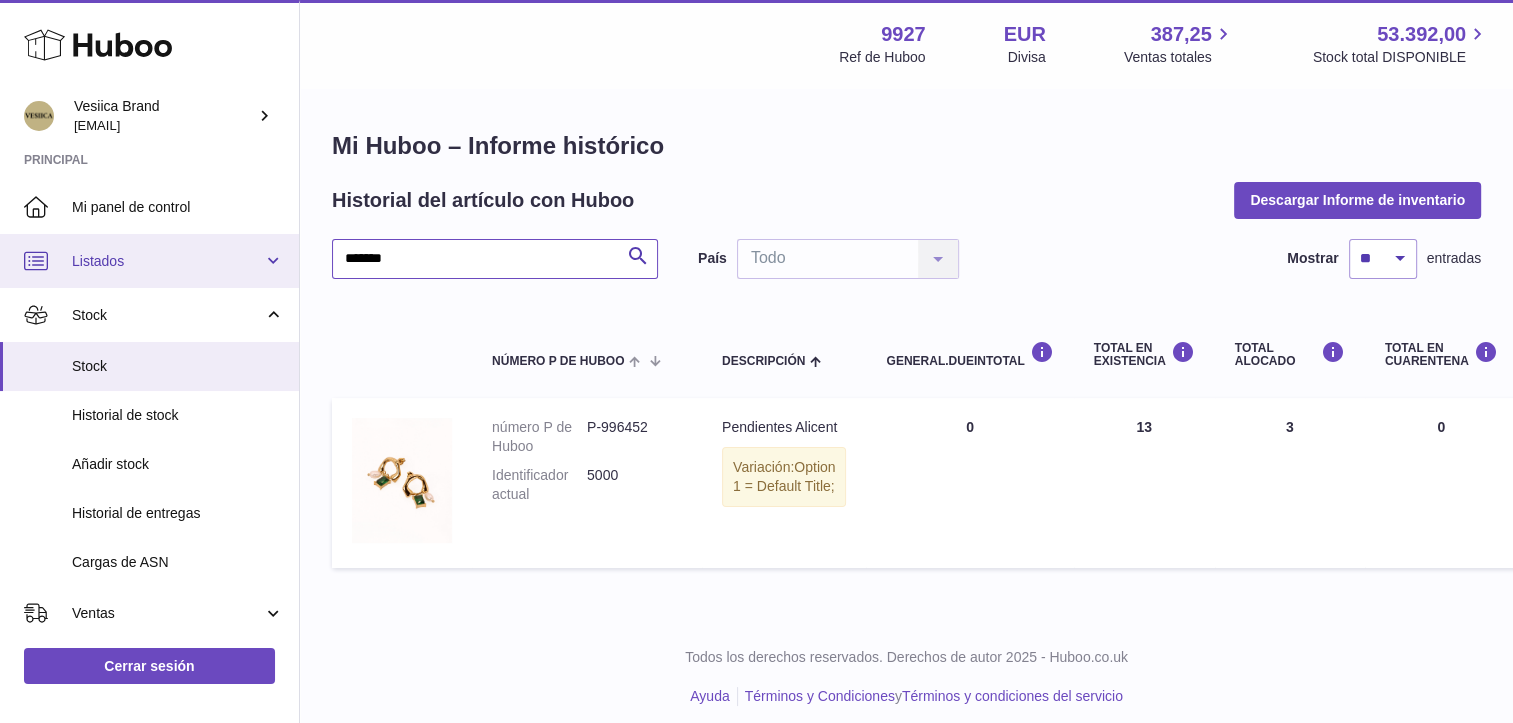 drag, startPoint x: 410, startPoint y: 253, endPoint x: 131, endPoint y: 254, distance: 279.0018 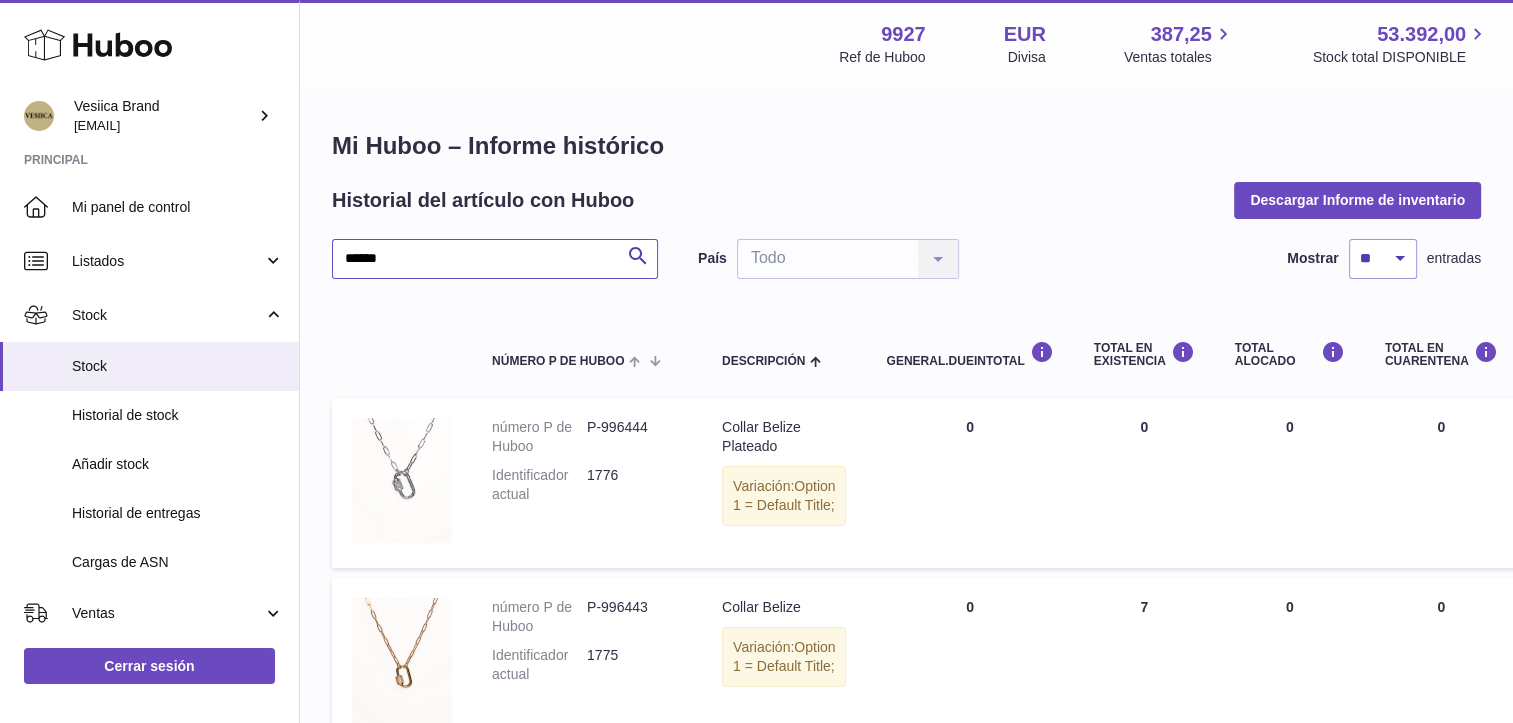 scroll, scrollTop: 100, scrollLeft: 0, axis: vertical 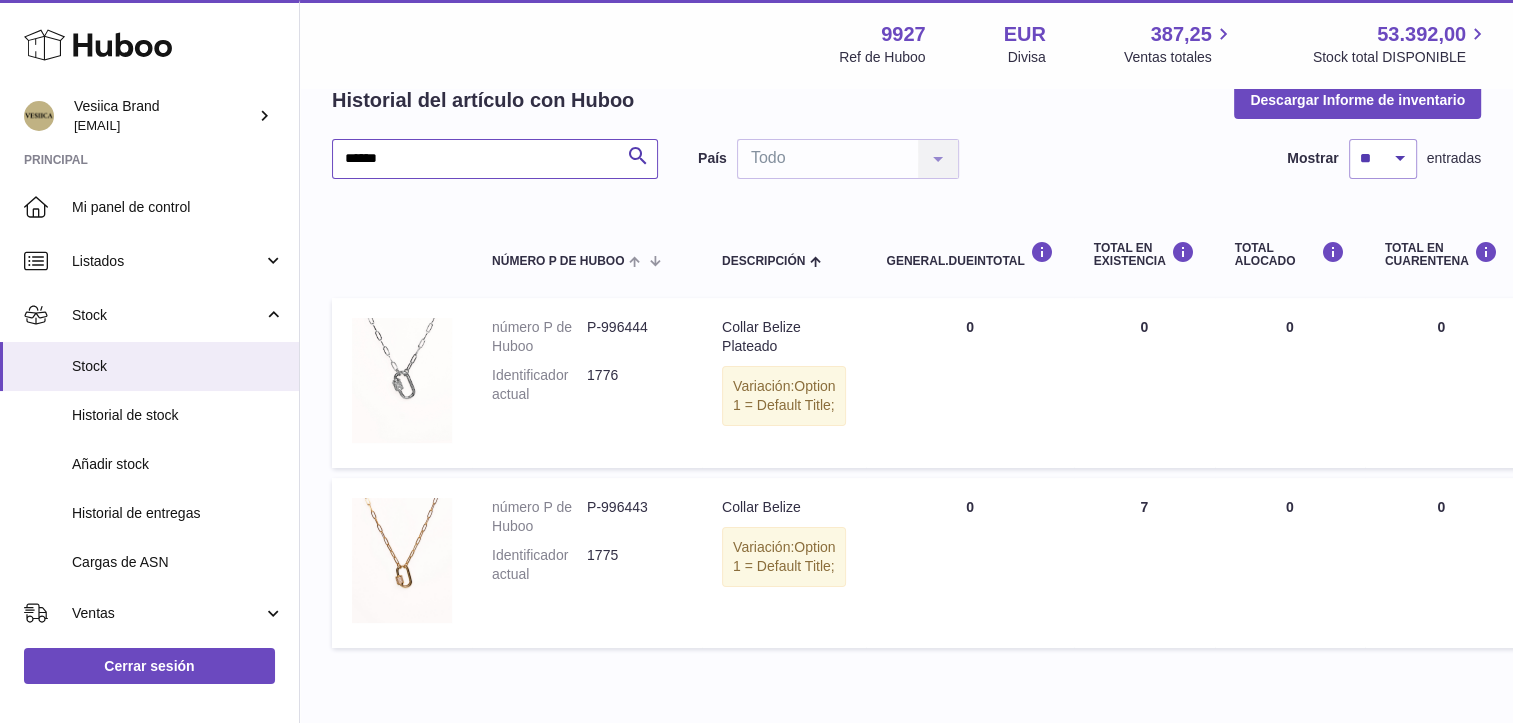 type on "******" 